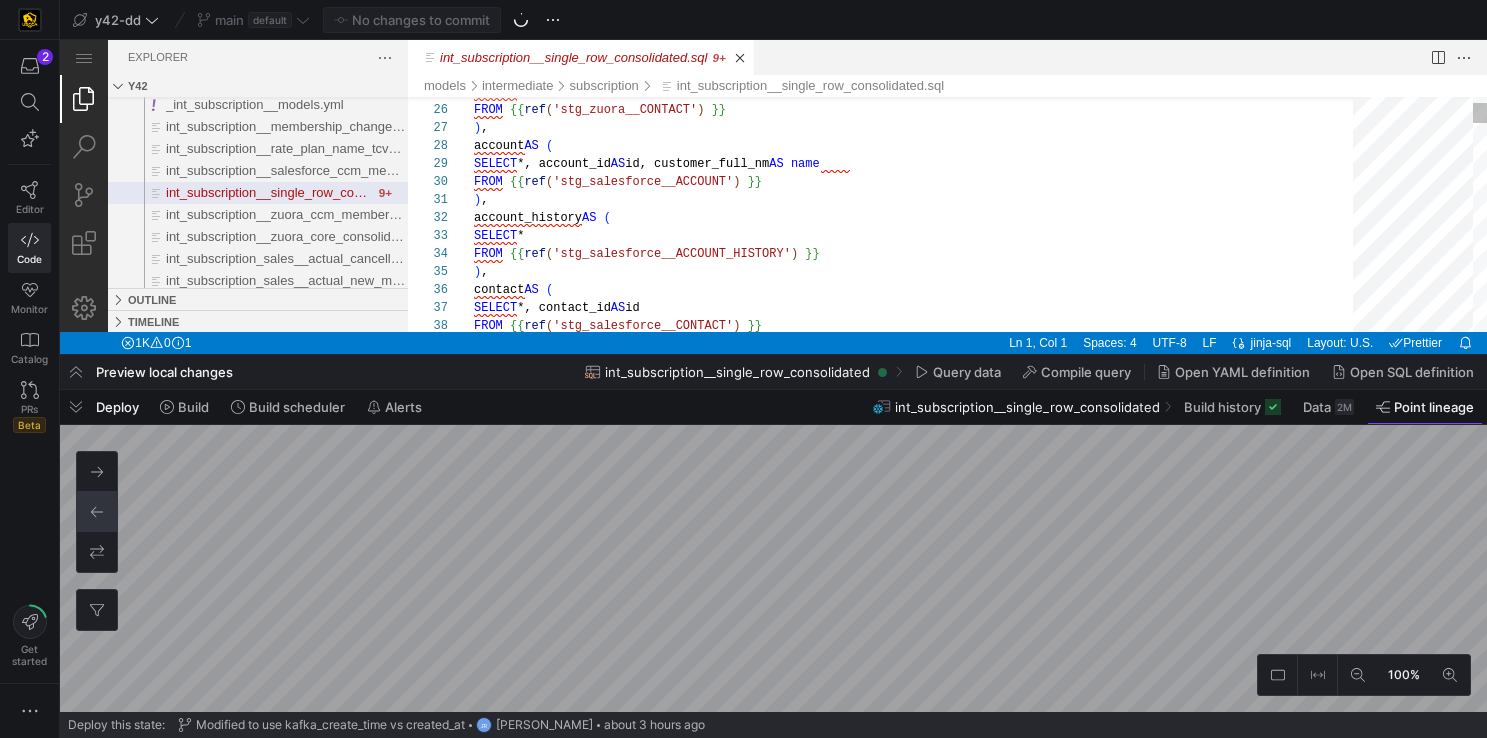 scroll, scrollTop: 0, scrollLeft: 0, axis: both 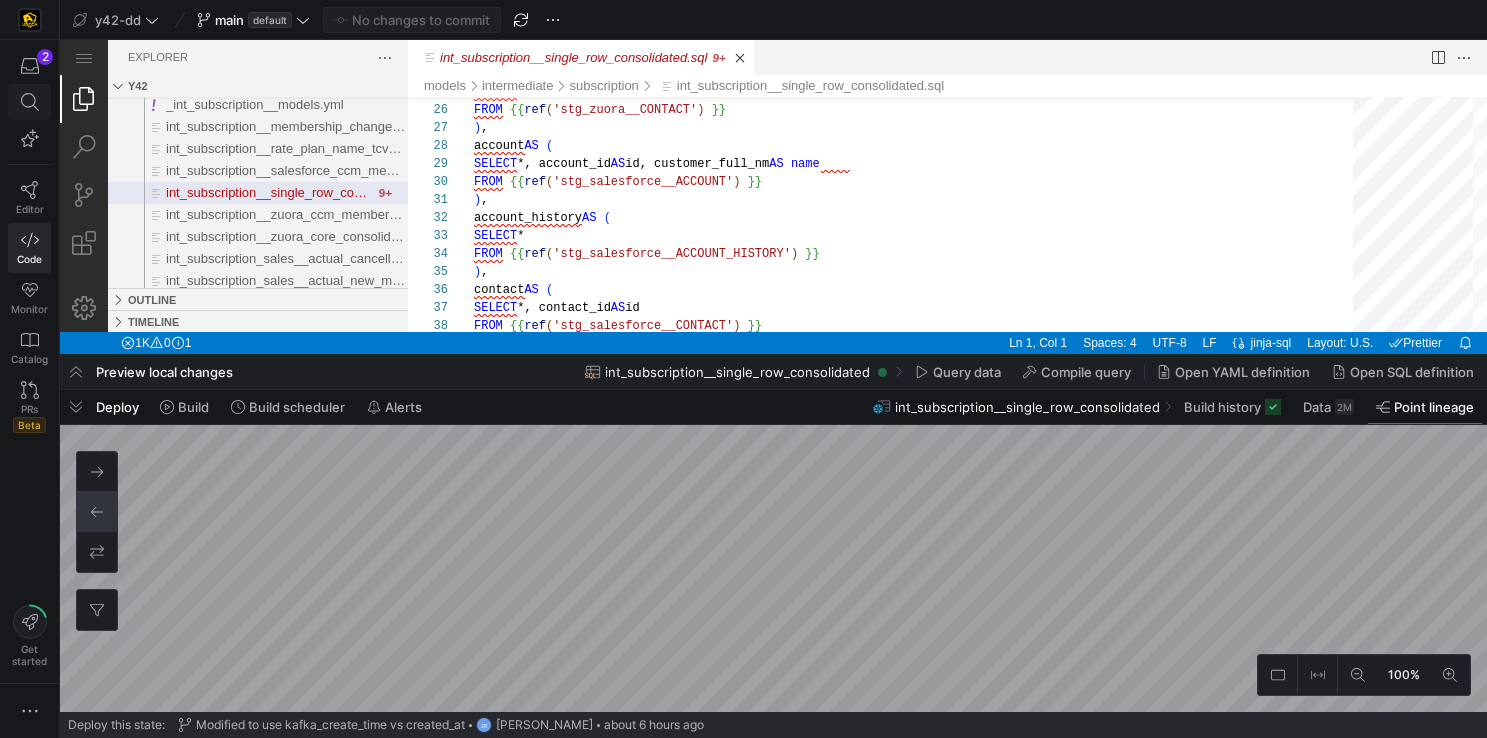click 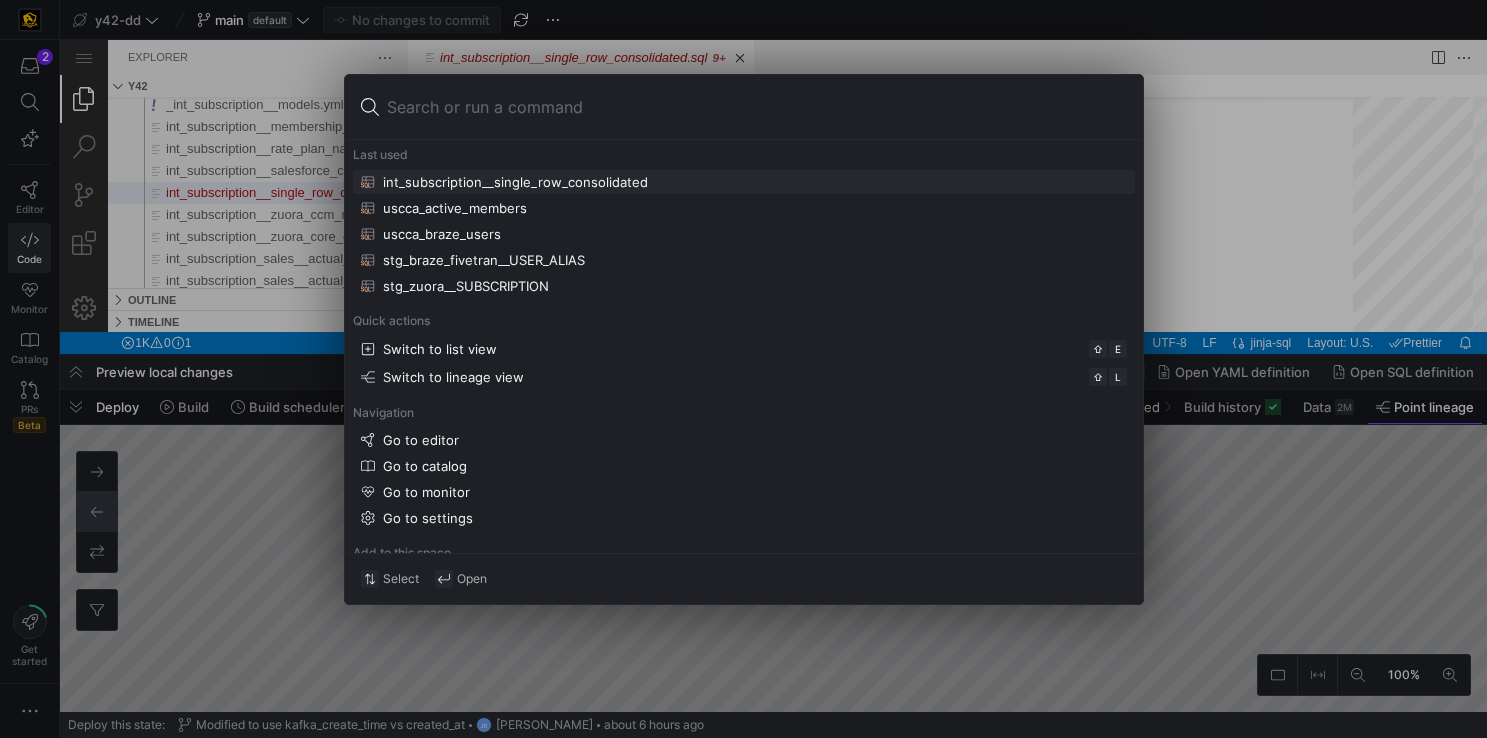 type on "USCCA_BRAZE_USERS" 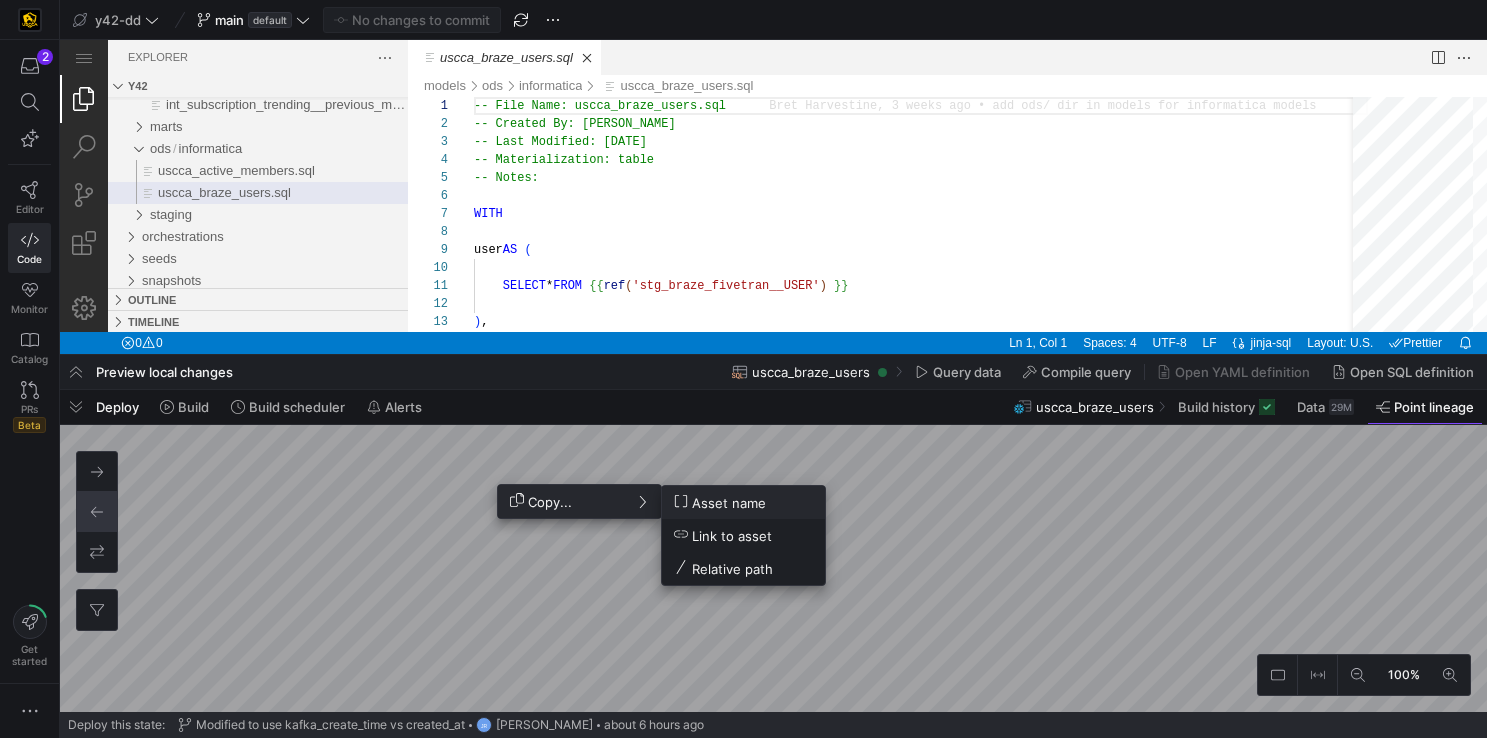 click at bounding box center [743, 369] 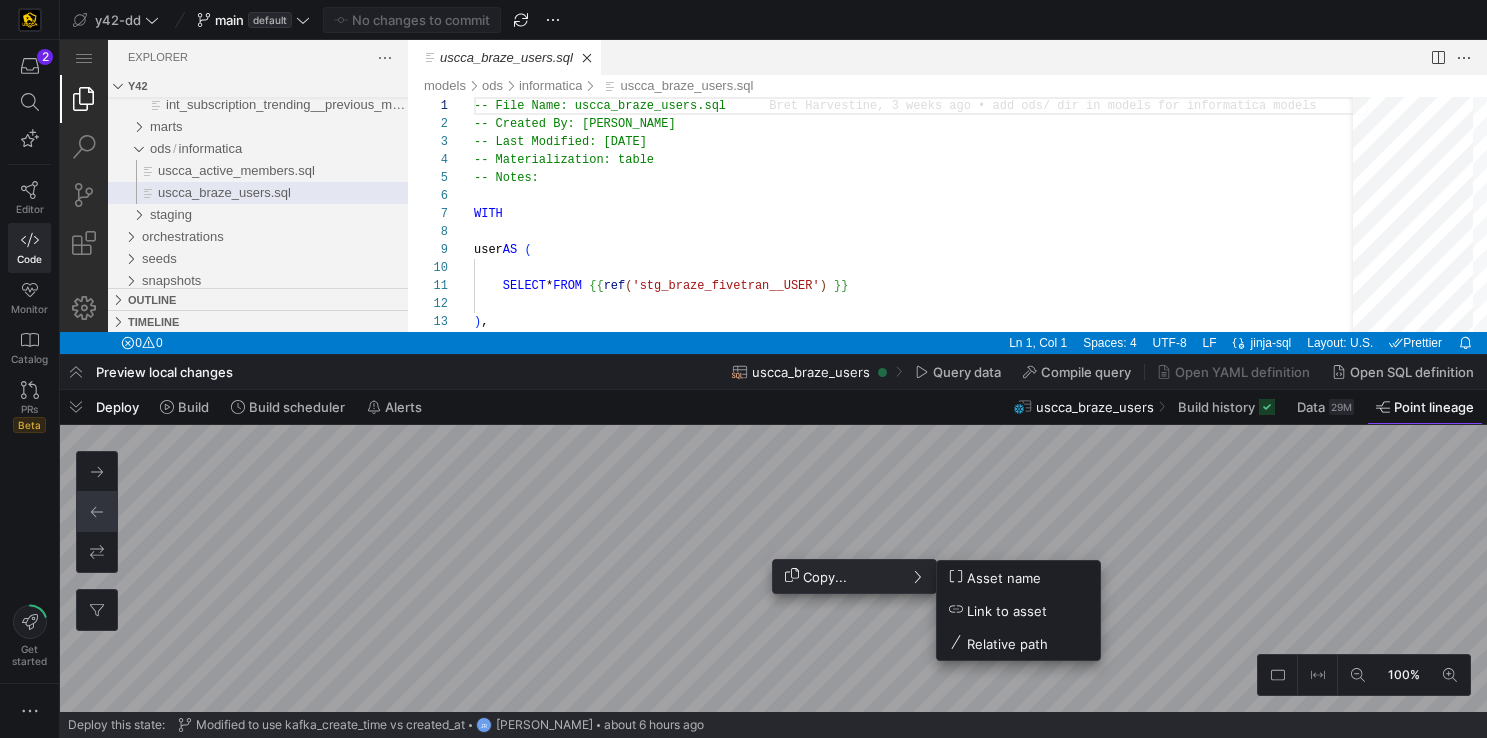 click at bounding box center (743, 369) 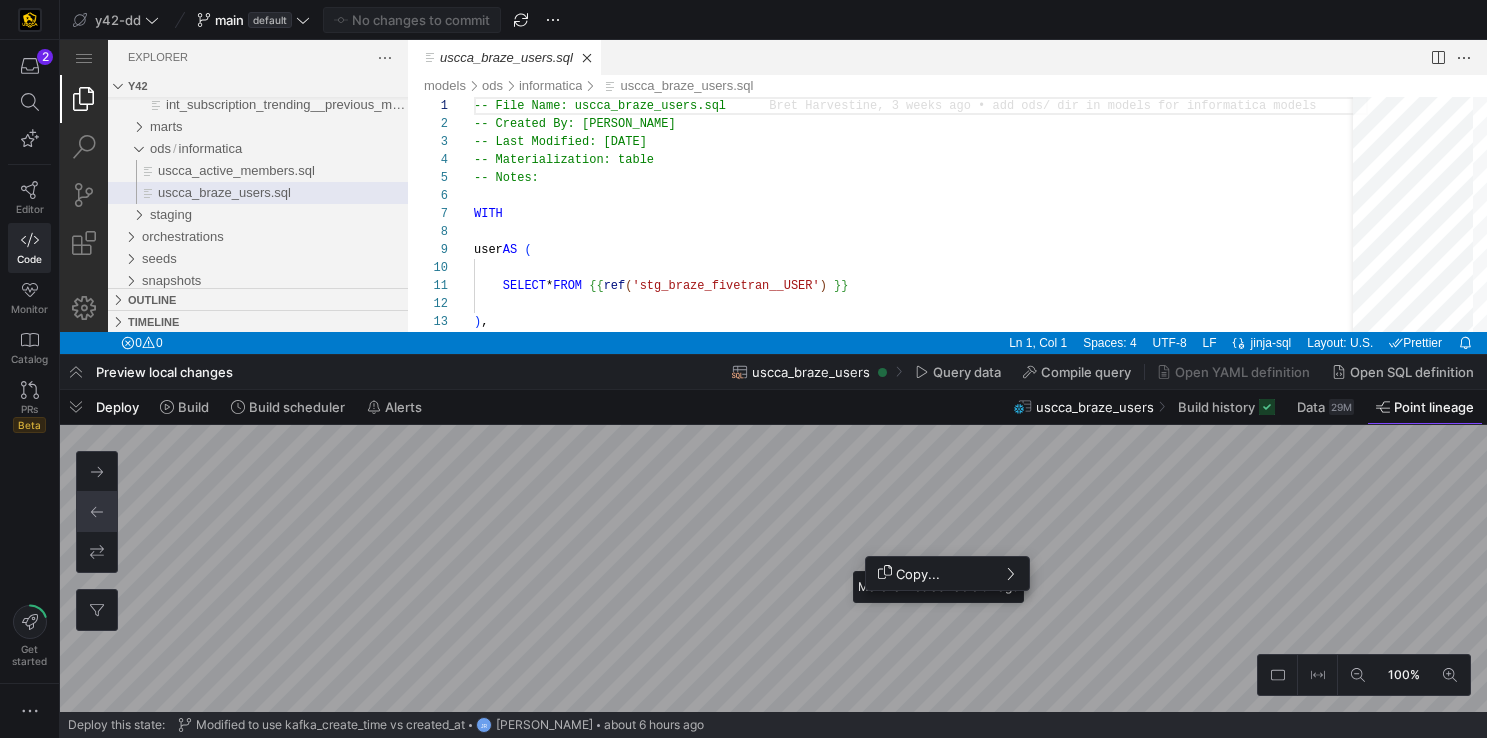 click at bounding box center [743, 369] 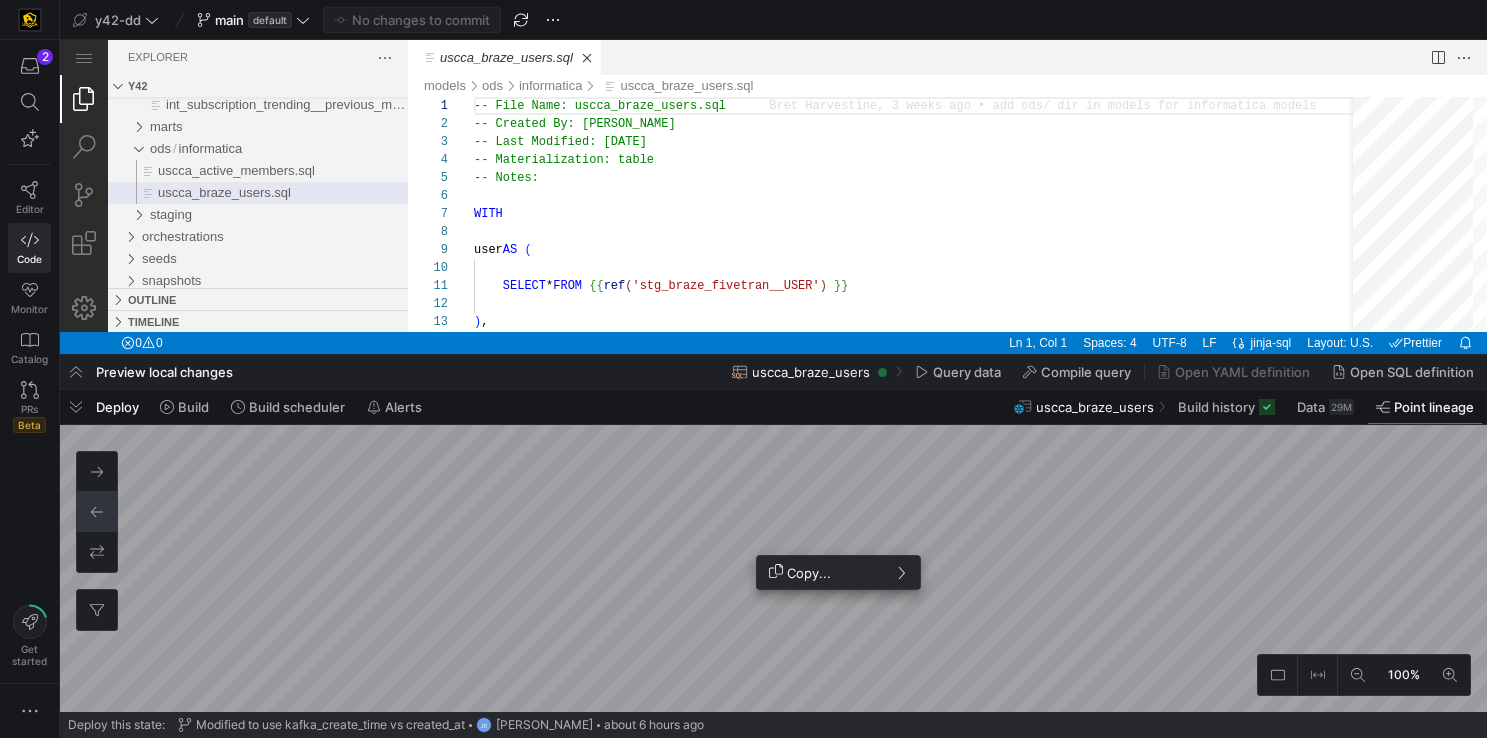 click at bounding box center [743, 369] 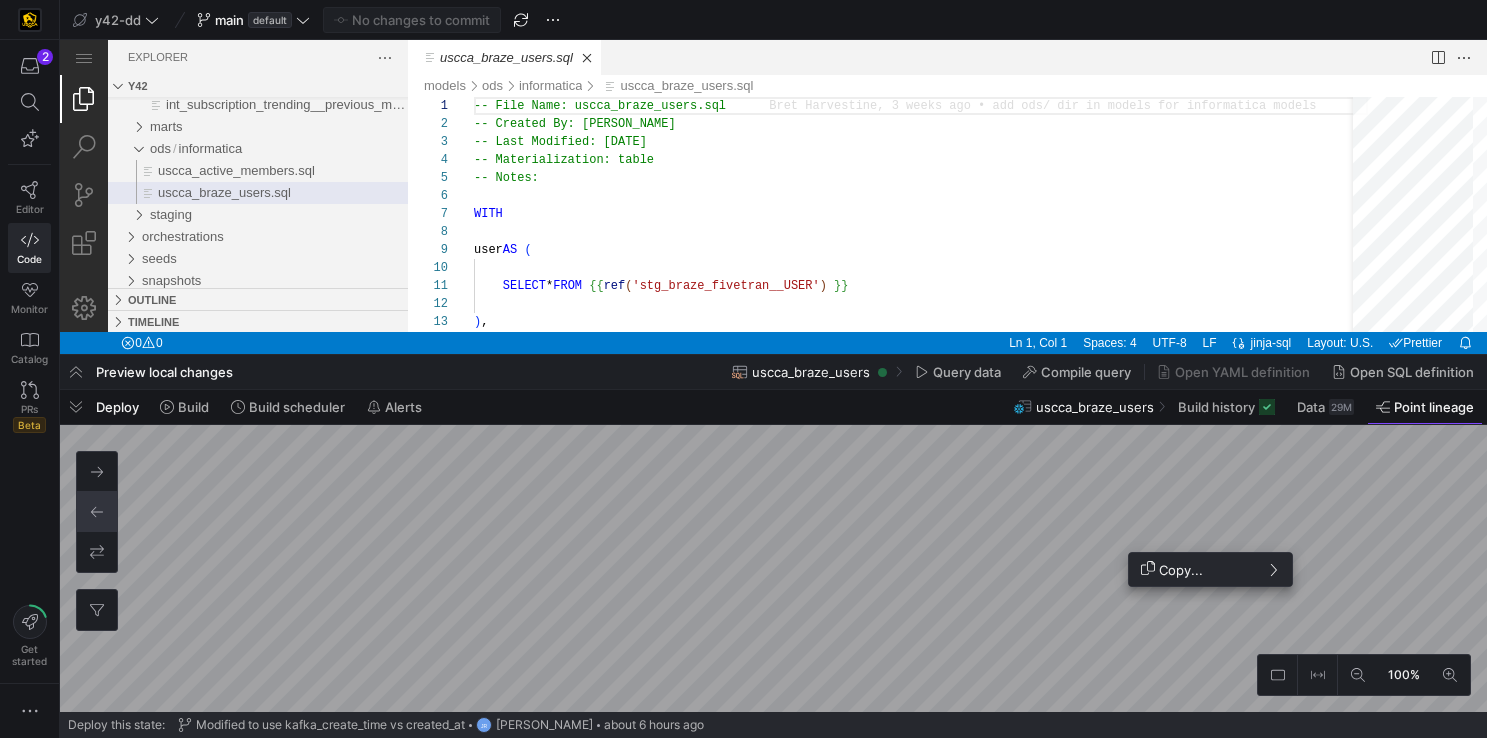 click at bounding box center [743, 369] 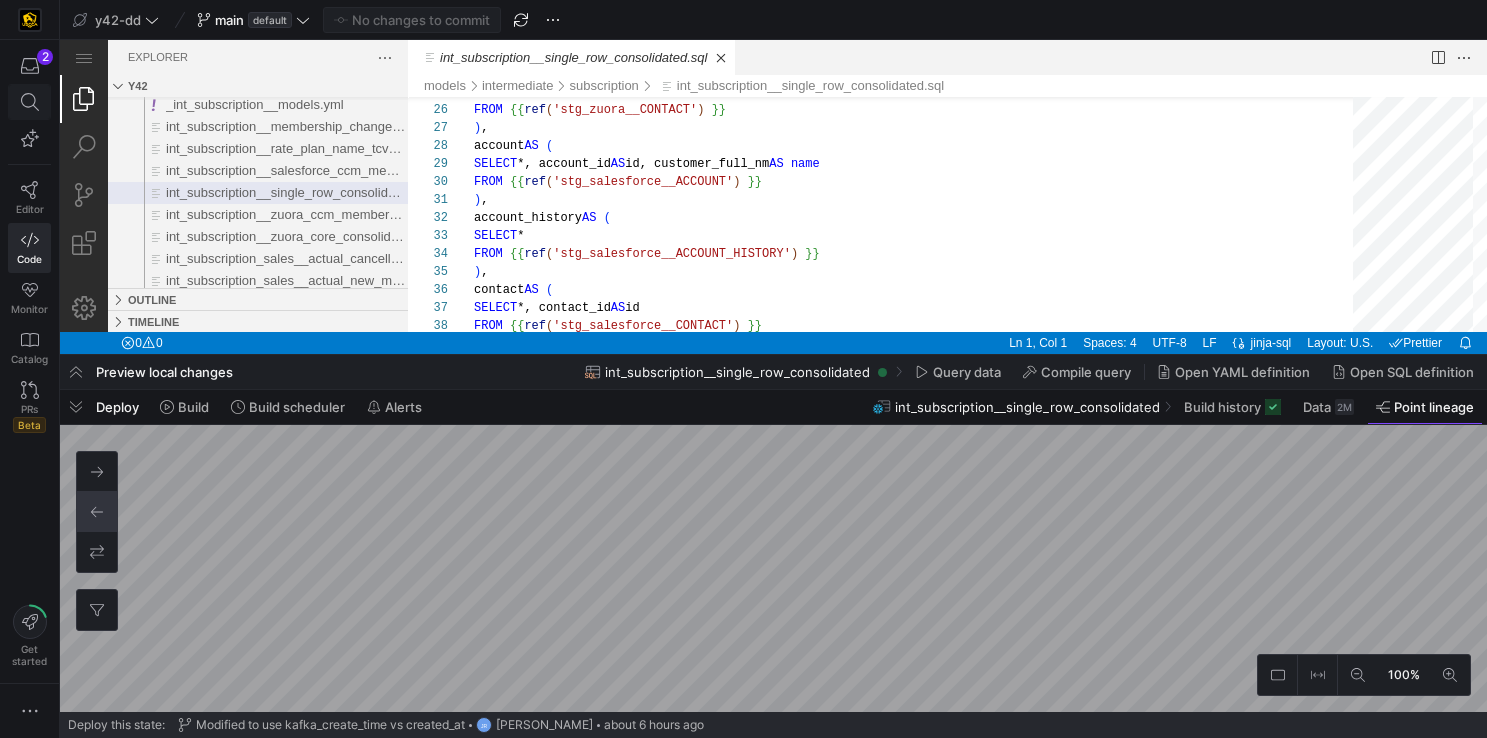 click 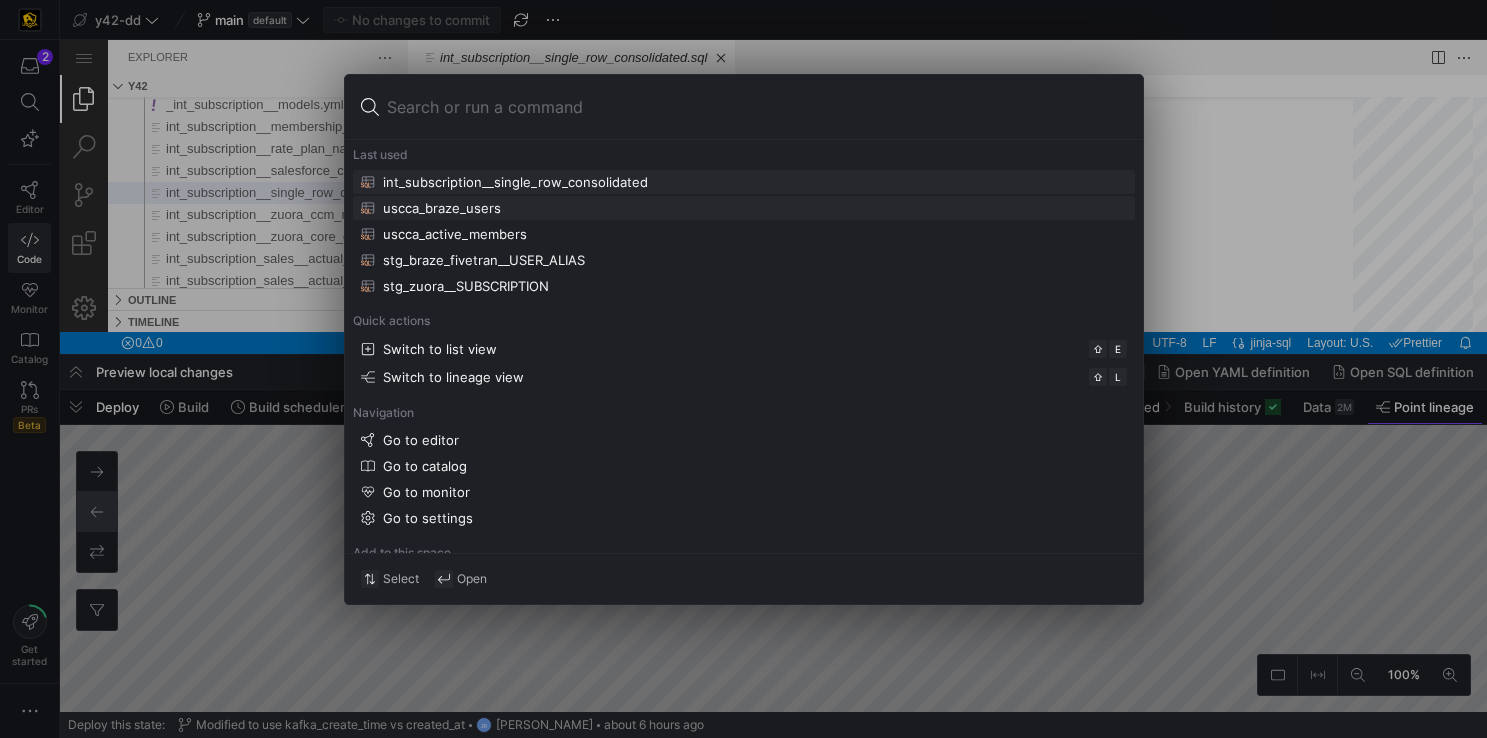 click on "uscca_braze_users" at bounding box center [442, 208] 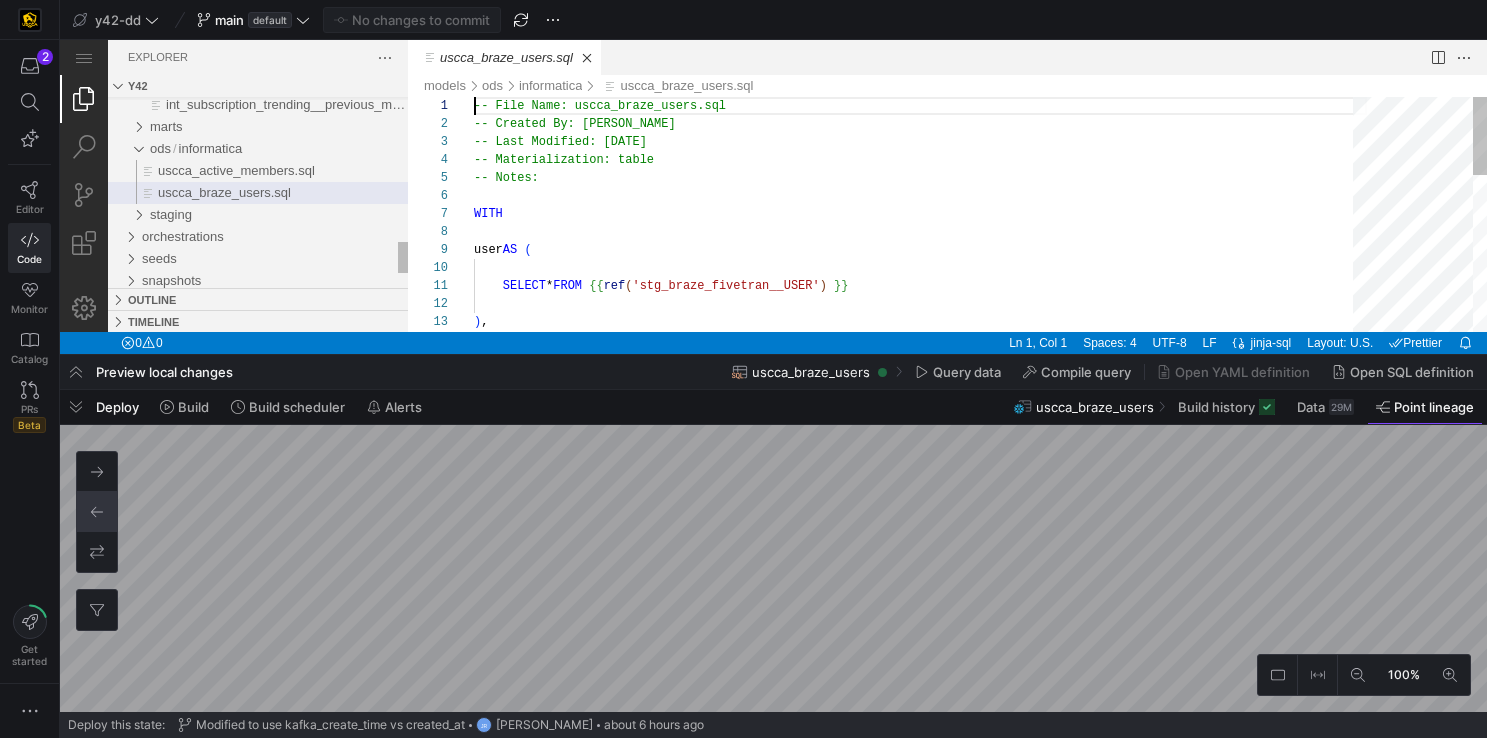 scroll, scrollTop: 0, scrollLeft: 0, axis: both 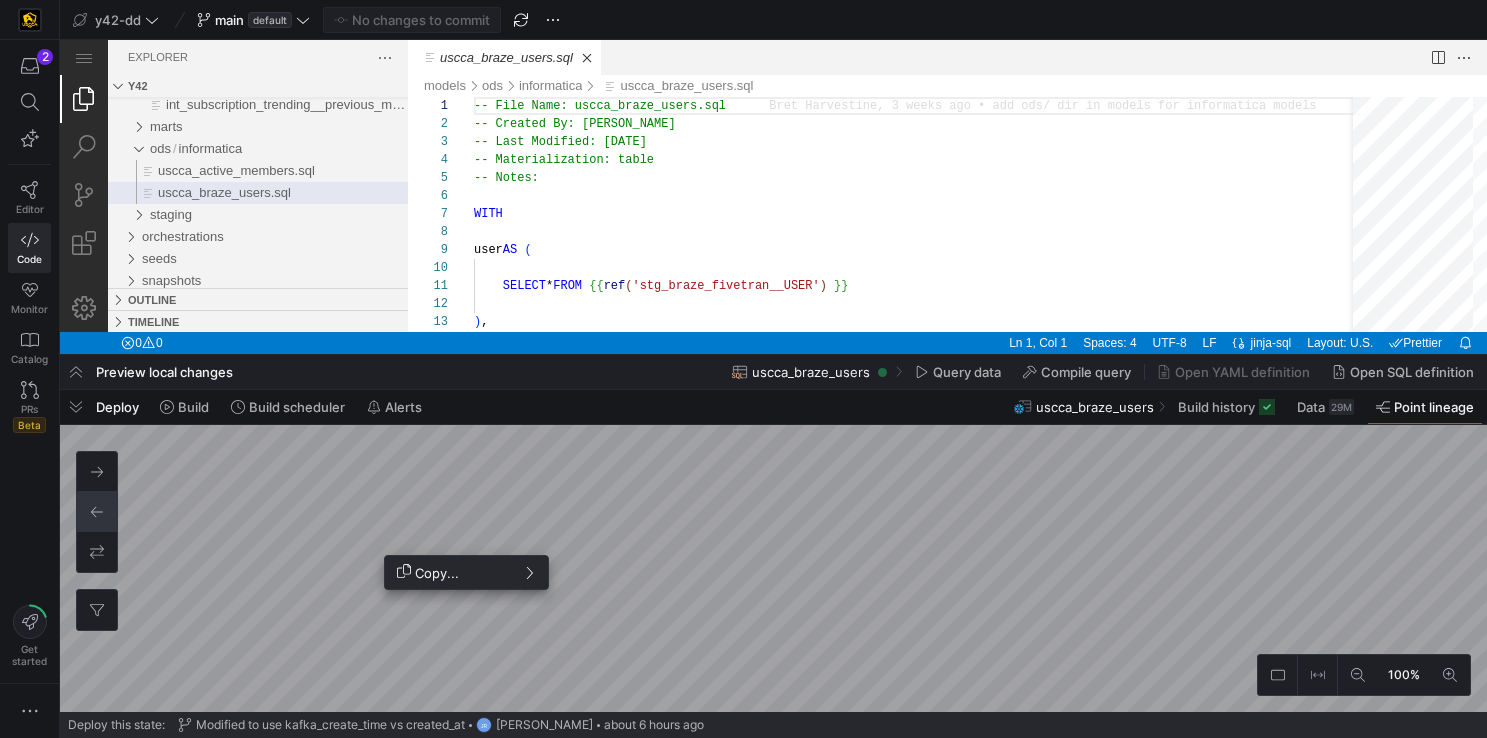 click at bounding box center (743, 369) 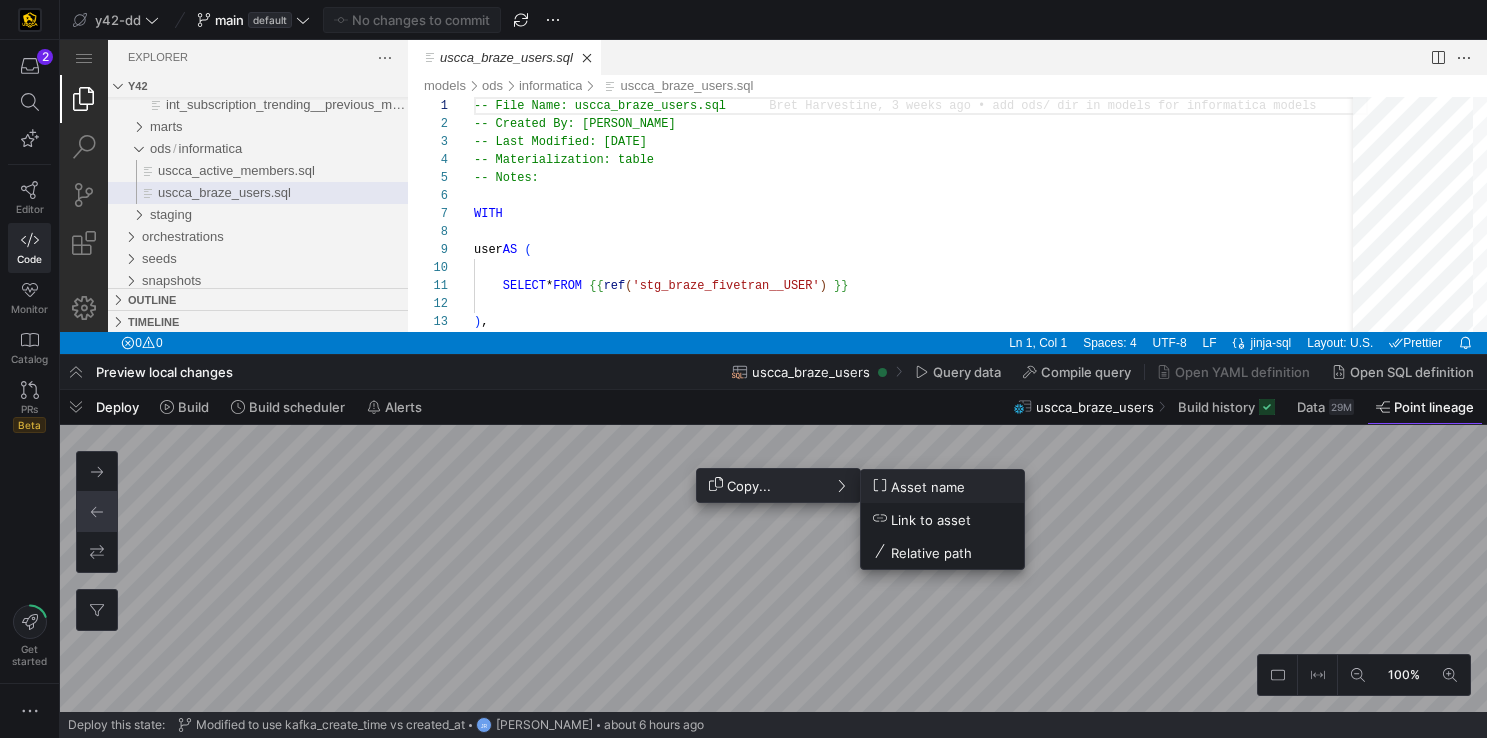 click on "Asset name" at bounding box center (942, 486) 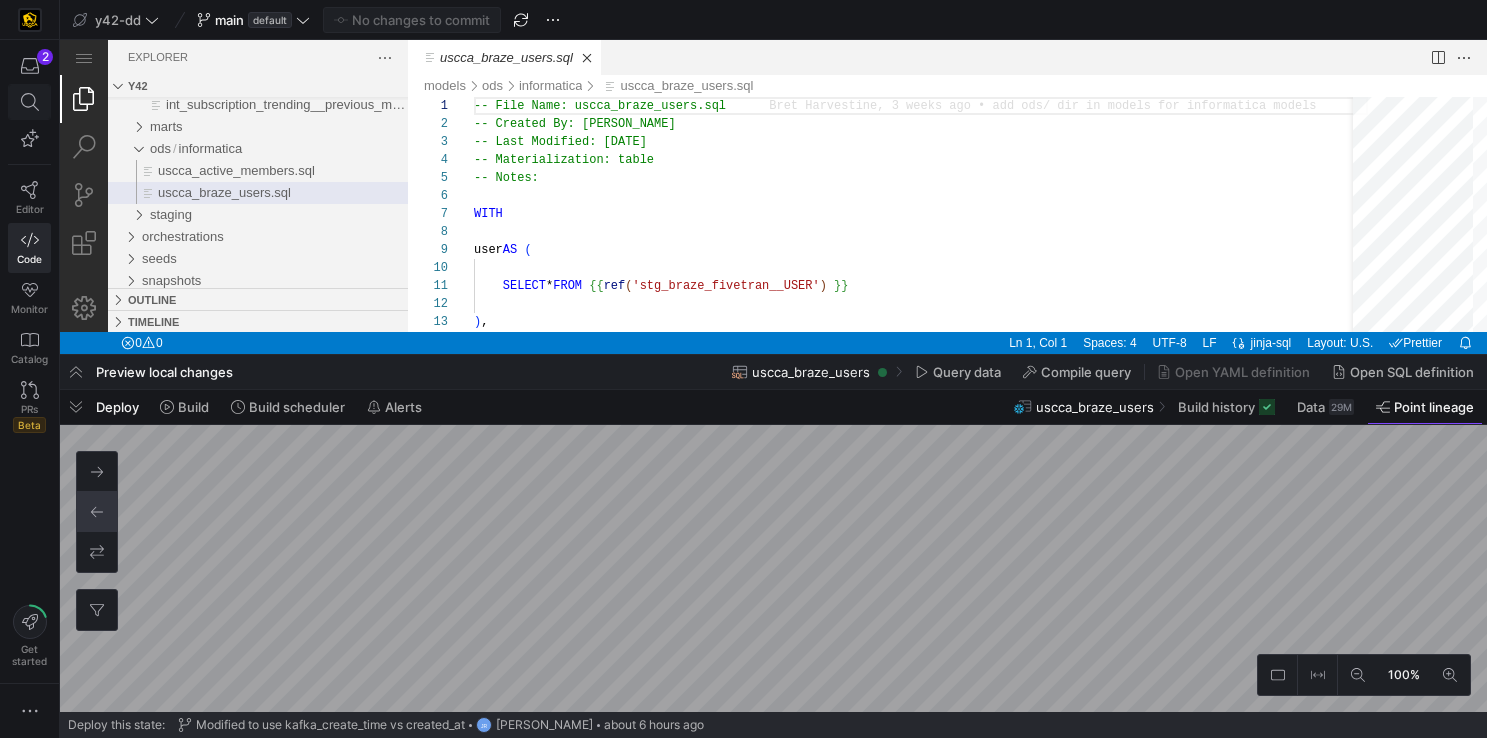 click 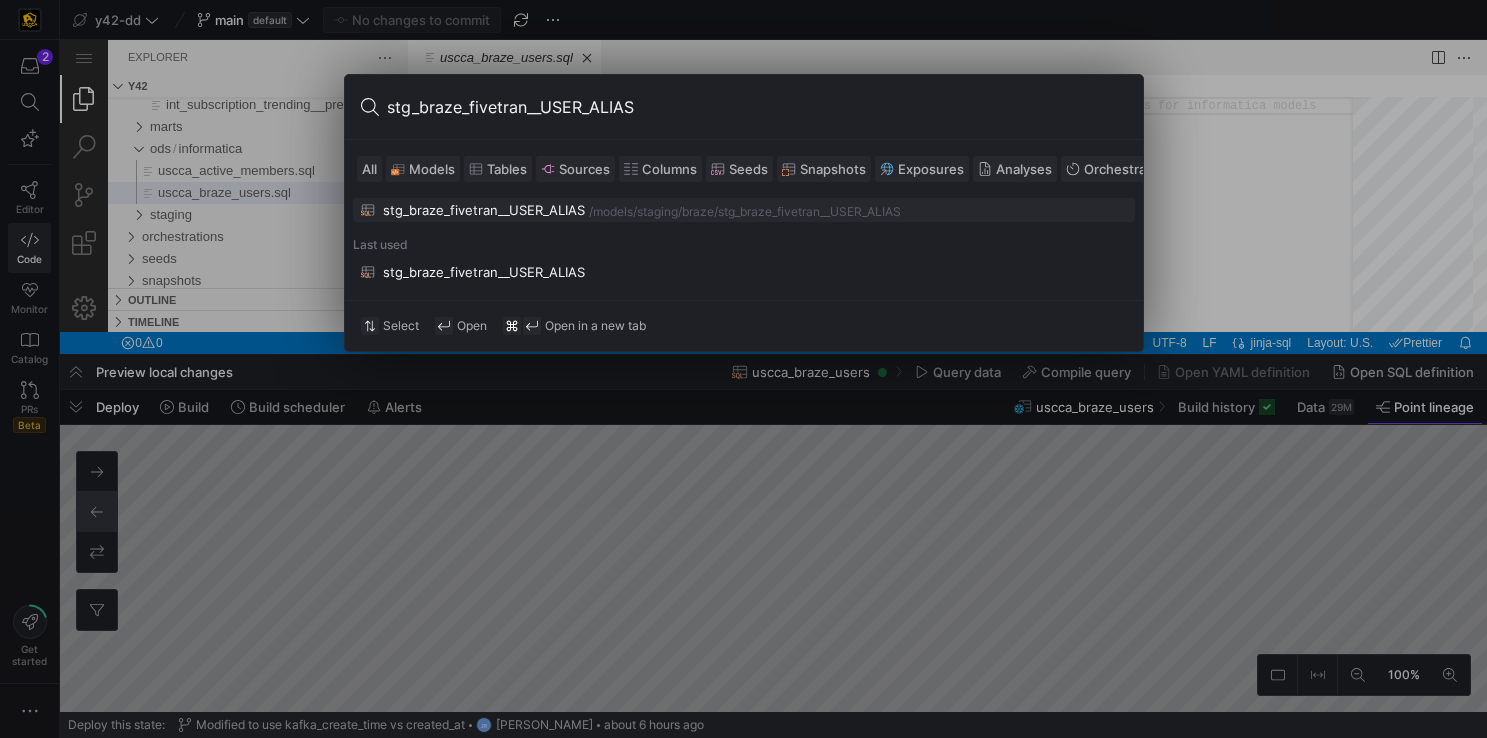 type on "stg_braze_fivetran__USER_ALIAS" 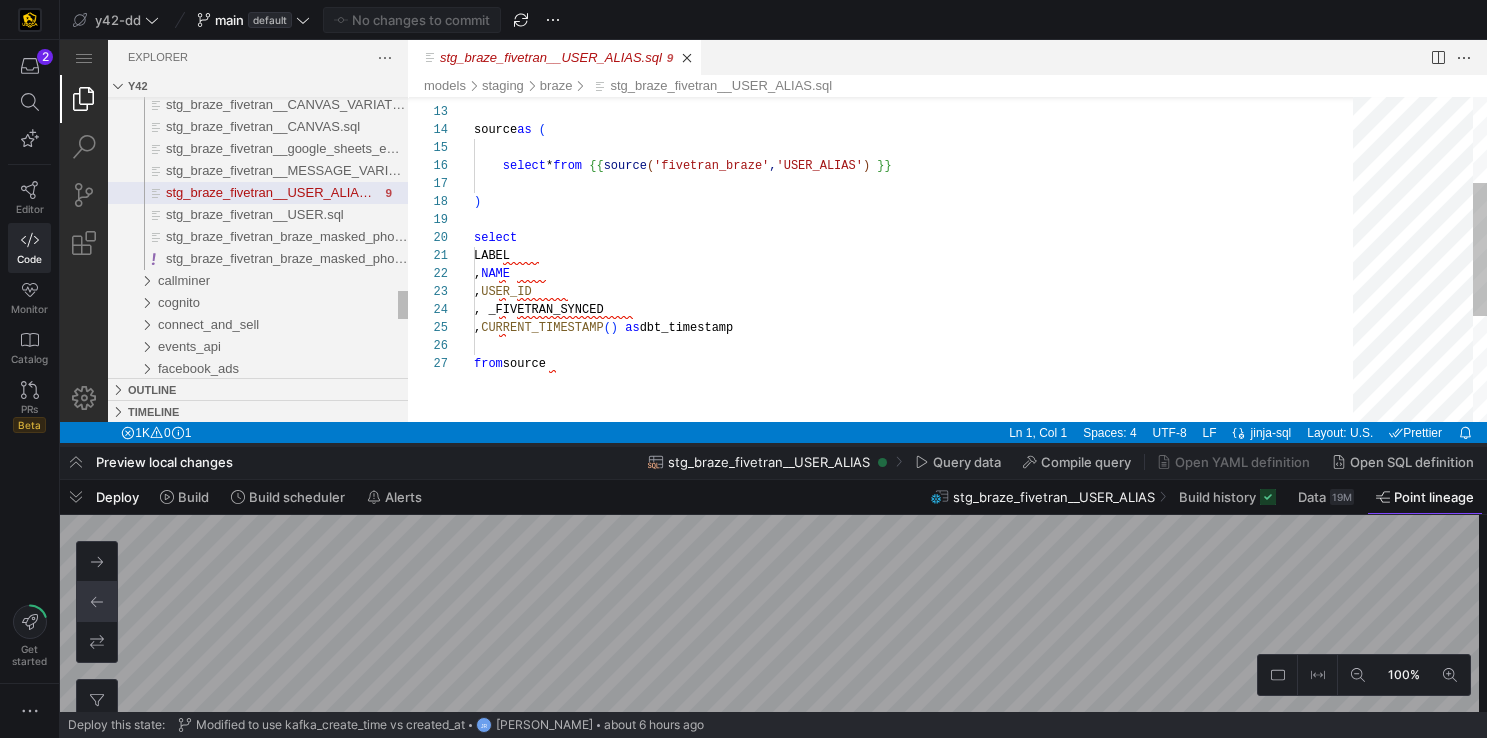 drag, startPoint x: 638, startPoint y: 352, endPoint x: 639, endPoint y: 442, distance: 90.005554 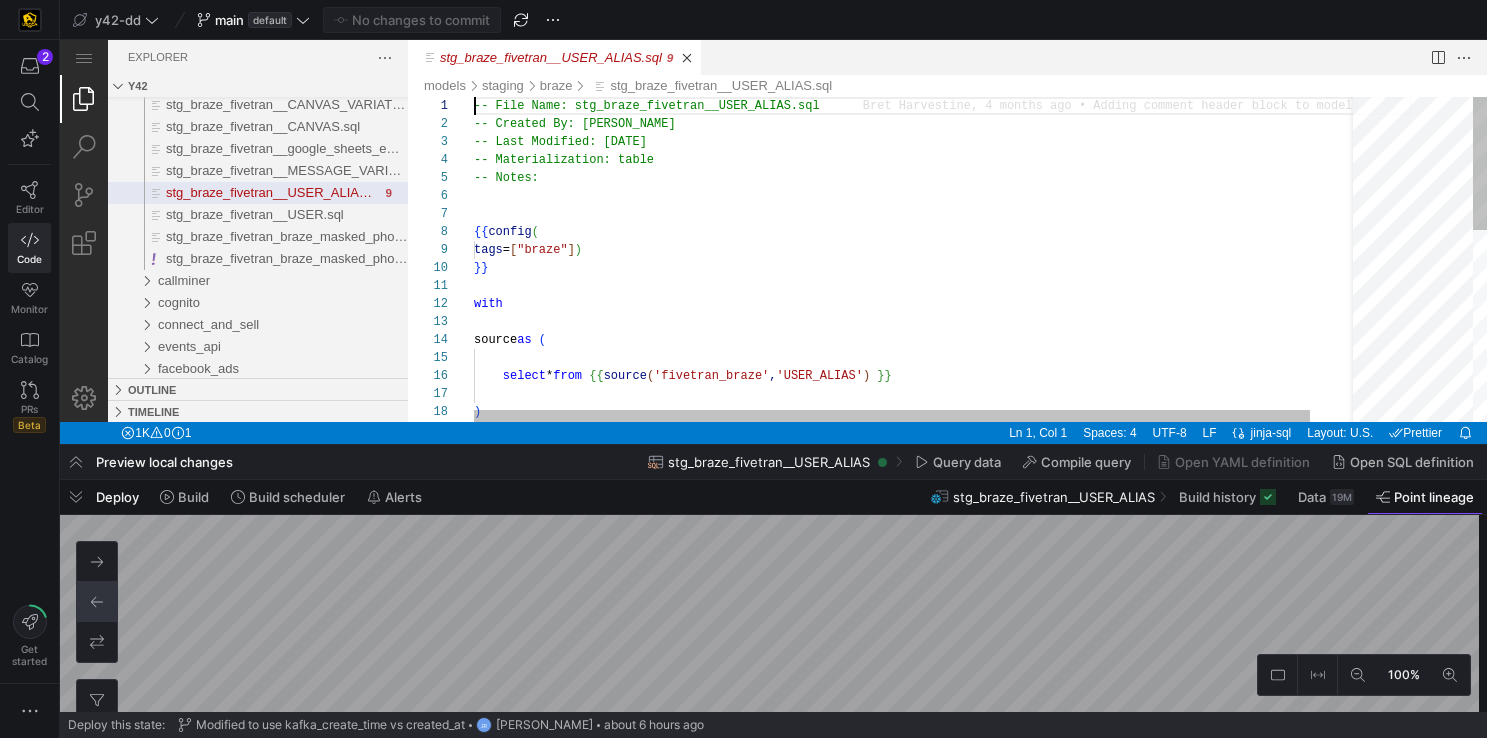 click on ")      select  *  from   {{  source ( 'fivetran_braze' , 'USER_ALIAS' )   }} source  as   ( with }}     tags = [ "braze" ] )   {{  config ( -- Notes: -- Materialization: table -- Last Modified: [DATE] -- Created By: [PERSON_NAME] -- File Name: stg_braze_fivetran__USER_ALIAS.sql" at bounding box center (943, 493) 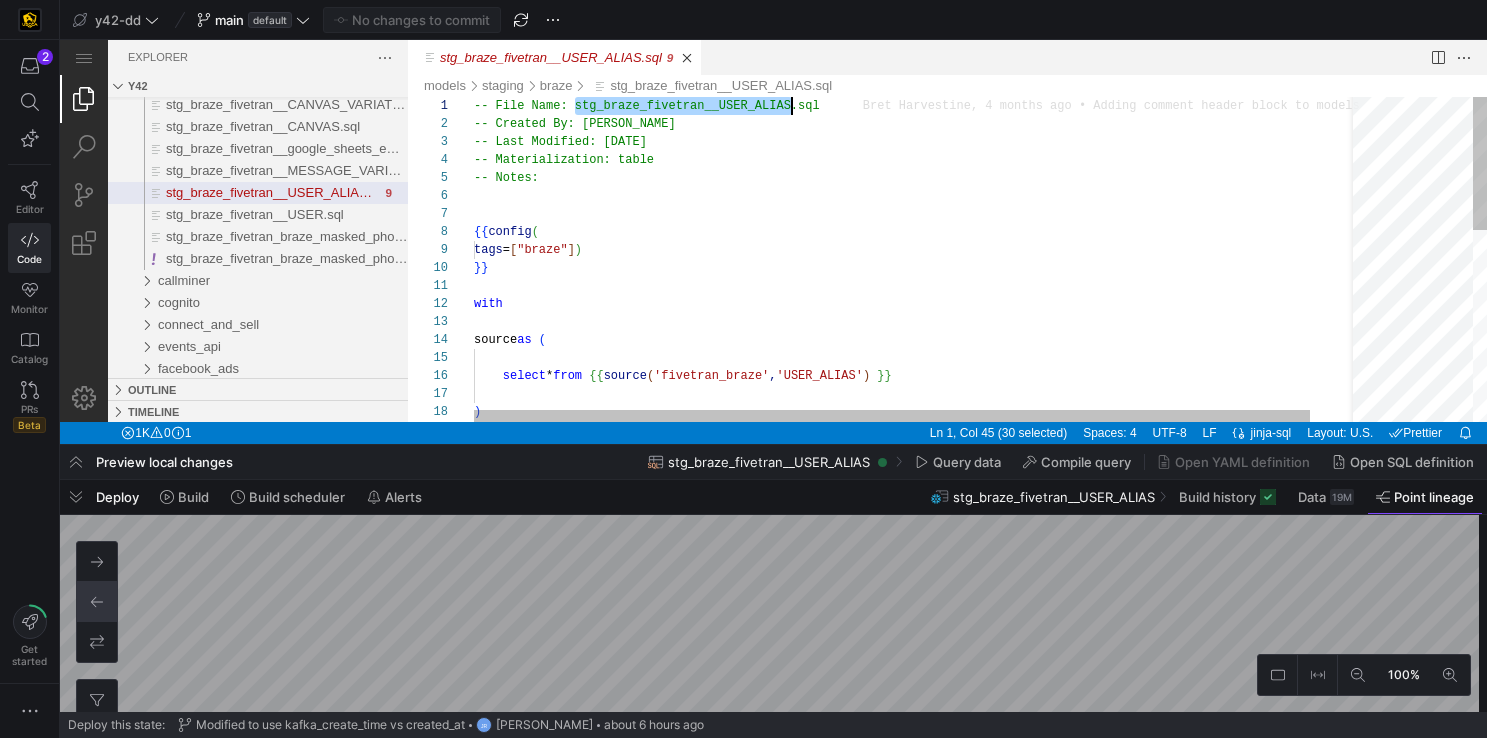 scroll, scrollTop: 0, scrollLeft: 318, axis: horizontal 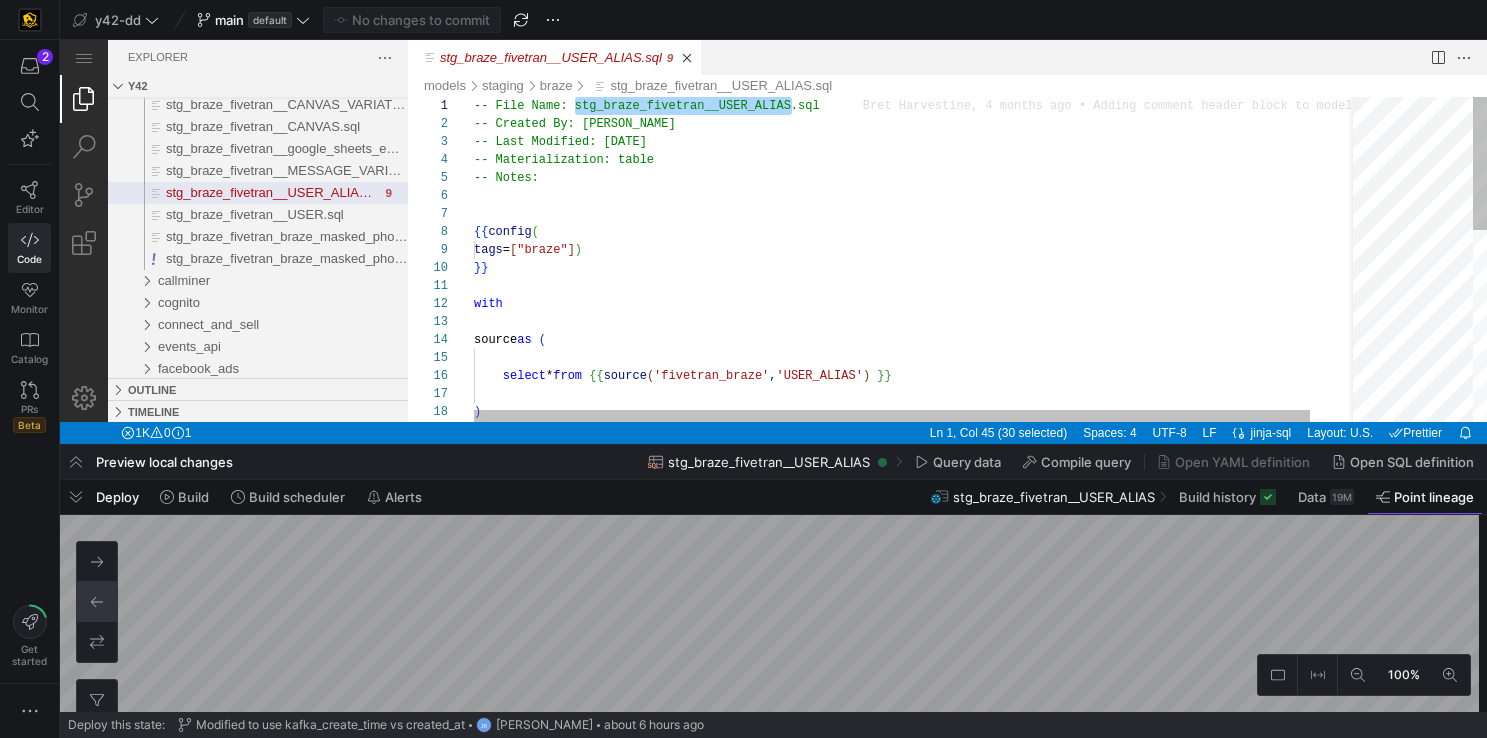 type on "with
source as (
select * from {{ source('fivetran_braze','USER_ALIAS') }}
)
select" 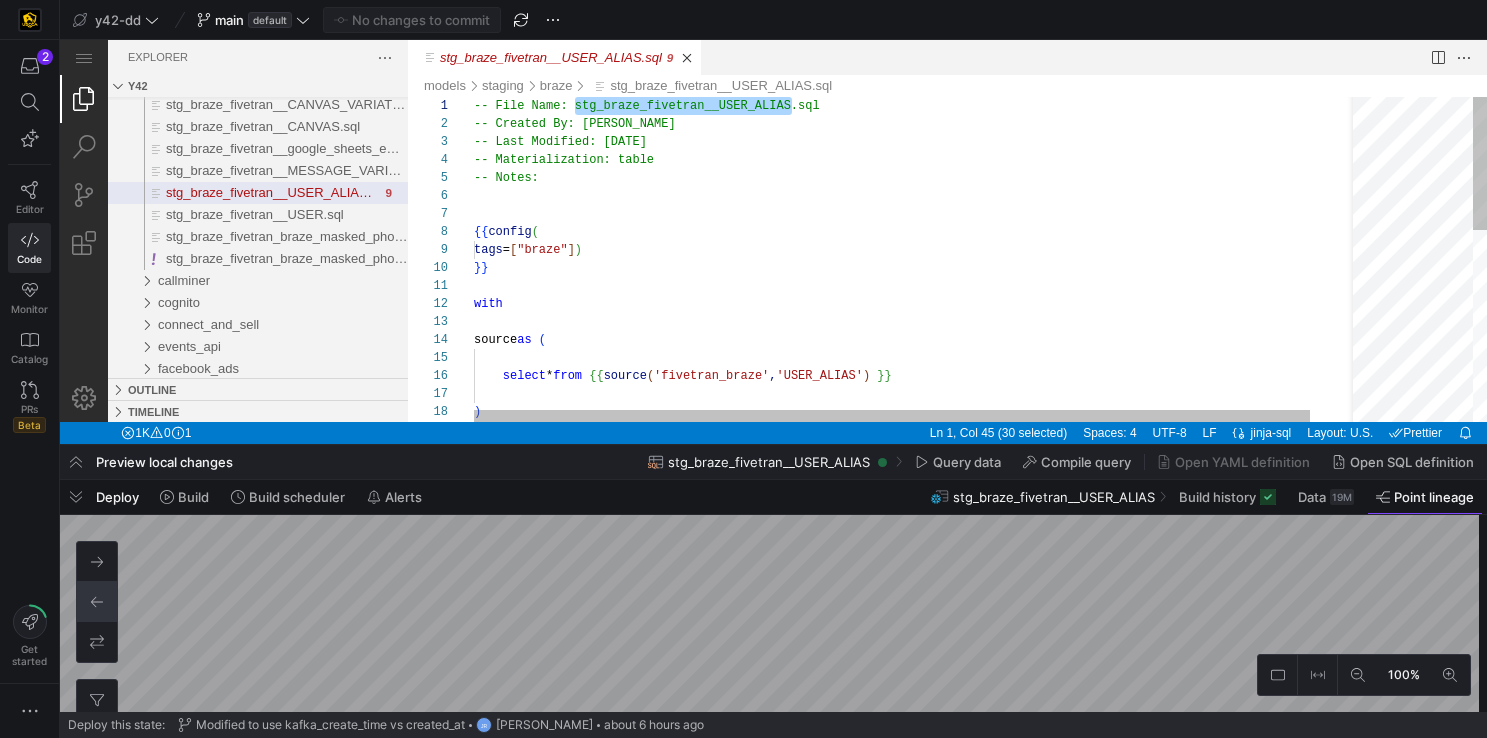 scroll, scrollTop: 0, scrollLeft: 0, axis: both 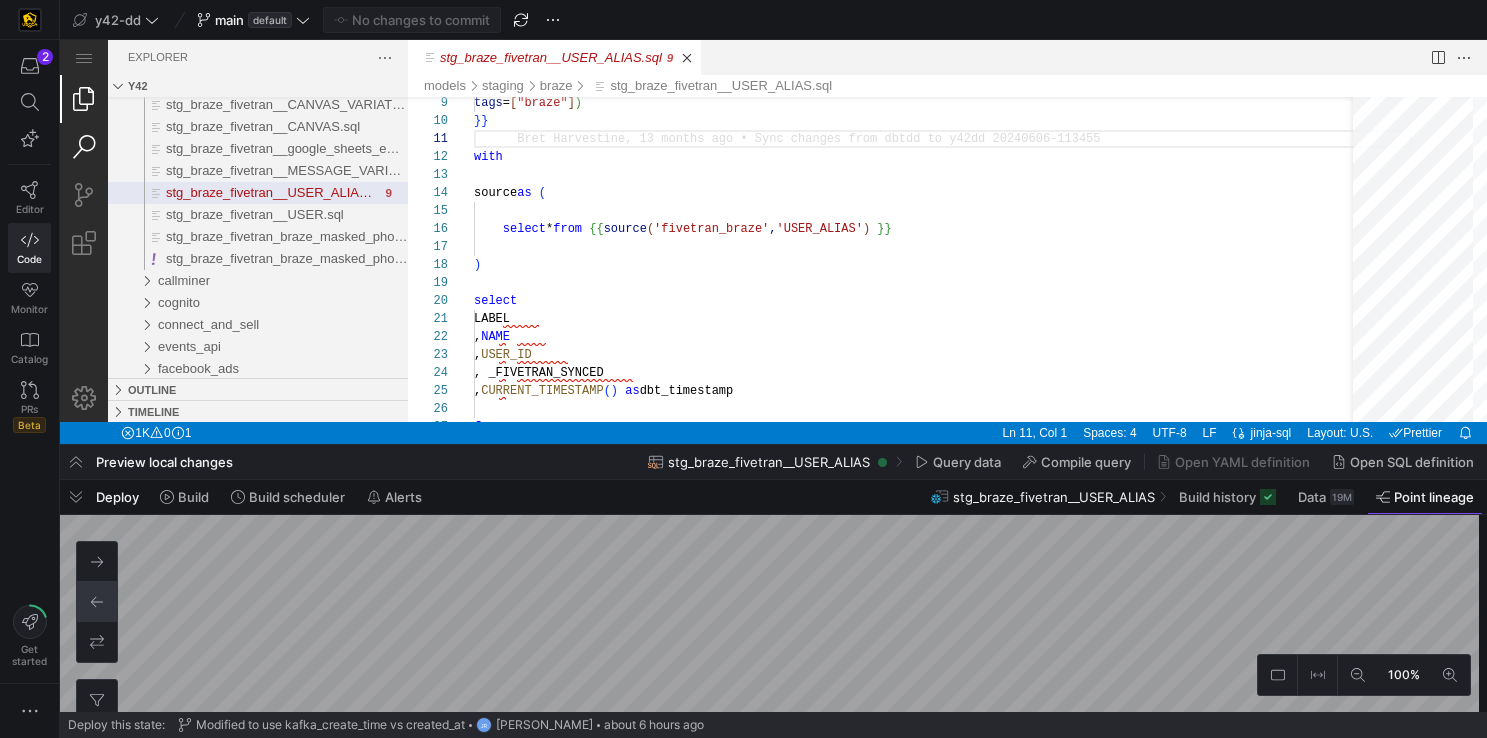 click at bounding box center (84, 147) 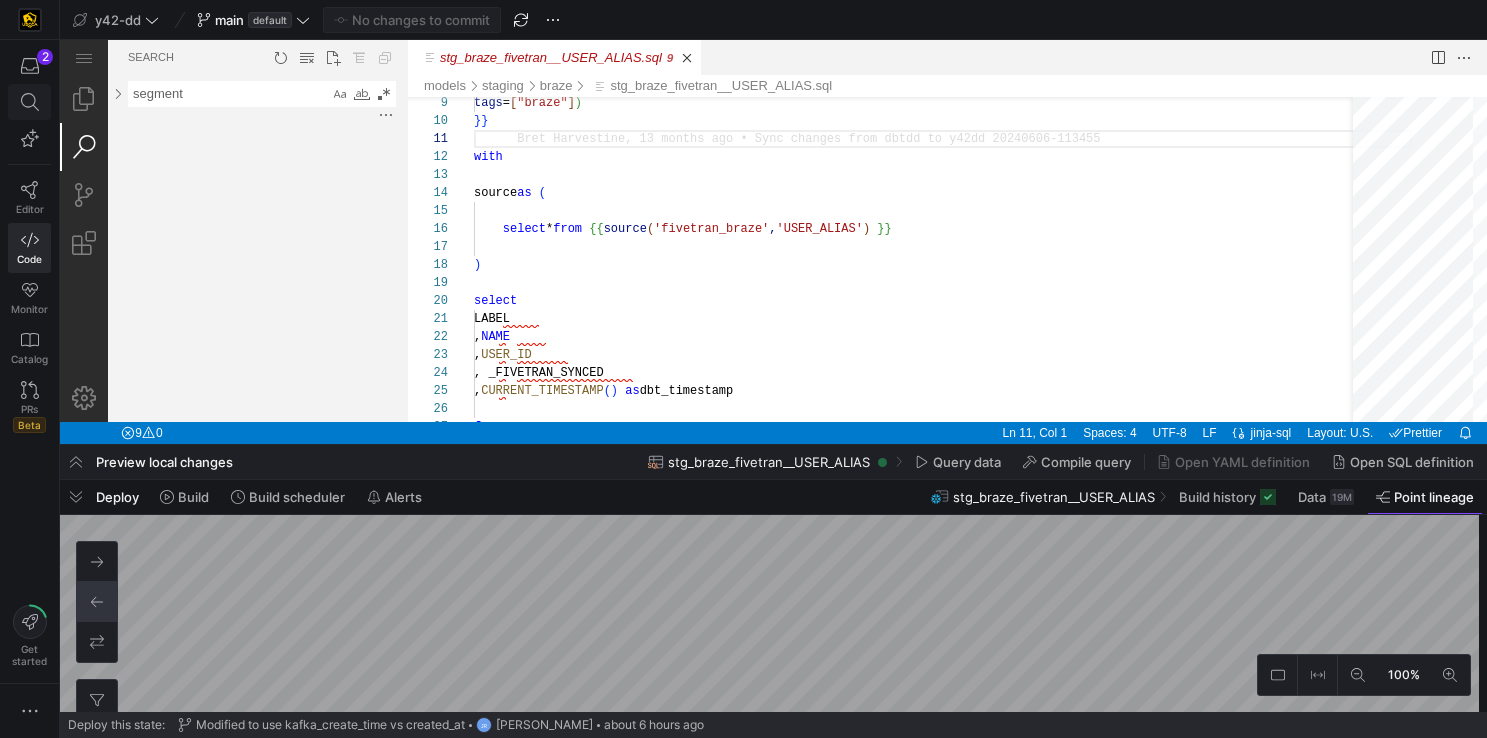 click 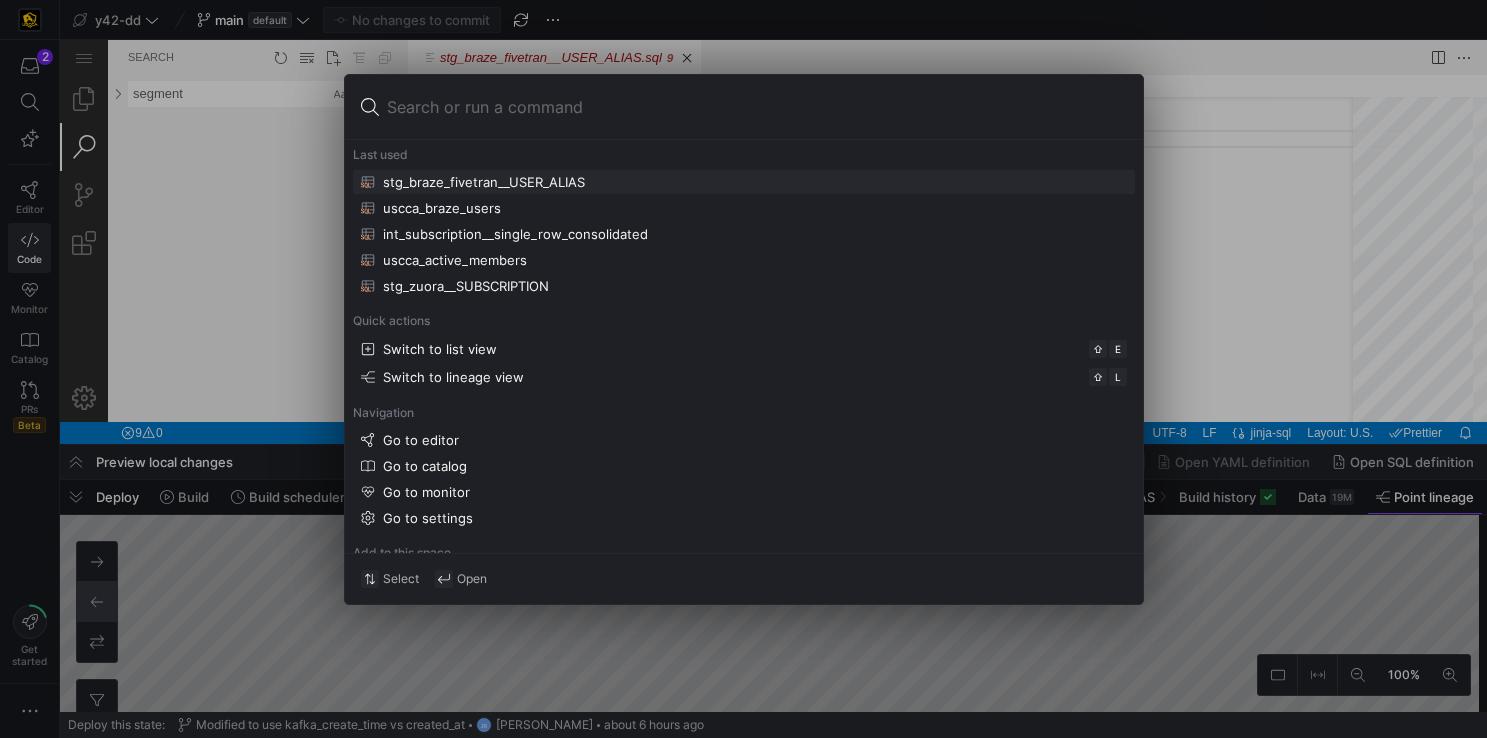 click at bounding box center [743, 369] 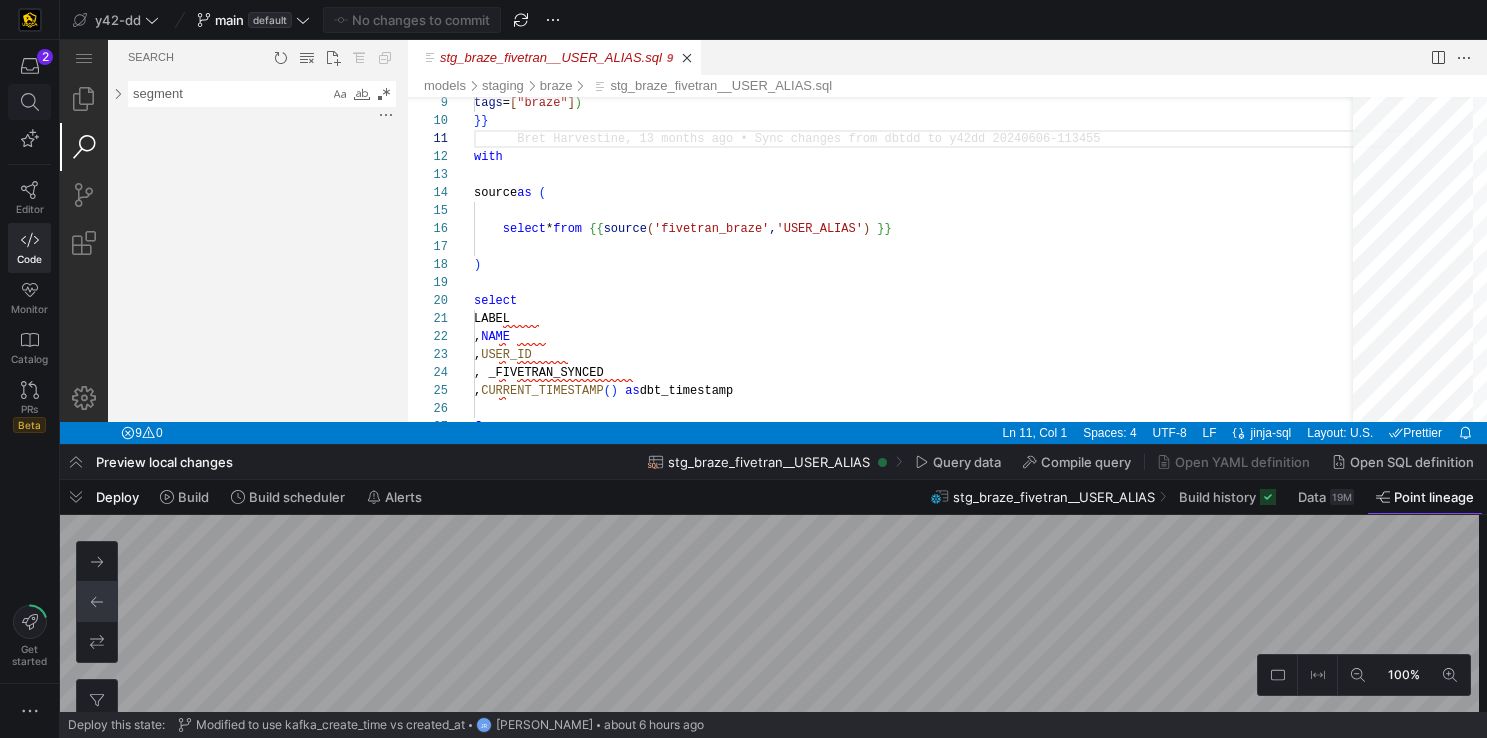 click 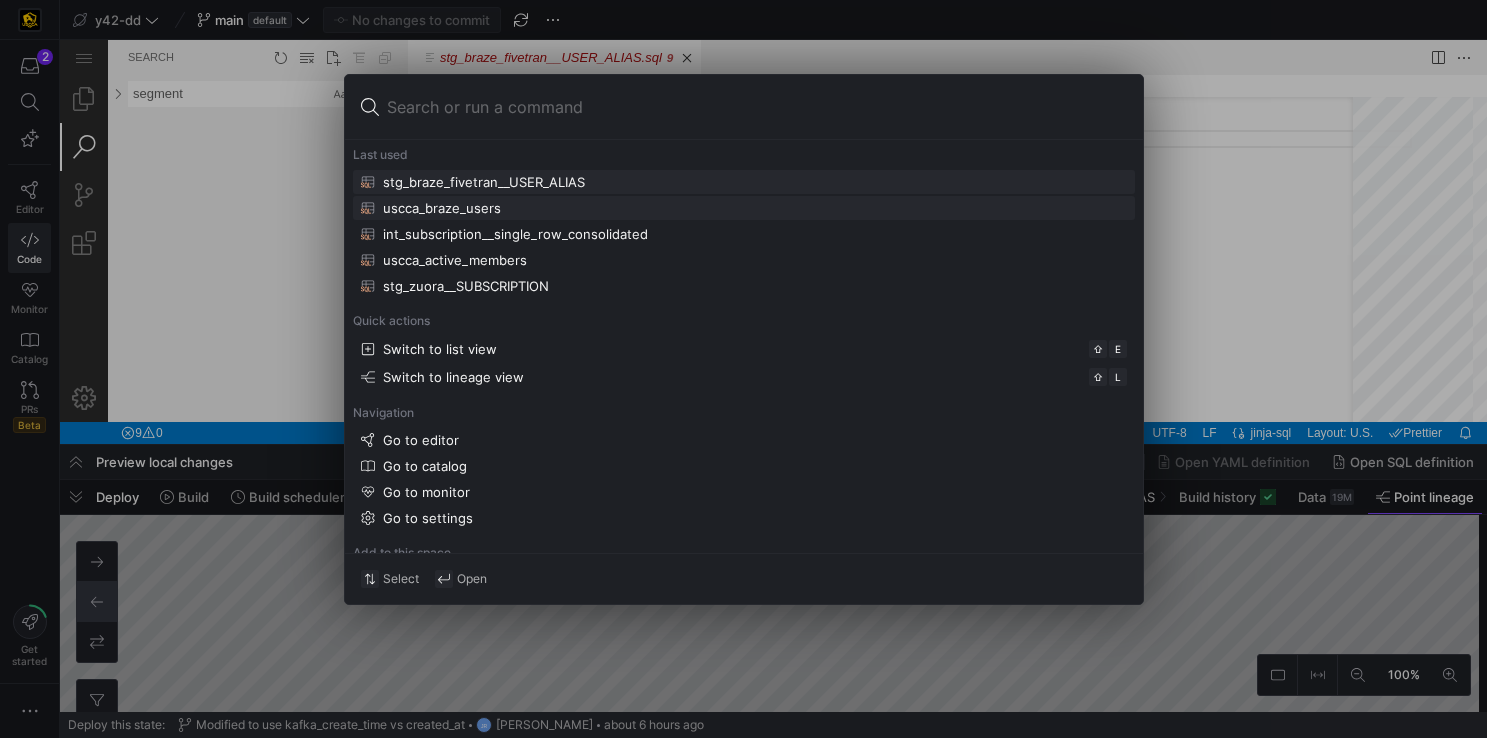 click on "uscca_braze_users" at bounding box center [442, 208] 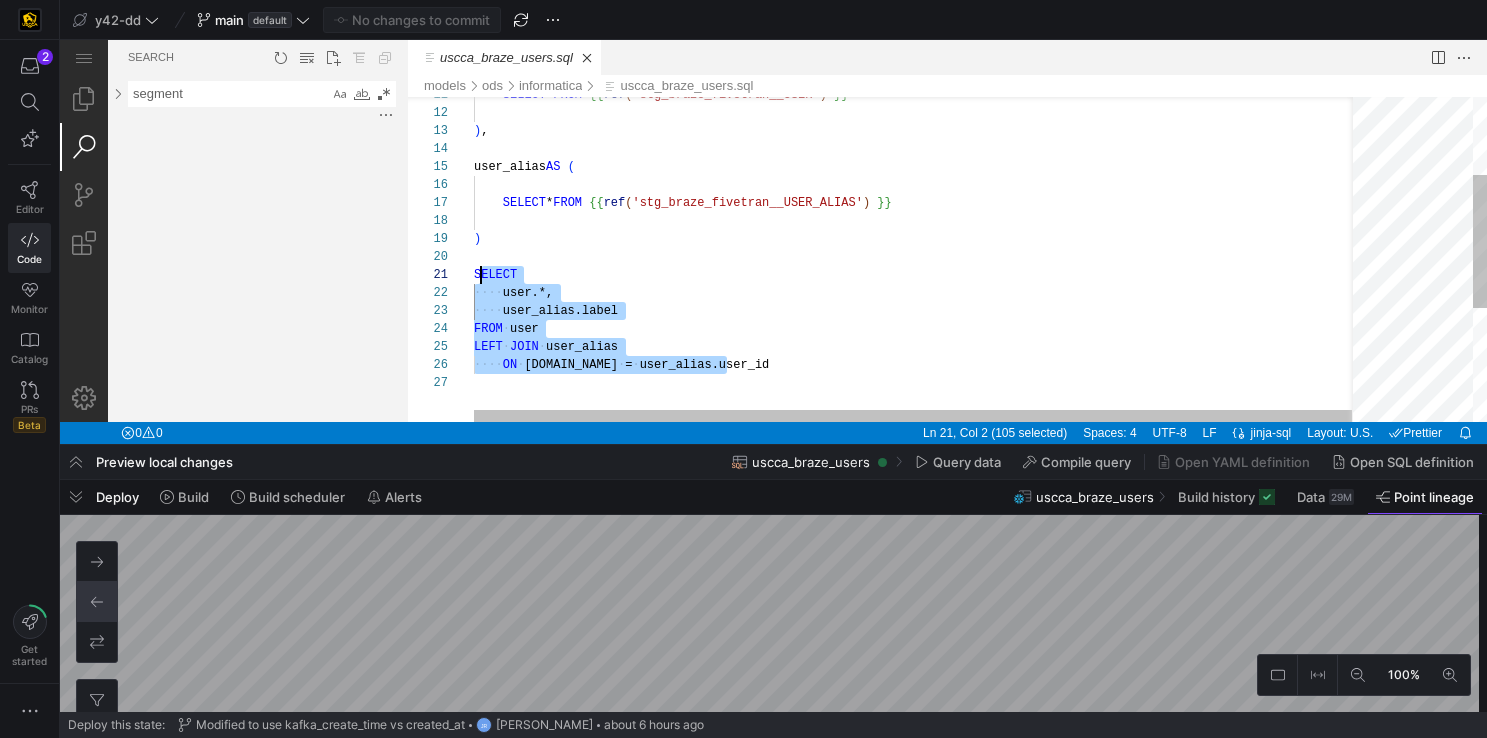 scroll, scrollTop: 0, scrollLeft: 0, axis: both 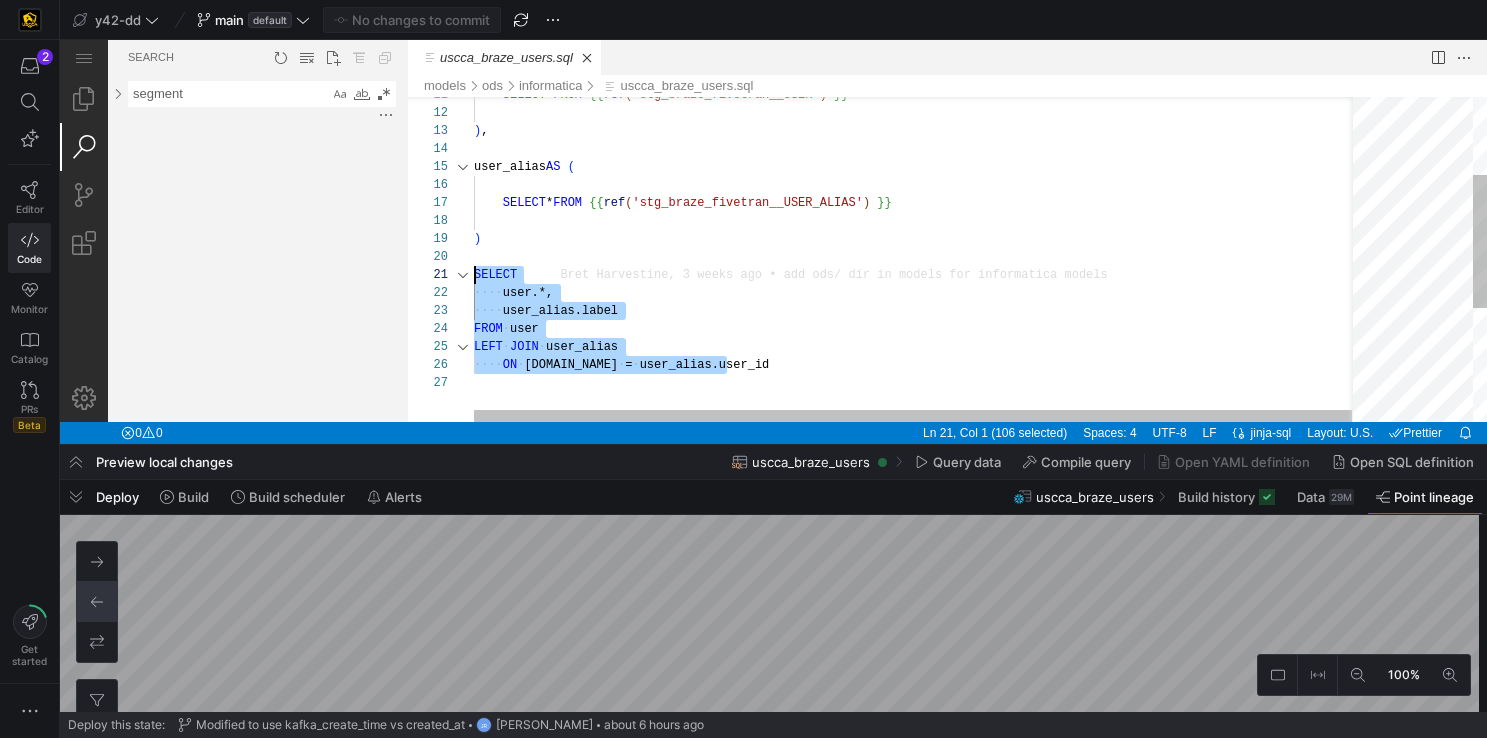 drag, startPoint x: 748, startPoint y: 366, endPoint x: 466, endPoint y: 268, distance: 298.54312 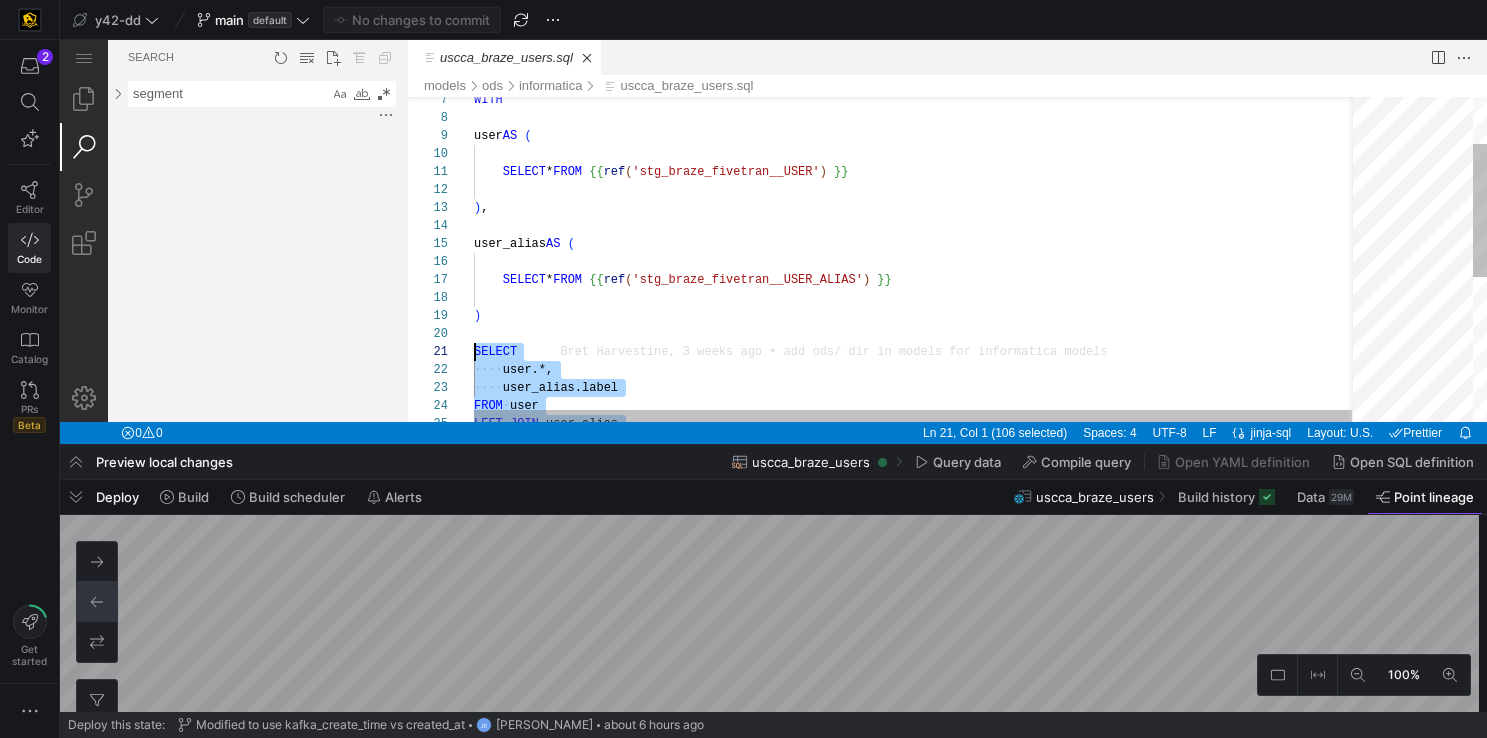 type on "SELECT * FROM {{ ref('stg_braze_fivetran__USER') }}
),
user_alias AS (
SELECT * FROM {{ ref('stg_braze_fivetran__USER_ALIAS') }}
)" 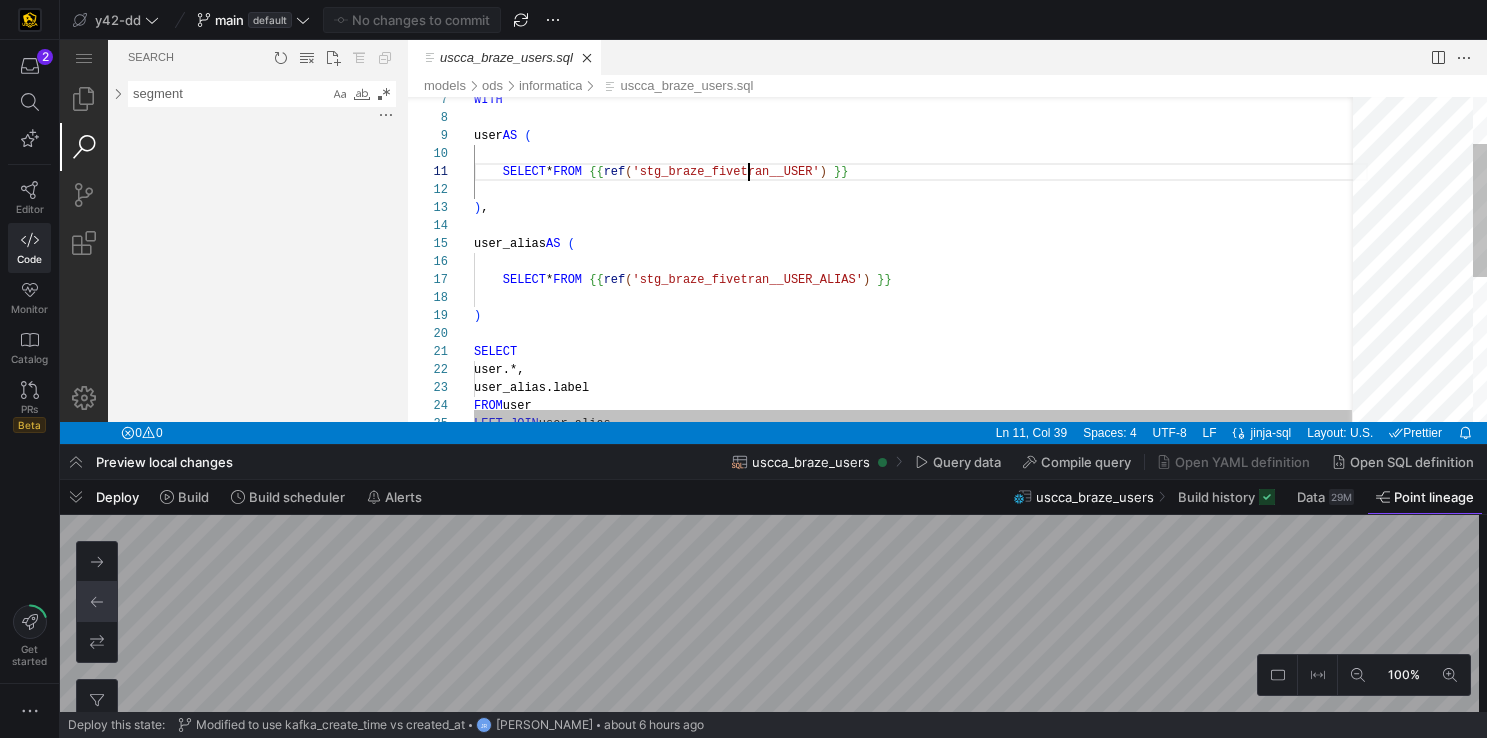 click on "SELECT  *  FROM   {{  ref ( 'stg_braze_fivetran__USER_ALIAS' )   }} ) SELECT     user.*,     user_alias.label FROM  user user_alias  AS   ( ) , LEFT JOIN  user_alias      SELECT  *  FROM   {{  ref ( 'stg_braze_fivetran__USER' )   }} user  AS   ( WITH" at bounding box center (921, 379) 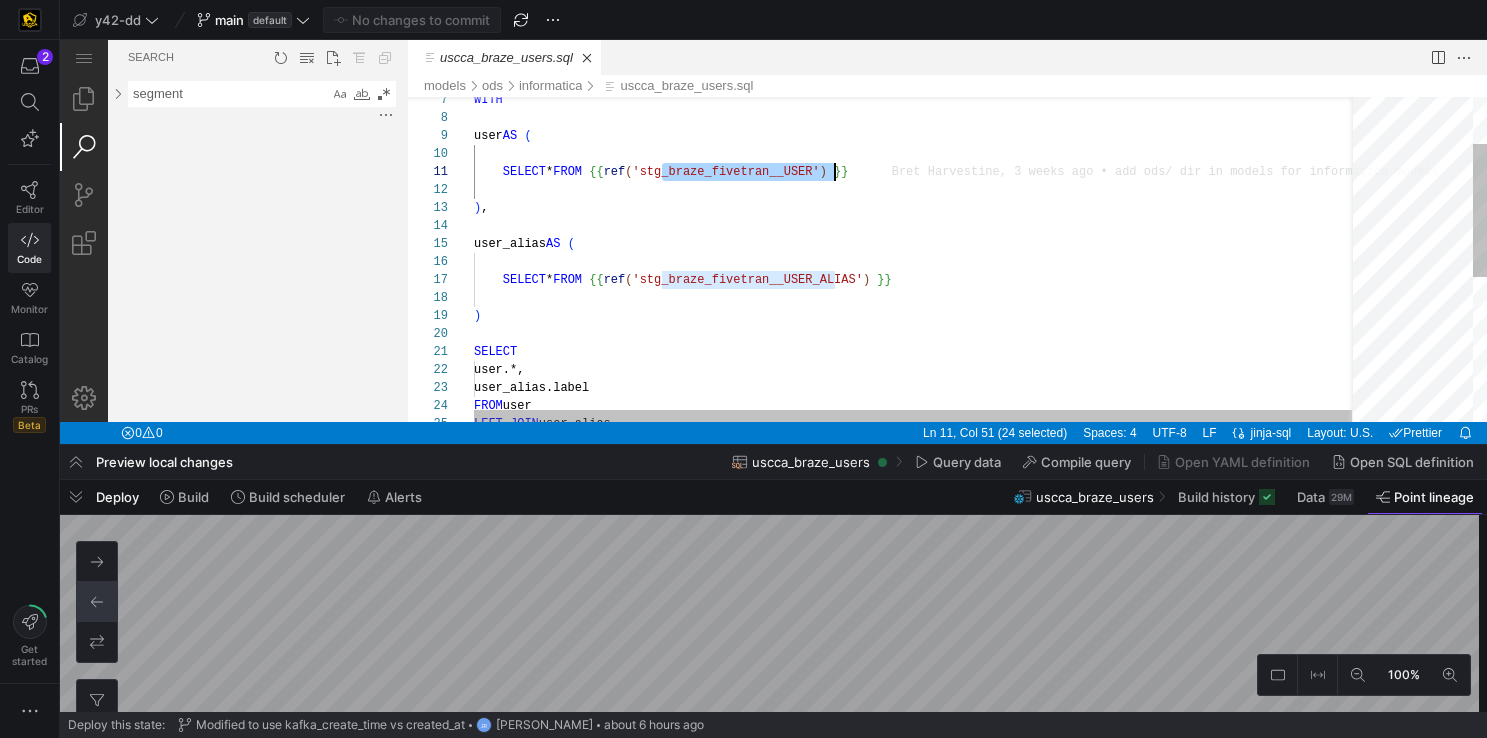 click on "SELECT  *  FROM   {{  ref ( 'stg_braze_fivetran__USER_ALIAS' )   }} ) SELECT     user.*,     user_alias.label FROM  user user_alias  AS   ( ) , LEFT JOIN  user_alias      SELECT  *  FROM   {{  ref ( 'stg_braze_fivetran__USER' )   }} user  AS   ( WITH" at bounding box center [921, 379] 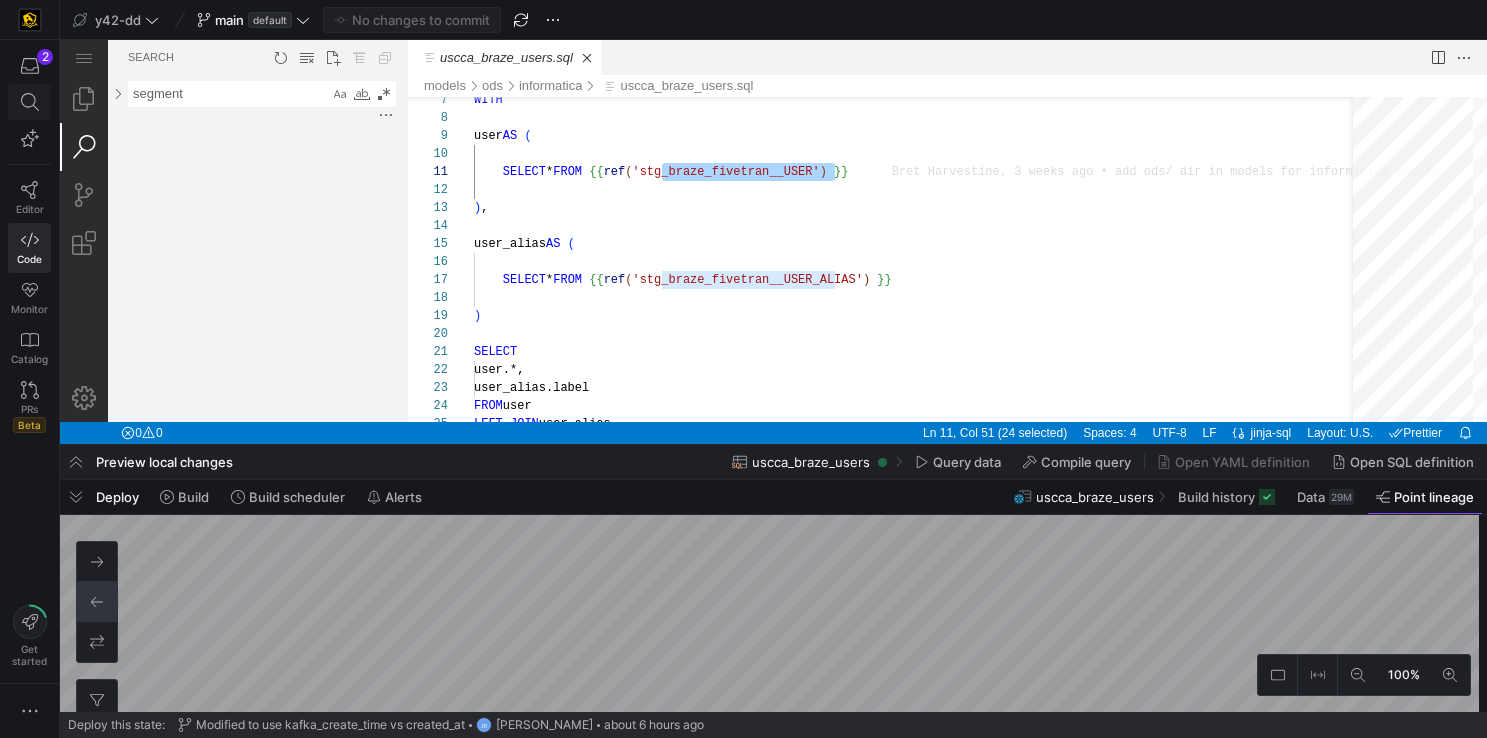 click 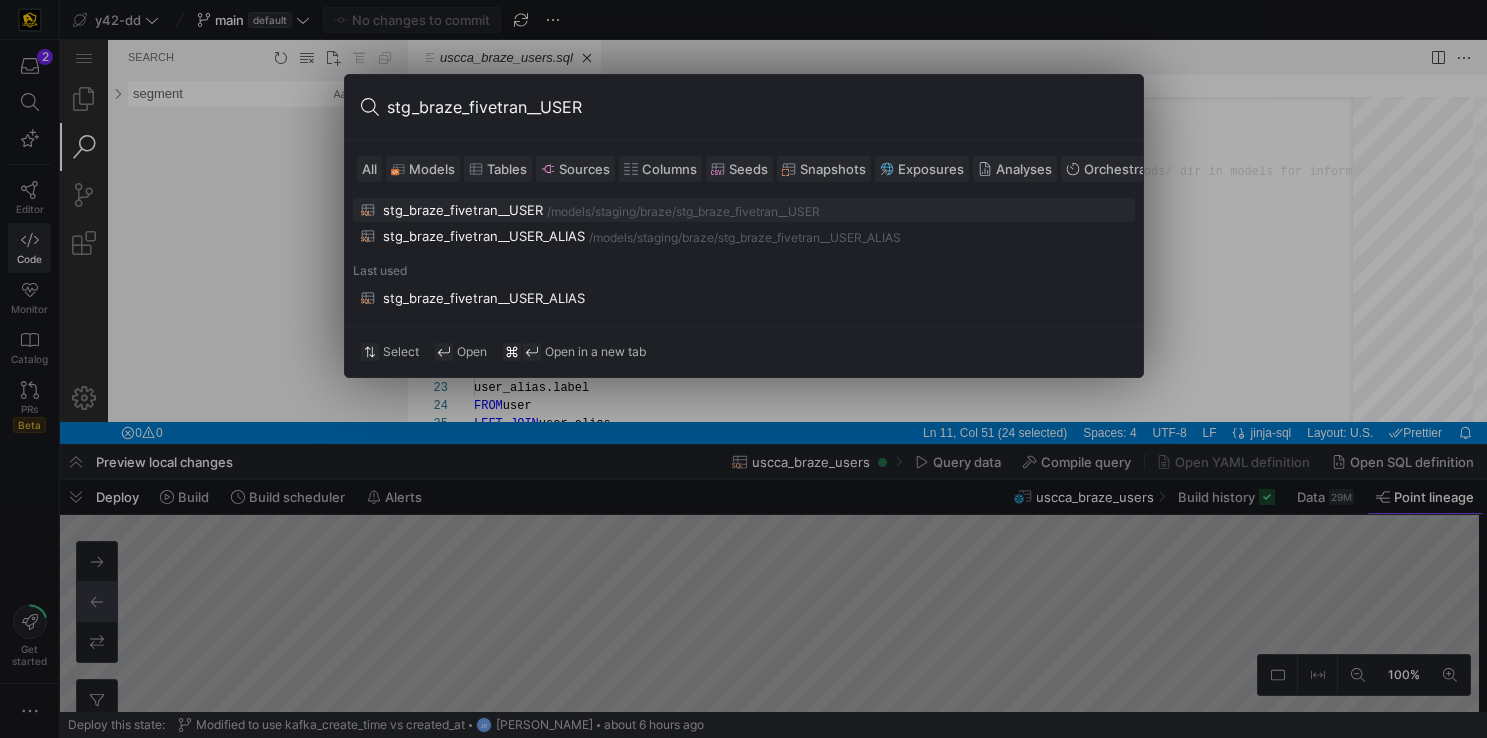 type on "stg_braze_fivetran__USER" 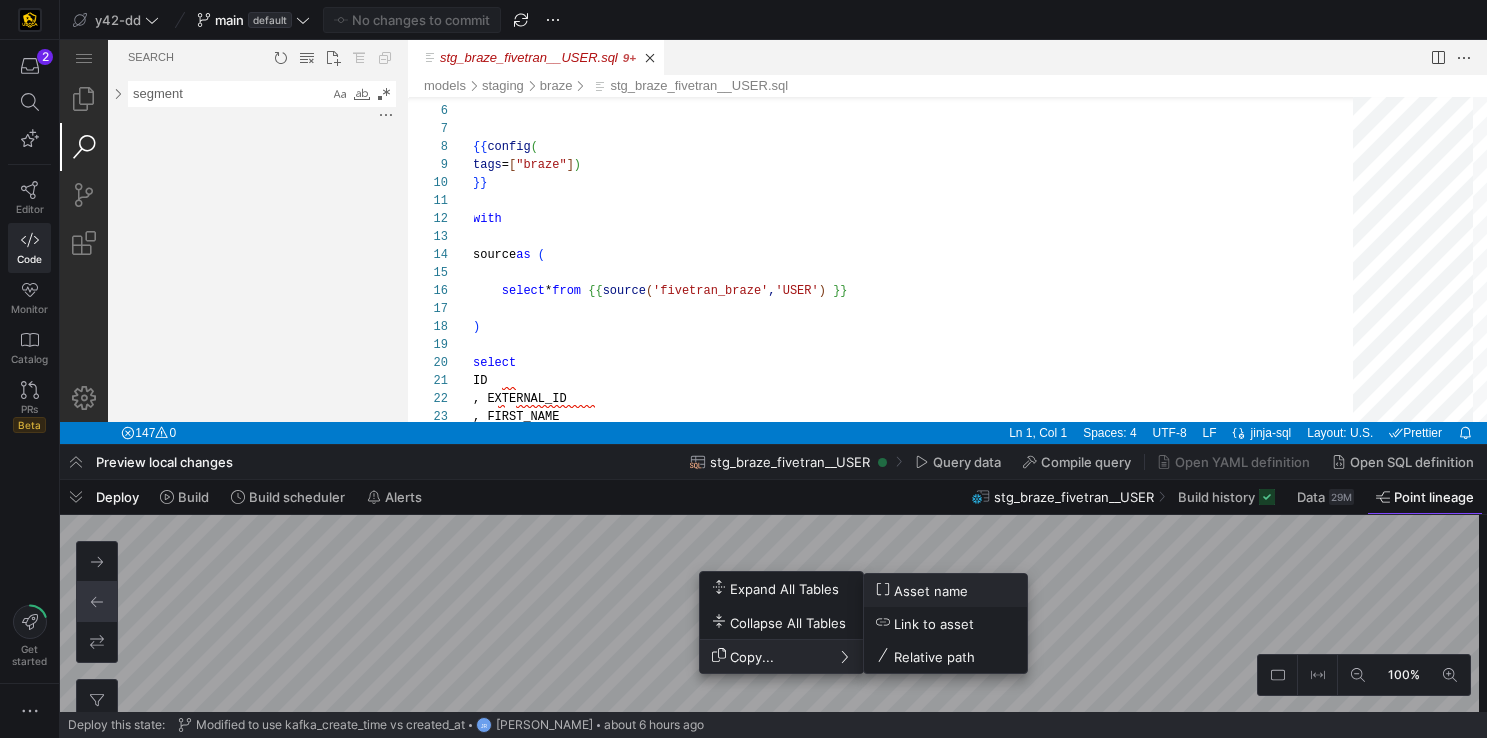 click on "Copy..." at bounding box center (781, 656) 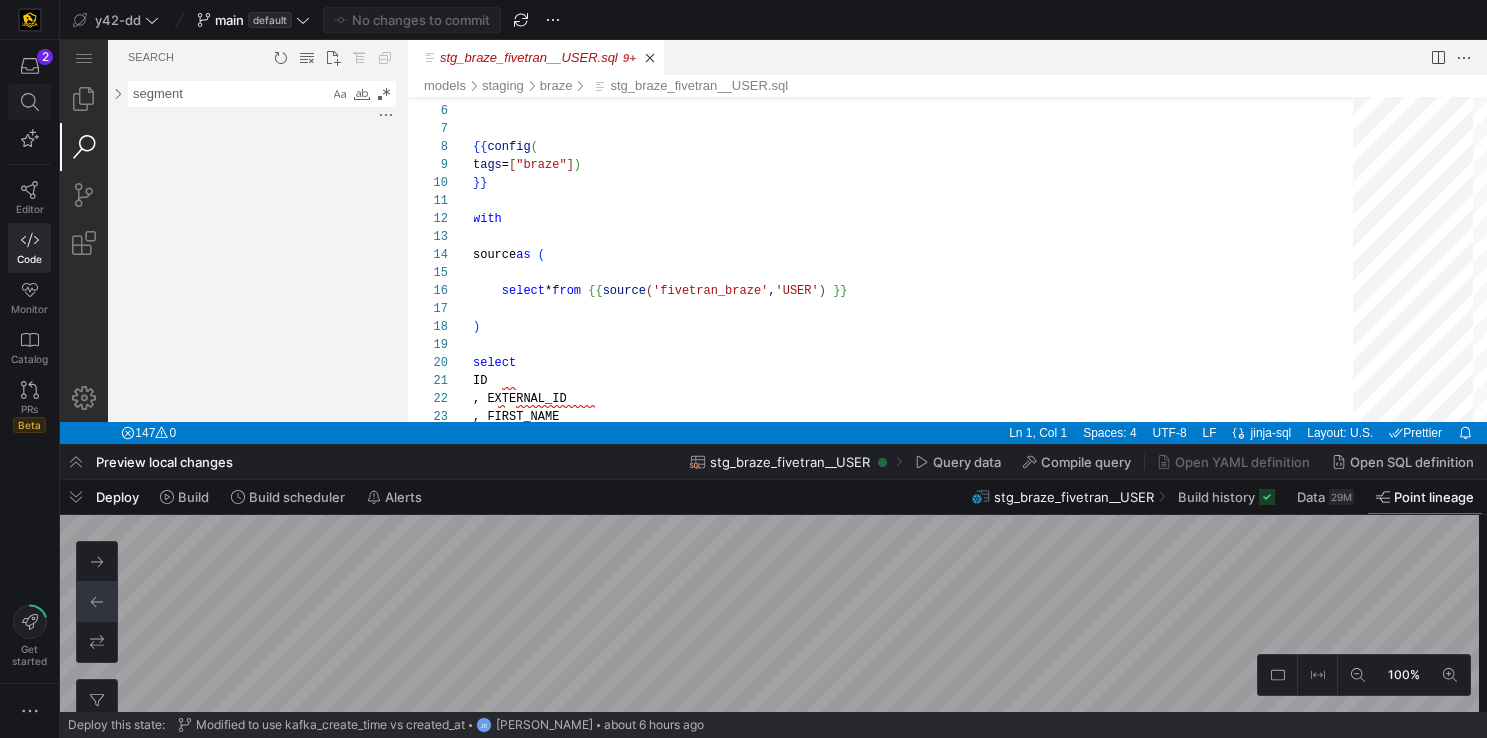 click 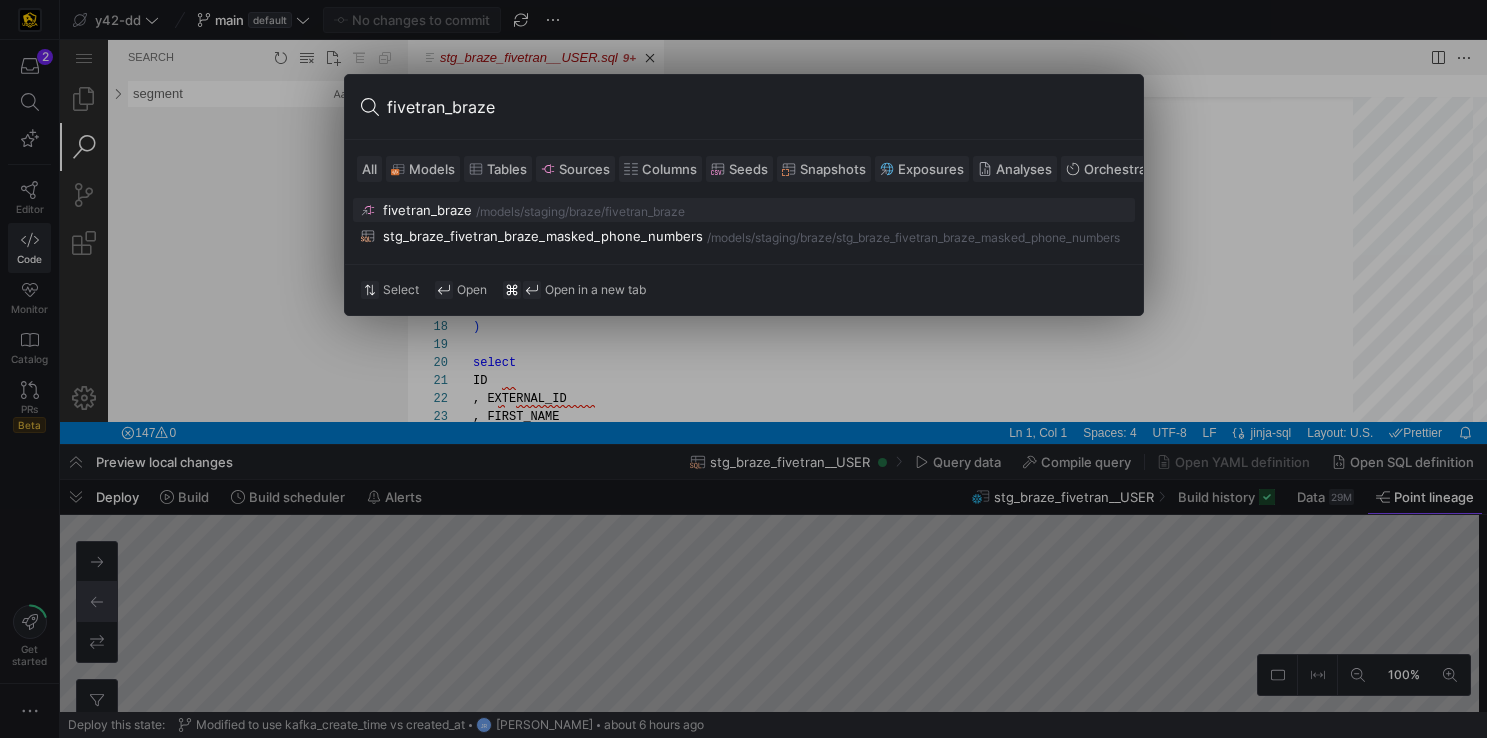 type on "fivetran_braze" 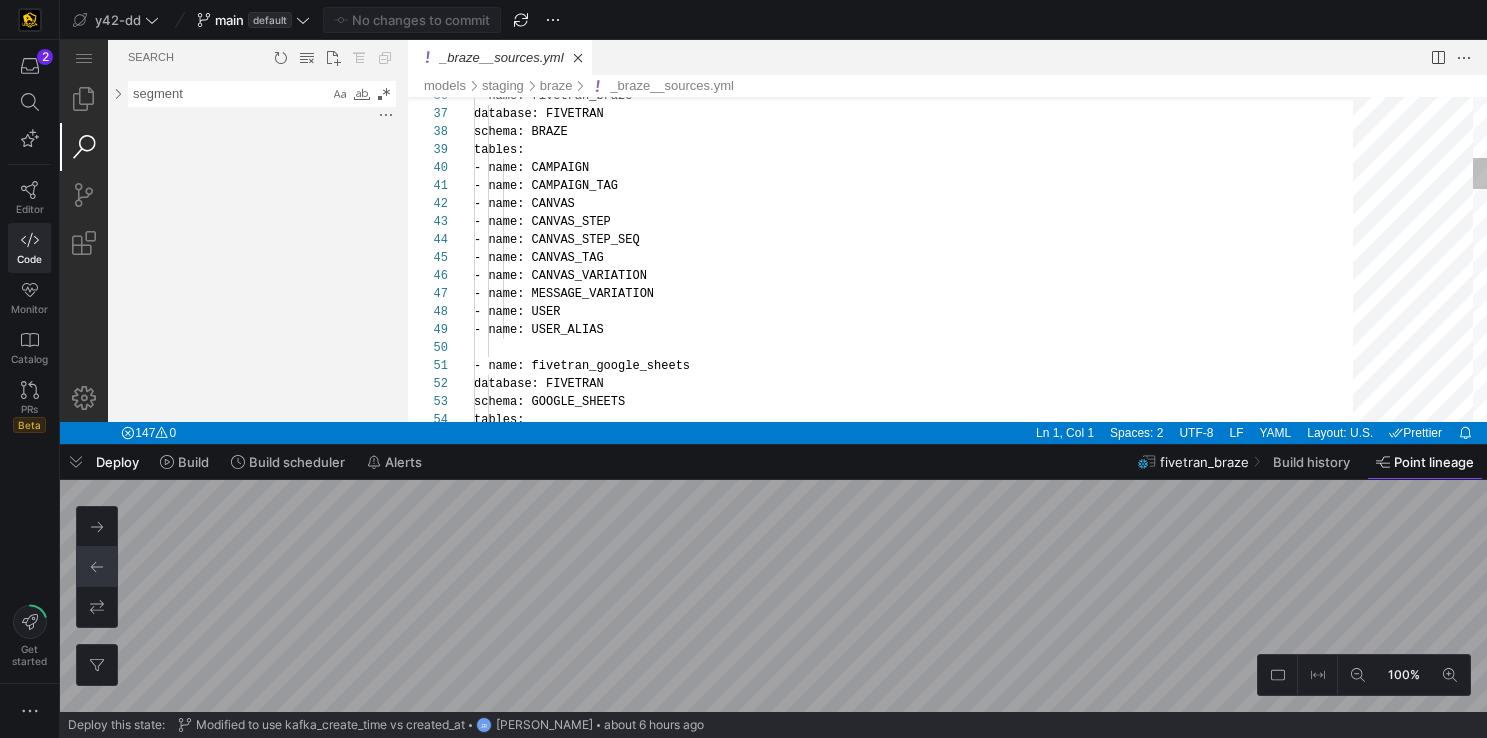type on "- name: USERS_MESSAGES_SMS_INBOUNDRECEIVE_SHARED
- name: USERS_MESSAGES_SMS_REJECTION_SHARED
- name: USERS_MESSAGES_SMS_SHORTLINKCLICK_SHARED
- name: USERS_MESSAGES_CONTENTCARD_SEND_SHARED
- name: fivetran_braze
database: FIVETRAN
schema: BRAZE
tables:
- name: CAMPAIGN" 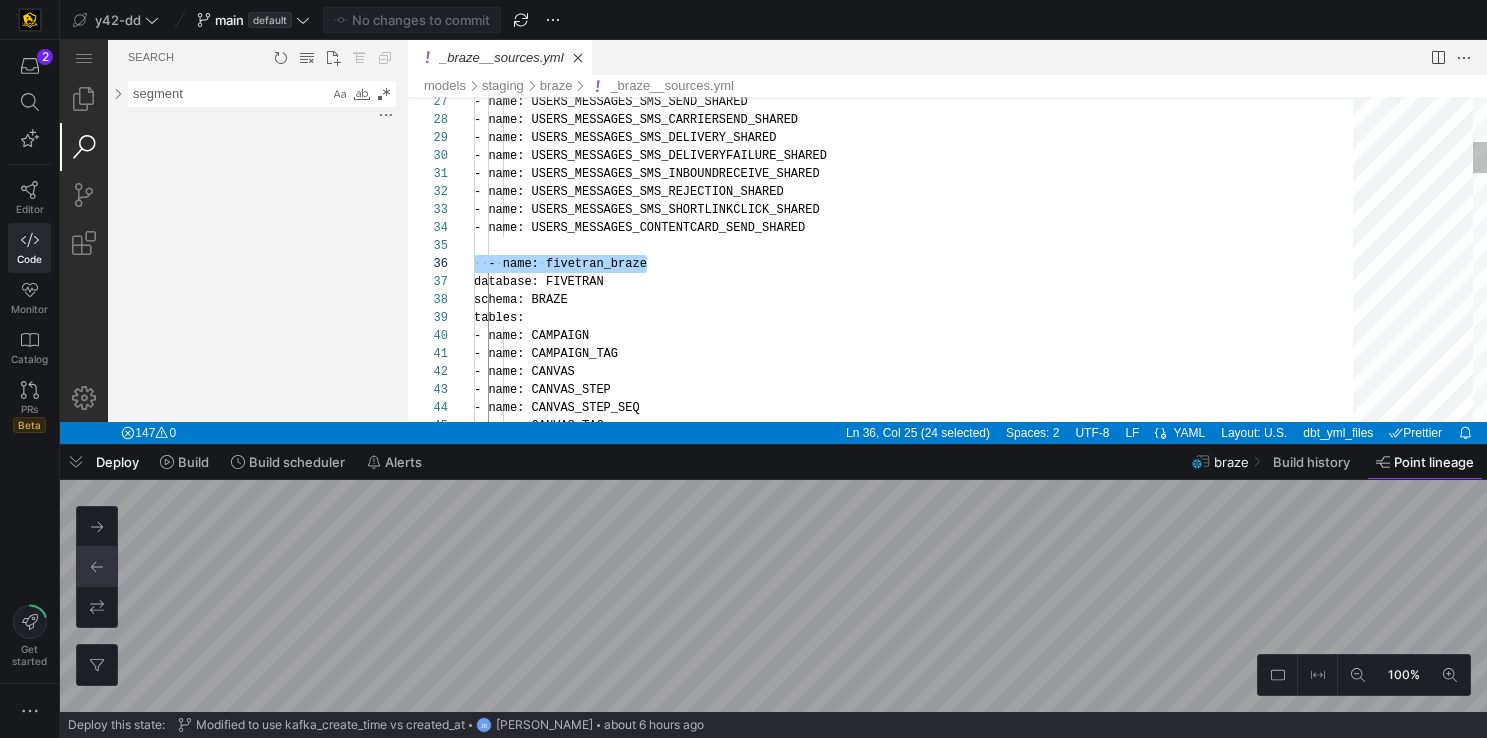 scroll, scrollTop: 90, scrollLeft: 173, axis: both 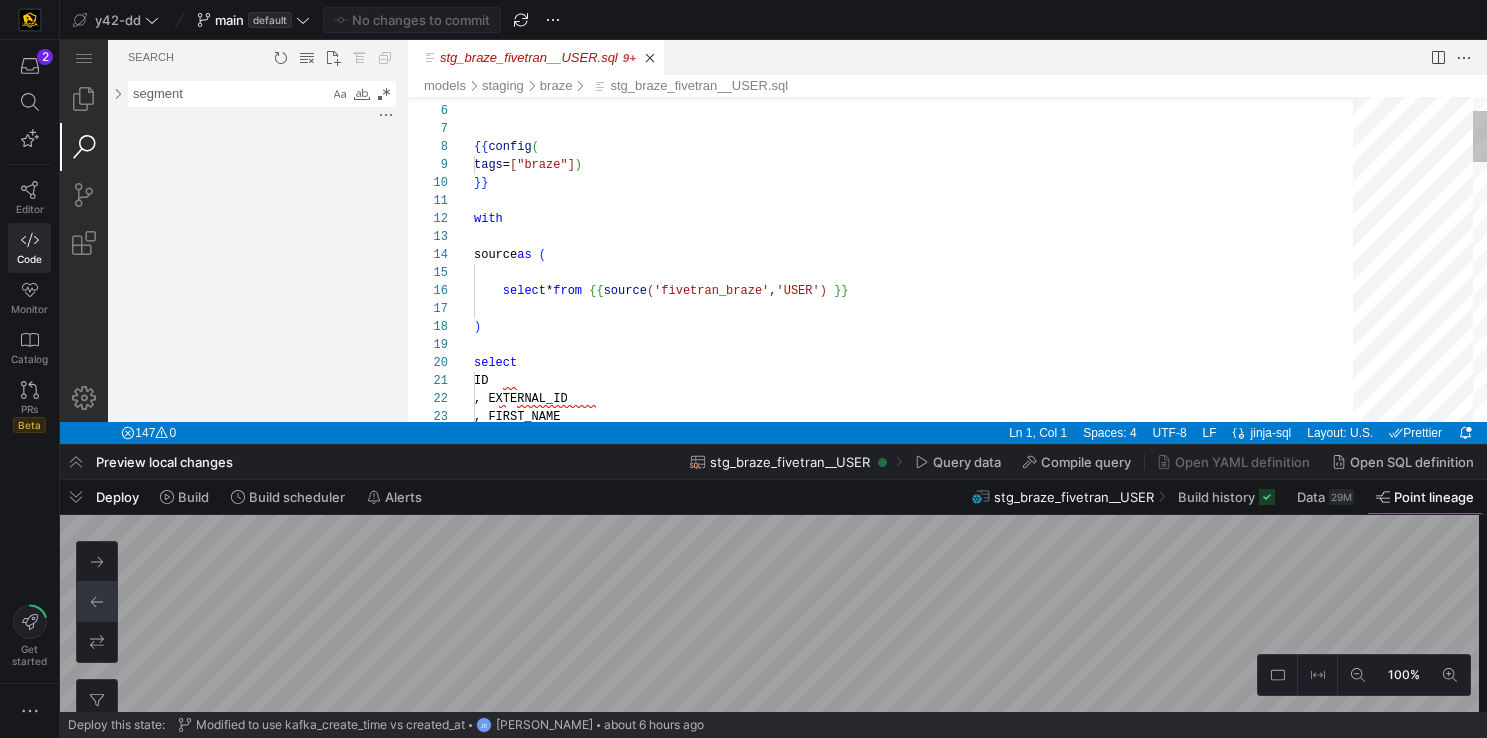 type on "with
source as (
select * from {{ source('fivetran_braze','USER') }}
)
select" 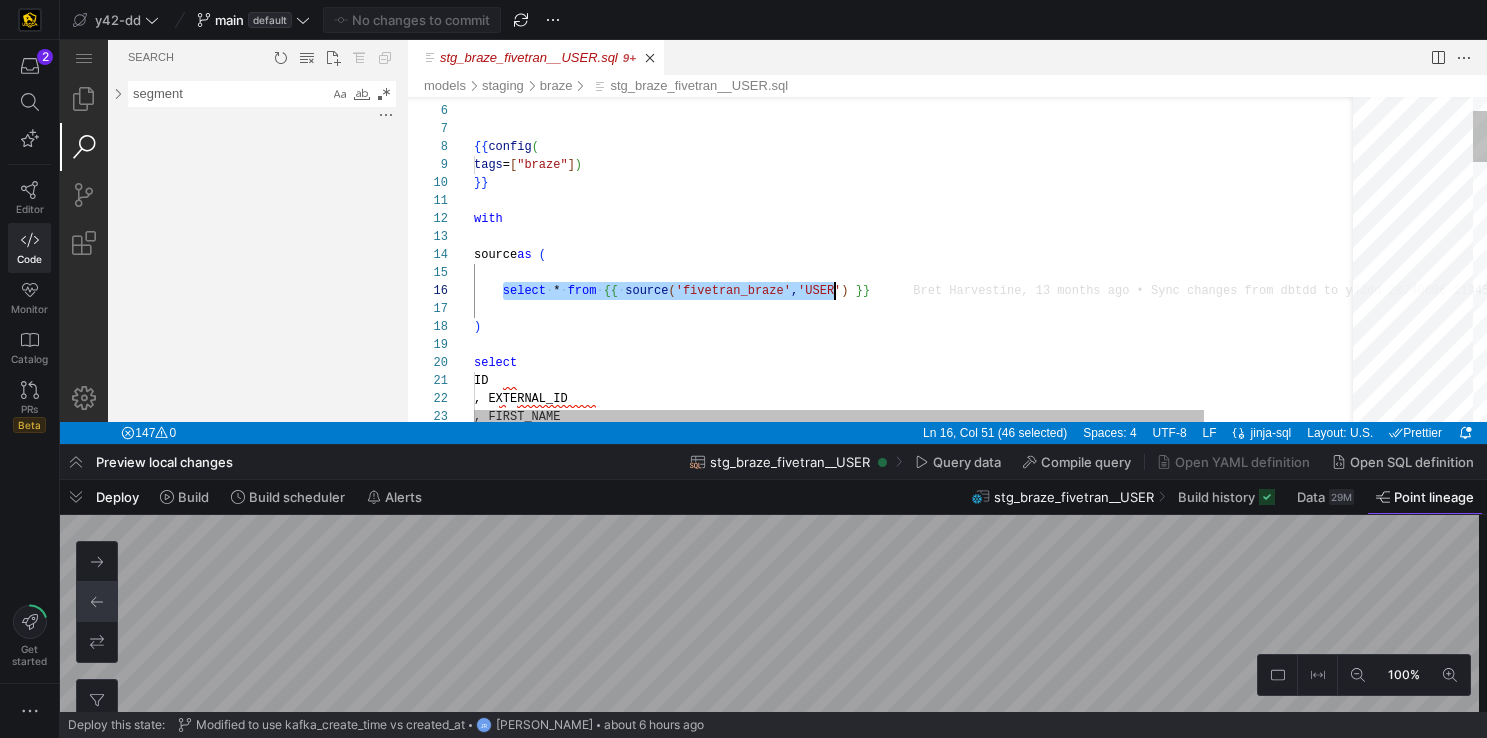 scroll, scrollTop: 90, scrollLeft: 396, axis: both 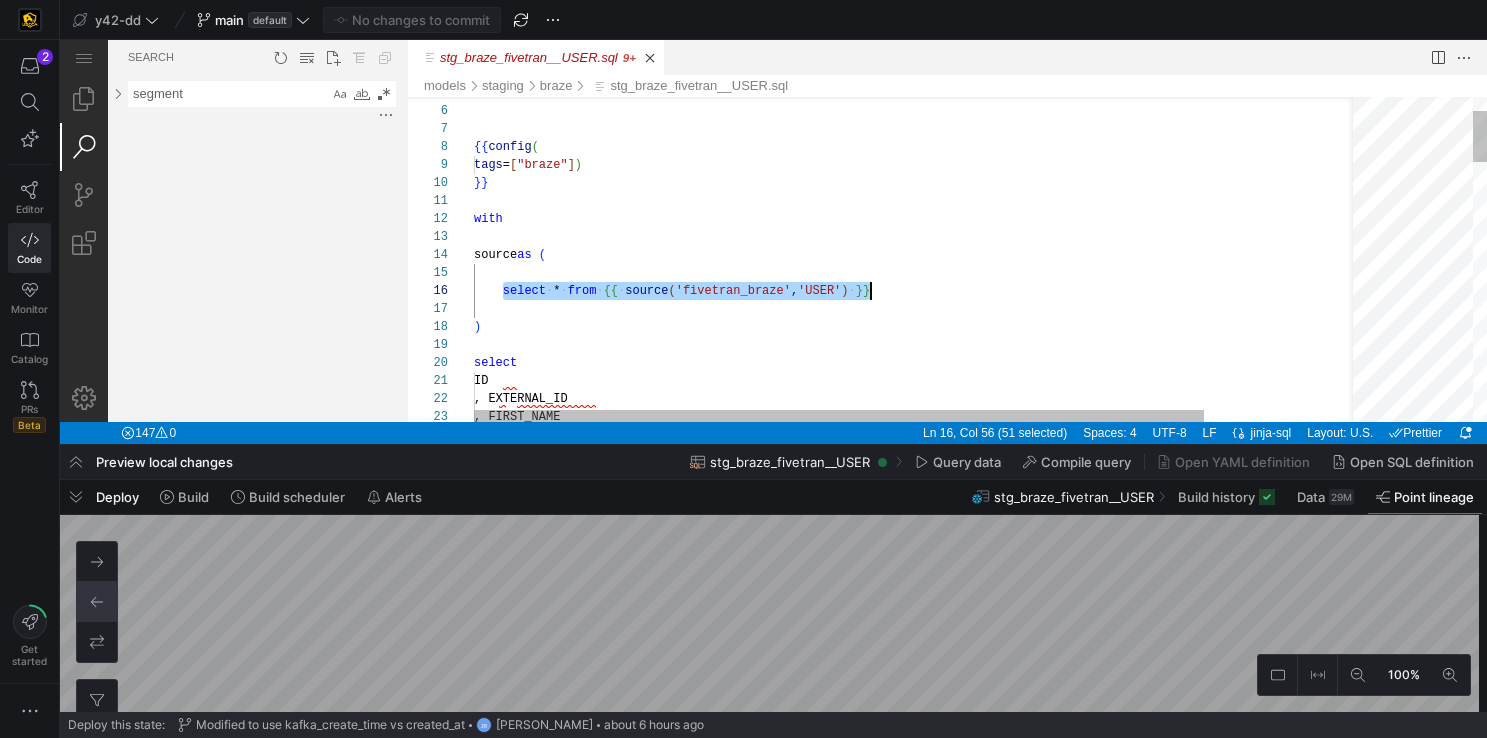 drag, startPoint x: 502, startPoint y: 293, endPoint x: 900, endPoint y: 279, distance: 398.24615 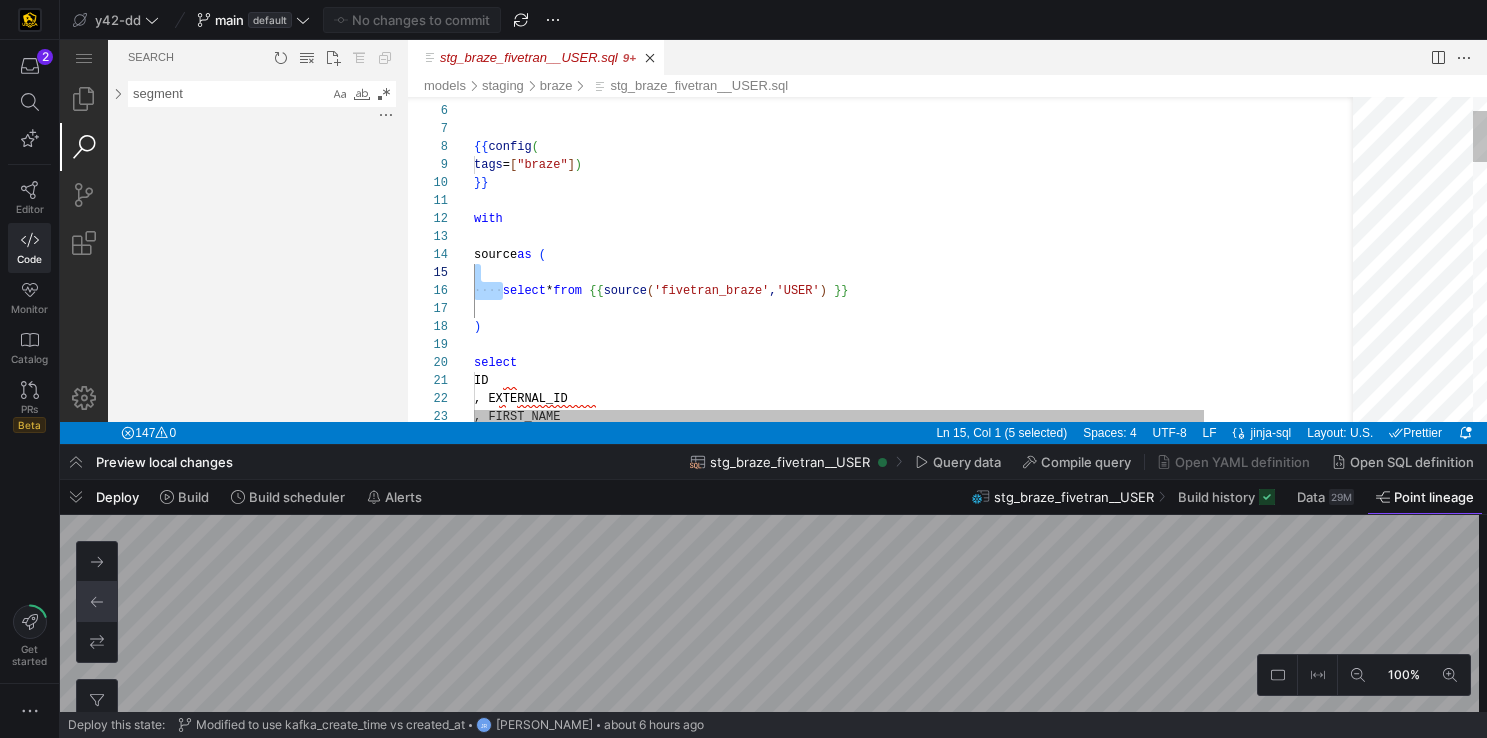 click on "-- Notes: {{  config (     tags = [ "braze" ] )   }} with source  as   ( ·‌·‌·‌·‌ select  *  from   {{  source ( 'fivetran_braze' , 'USER' )   }} ) select     ID     , EXTERNAL_ID     , FIRST_NAME" at bounding box center (1011, 1029) 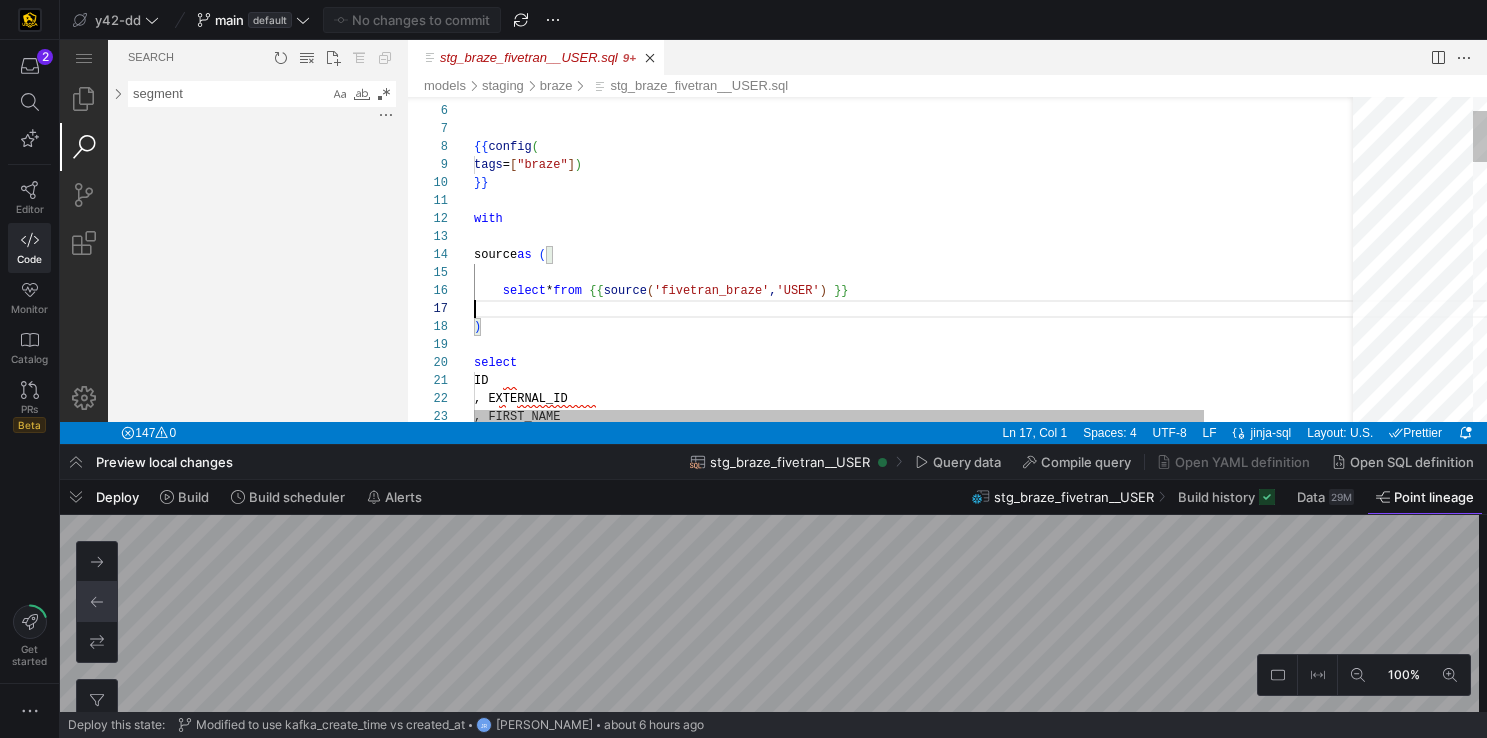 scroll, scrollTop: 90, scrollLeft: 396, axis: both 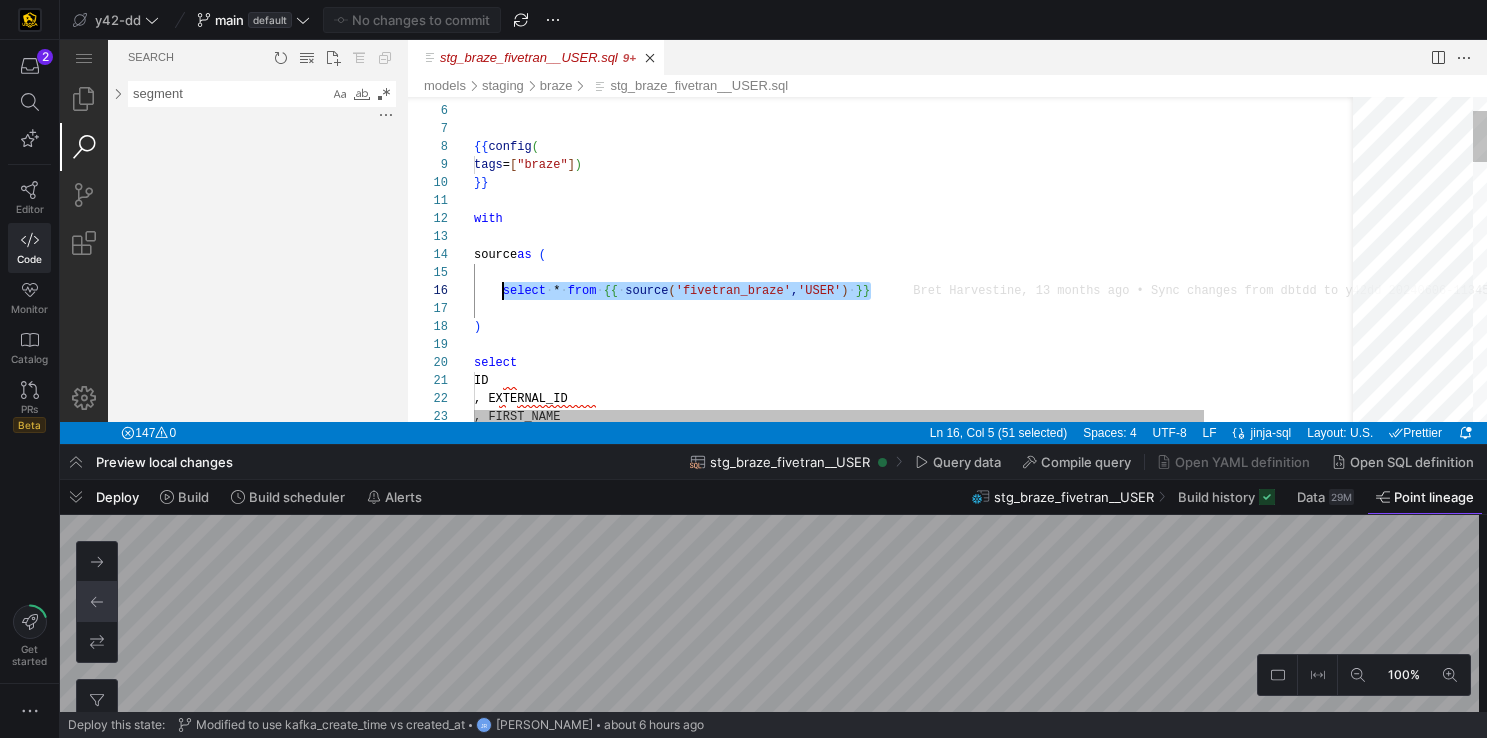 drag, startPoint x: 895, startPoint y: 291, endPoint x: 505, endPoint y: 299, distance: 390.08203 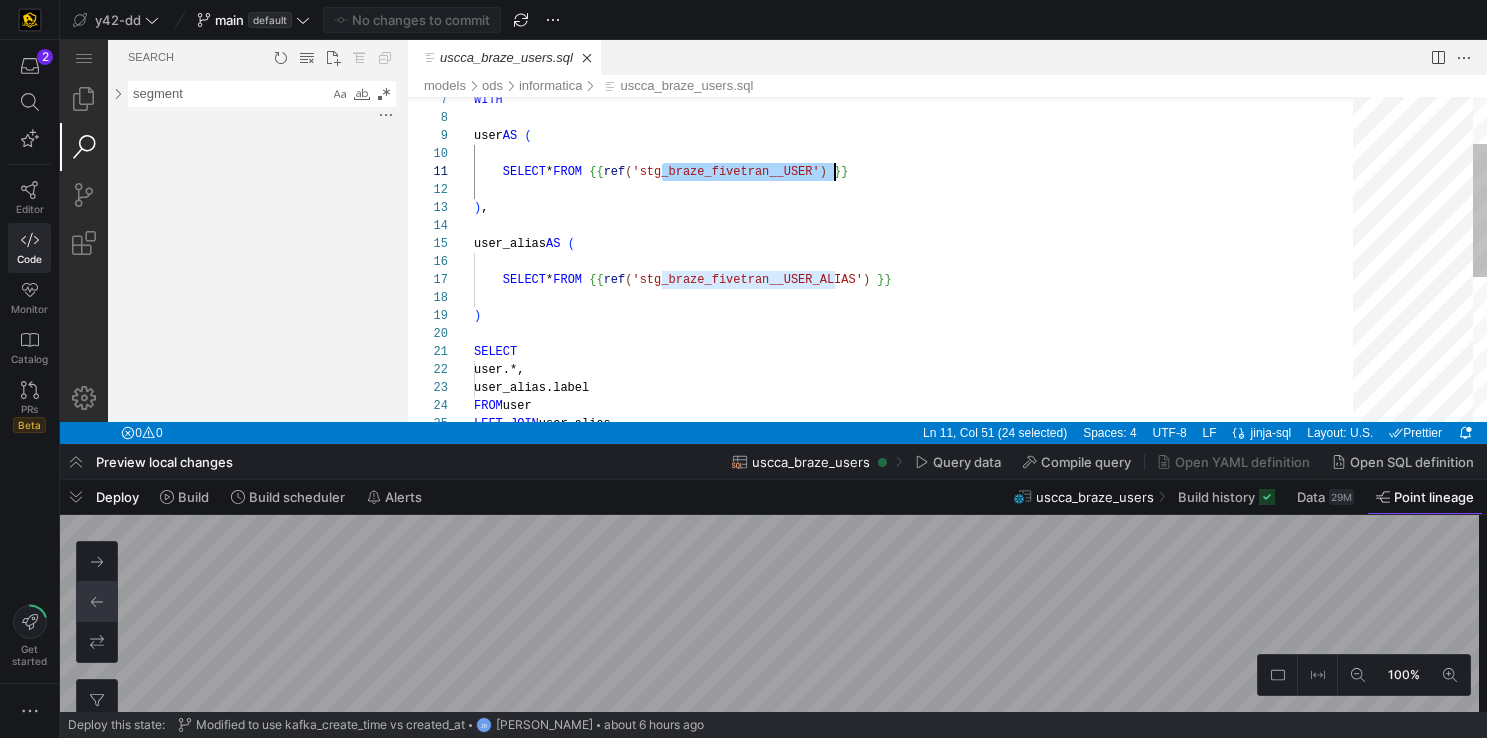 scroll, scrollTop: 0, scrollLeft: 361, axis: horizontal 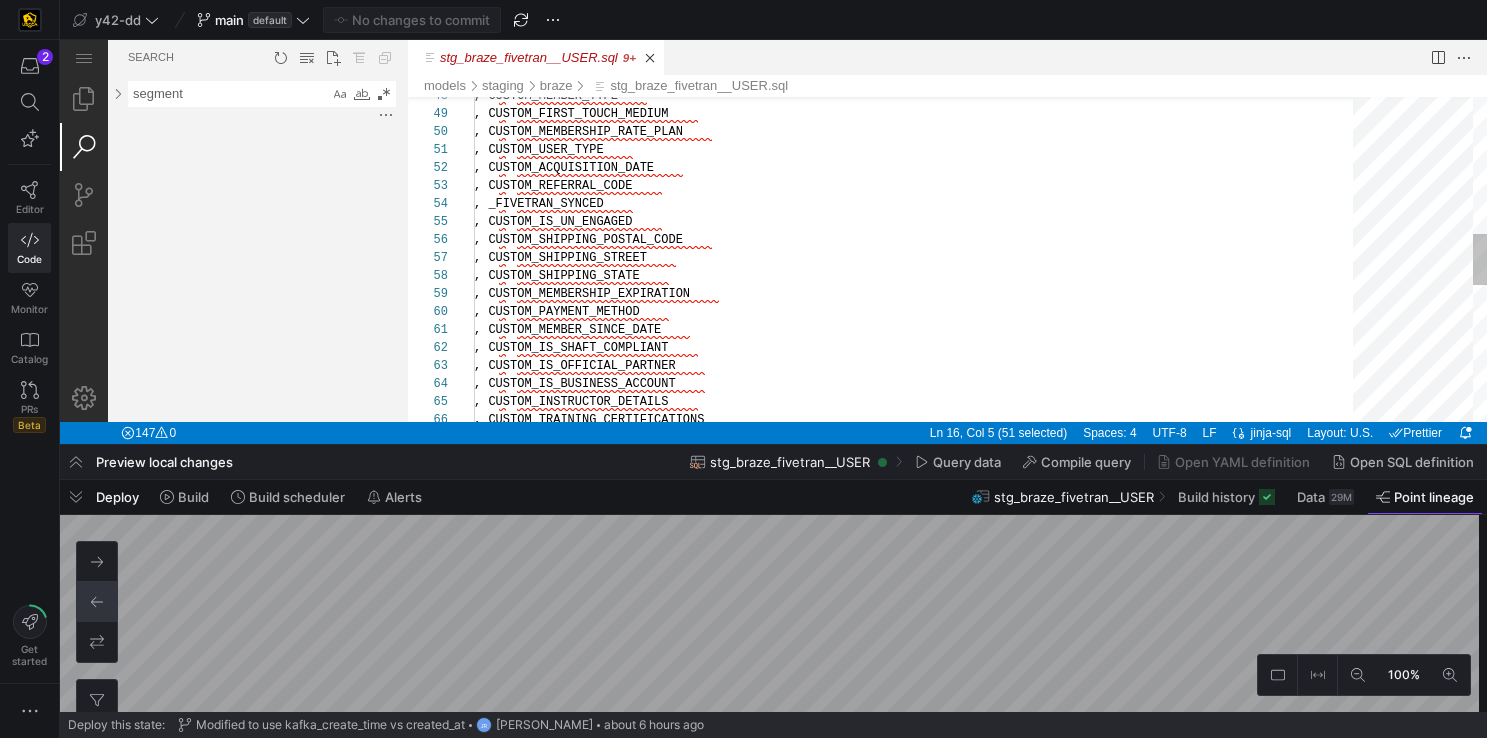 type on ", CUSTOM_USER_TYPE
, CUSTOM_ACQUISITION_DATE
, CUSTOM_REFERRAL_CODE
, _FIVETRAN_SYNCED
, CUSTOM_IS_UN_ENGAGED
, CUSTOM_SHIPPING_POSTAL_CODE
, CUSTOM_SHIPPING_STREET
, CUSTOM_SHIPPING_STATE
, CUSTOM_MEMBERSHIP_EXPIRATION
, CUSTOM_PAYMENT_METHOD" 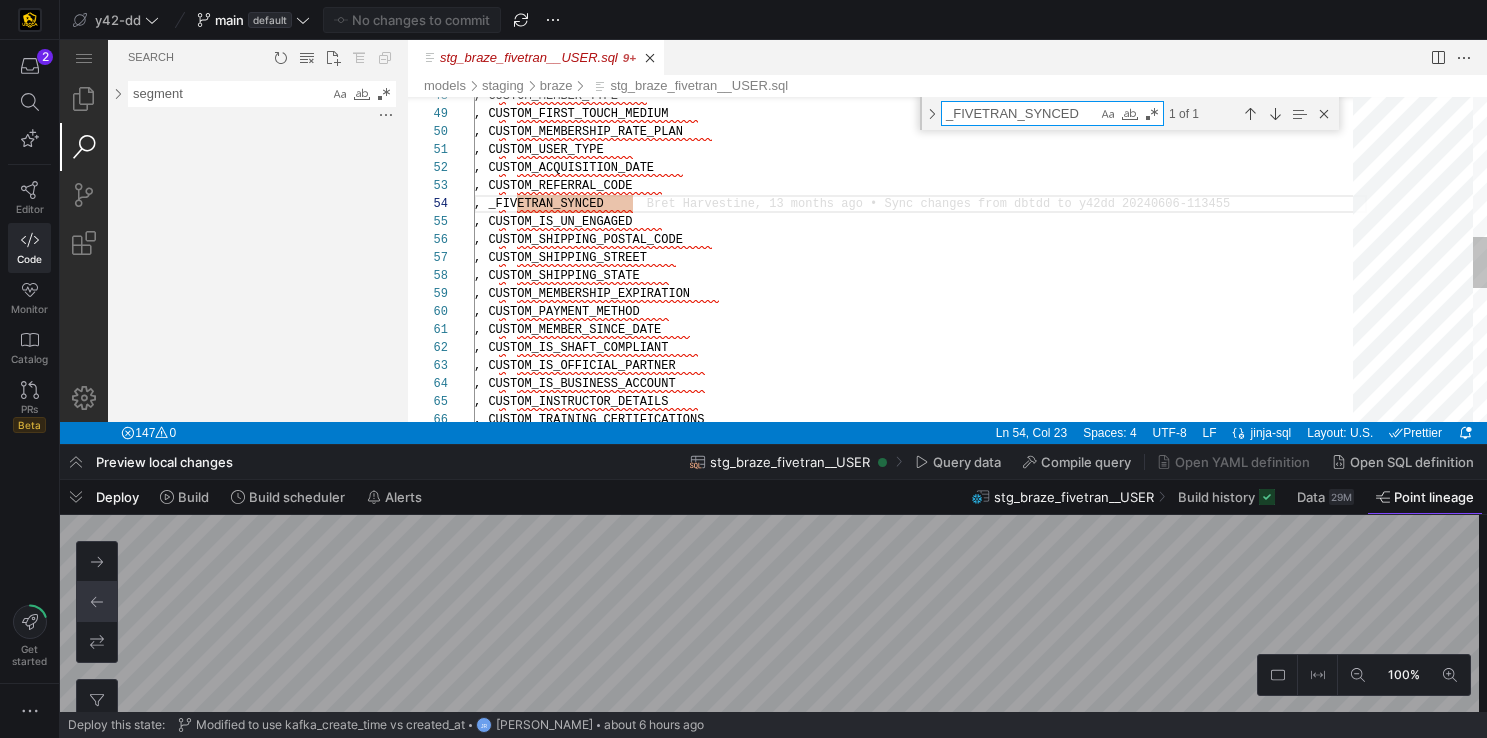 type on "a" 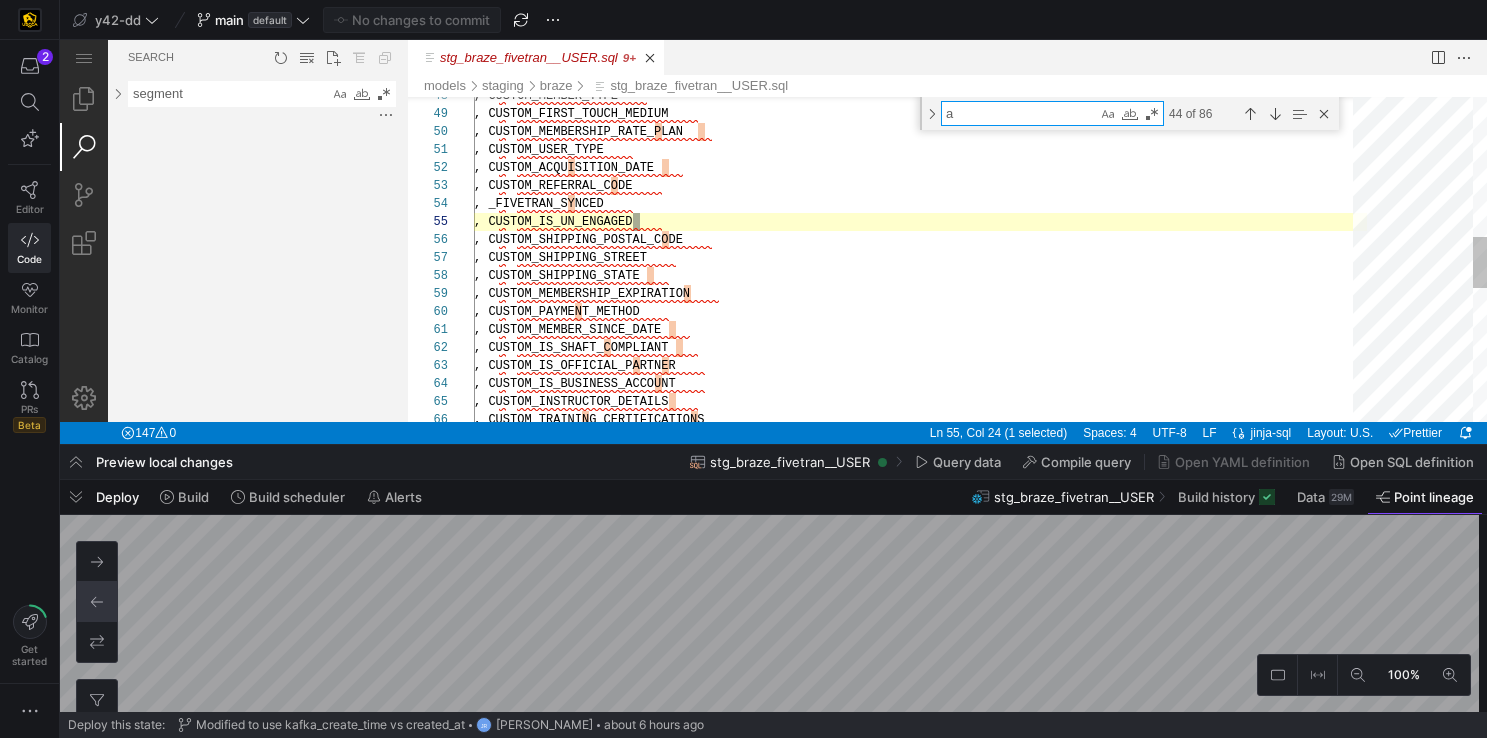 type on ", CUSTOM_LAST_NAME
, CUSTOM_PHONE_NUMBER
, CUSTOM_UPDATE_EXISTING_ONLY
, CUSTOM_NUMBER
, CUSTOM_TESTING
, TOTAL_REVENUE
, CUSTOM_EYES
, CUSTOM_BIRTHDAY
, CUSTOM_BALANCE_DUE
, CUSTOM_TEST" 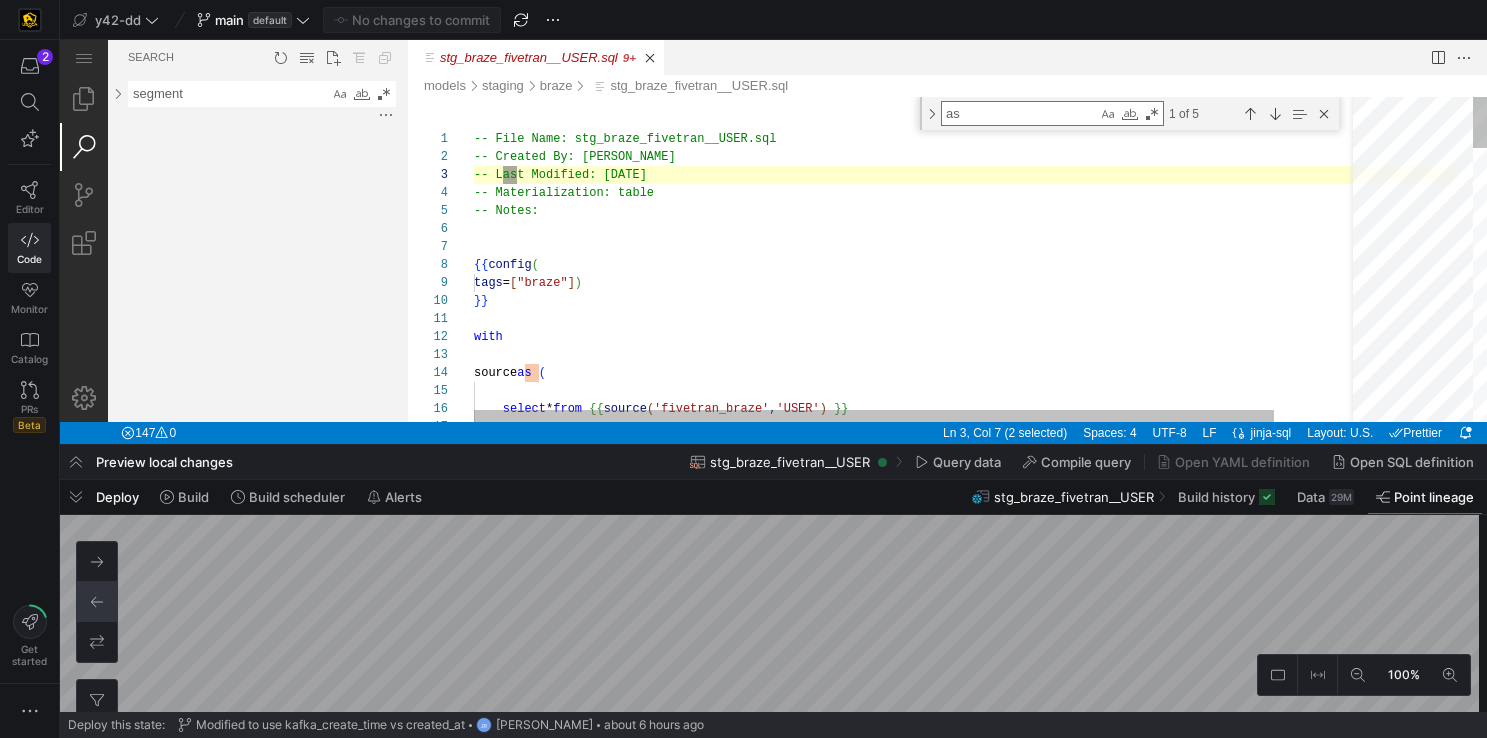scroll, scrollTop: 180, scrollLeft: 65, axis: both 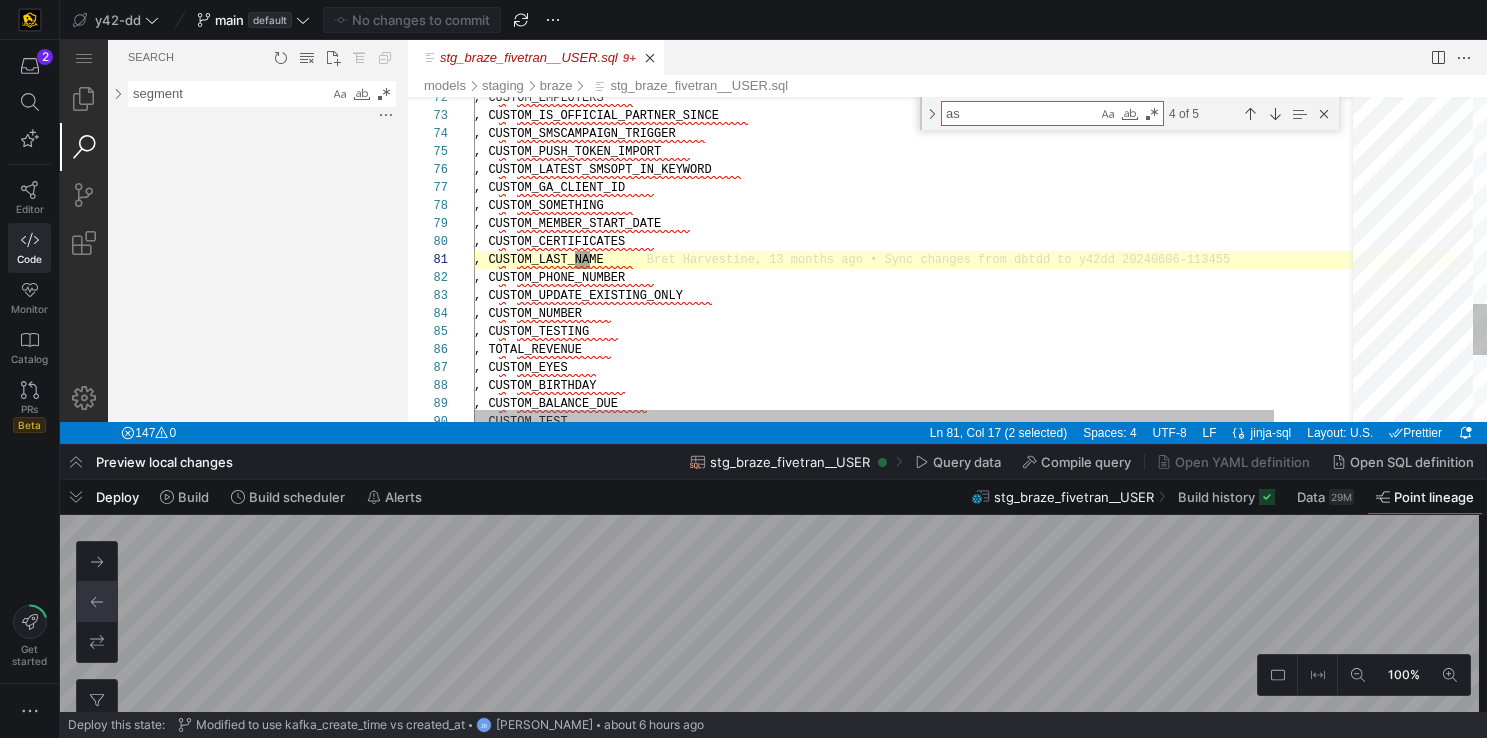 type on ", CUSTOM_FIRST_NAME
, CUSTOM_COUNT_OF_PARTNER_EVENT_NO_SHOWS
, CUSTOM_ATTRIBUTES
, CURRENT_TIMESTAMP() as dbt_timestamp
from source" 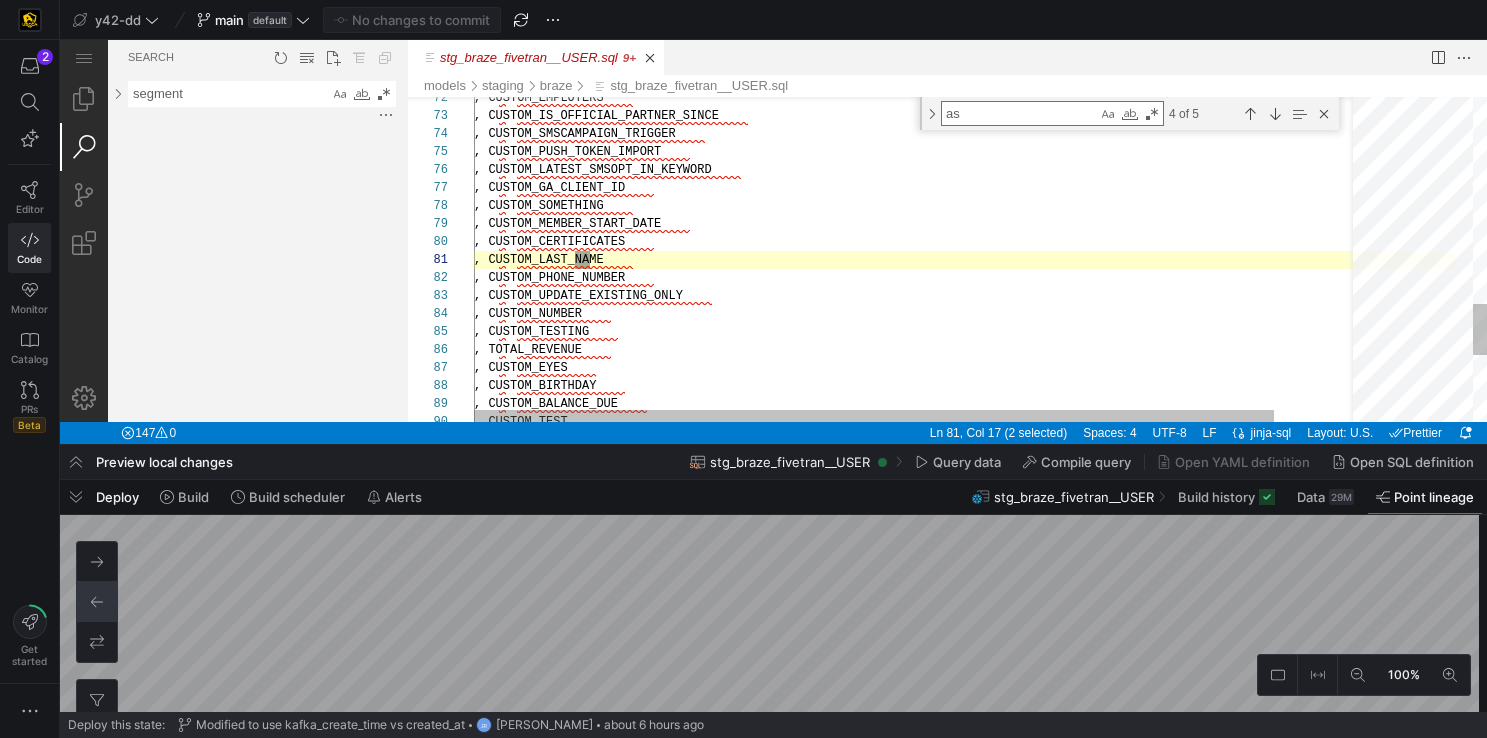 scroll, scrollTop: 90, scrollLeft: 202, axis: both 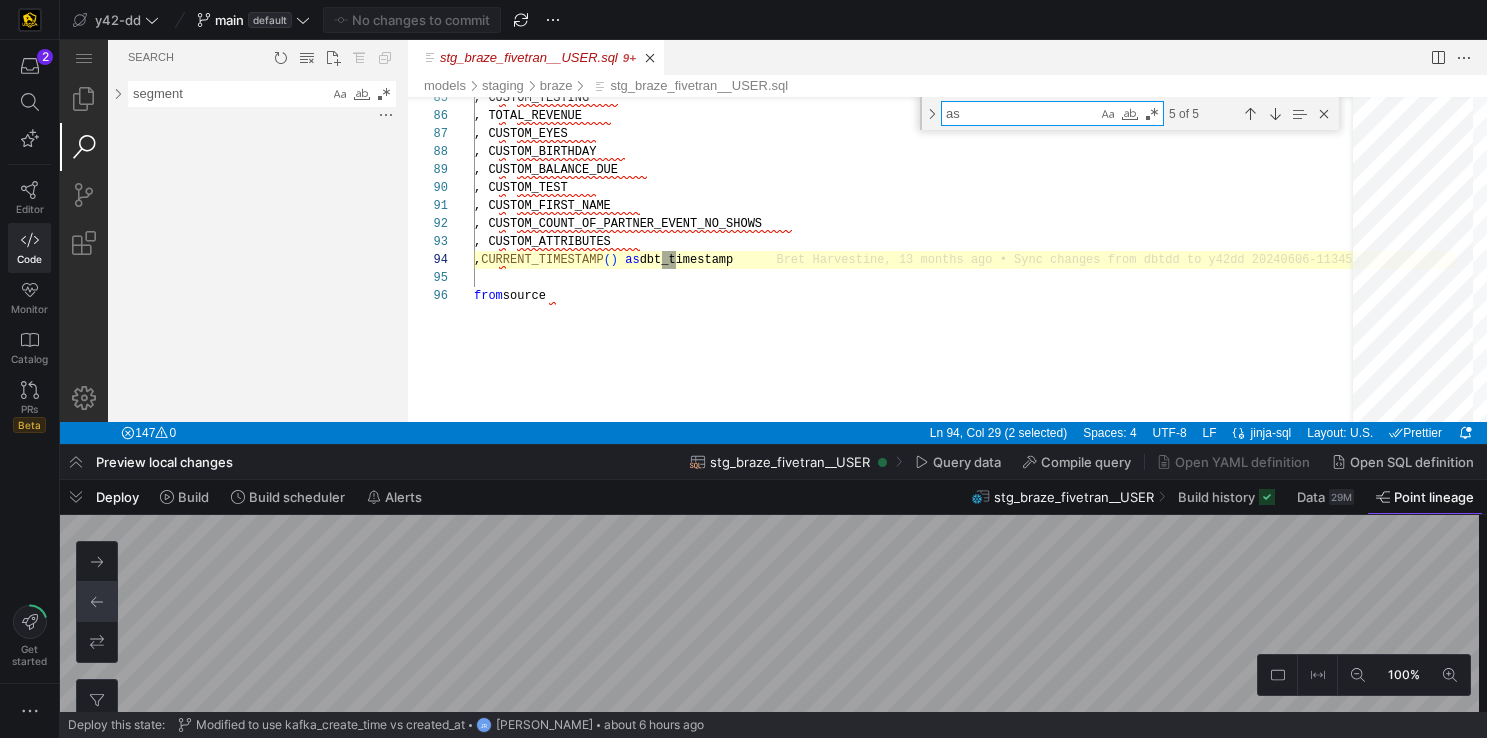type on "as" 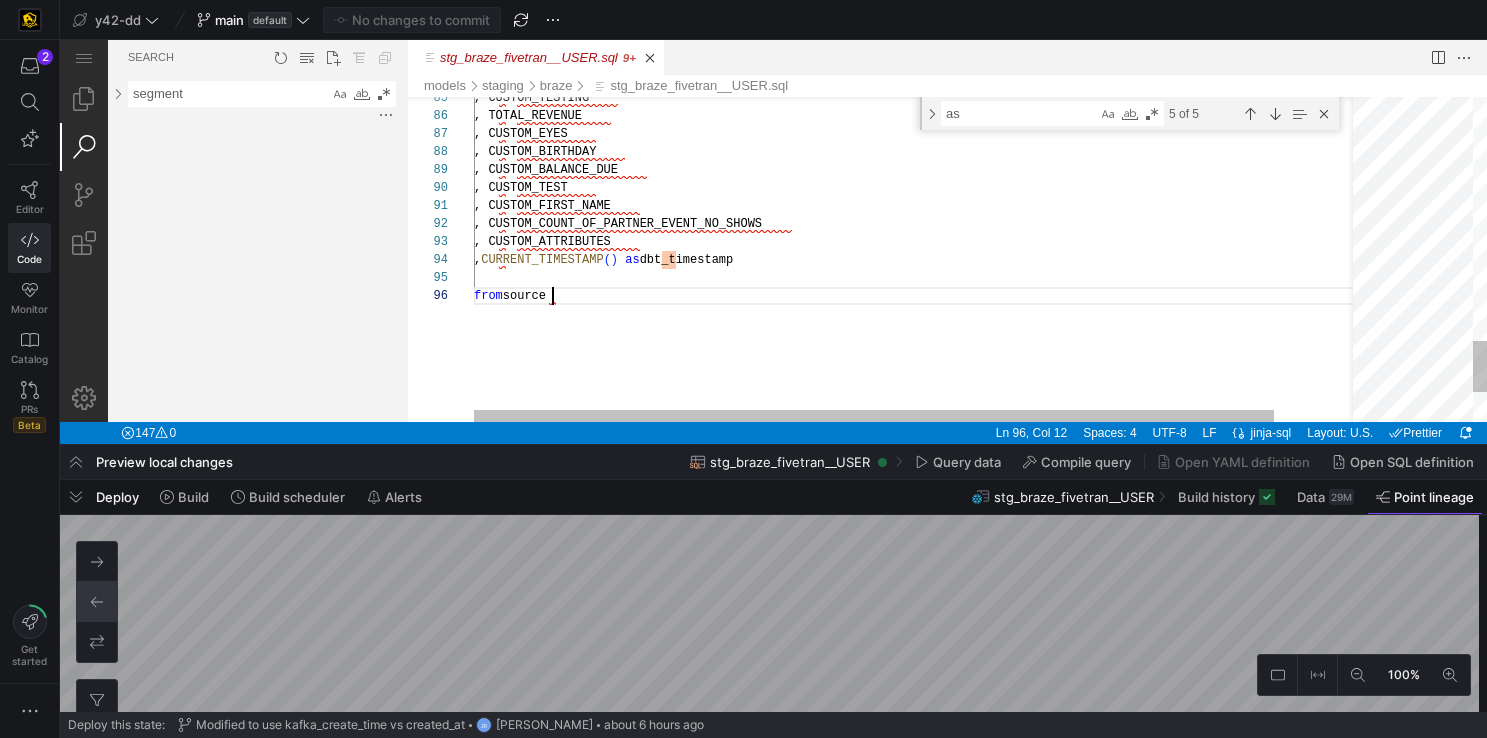scroll, scrollTop: 90, scrollLeft: 79, axis: both 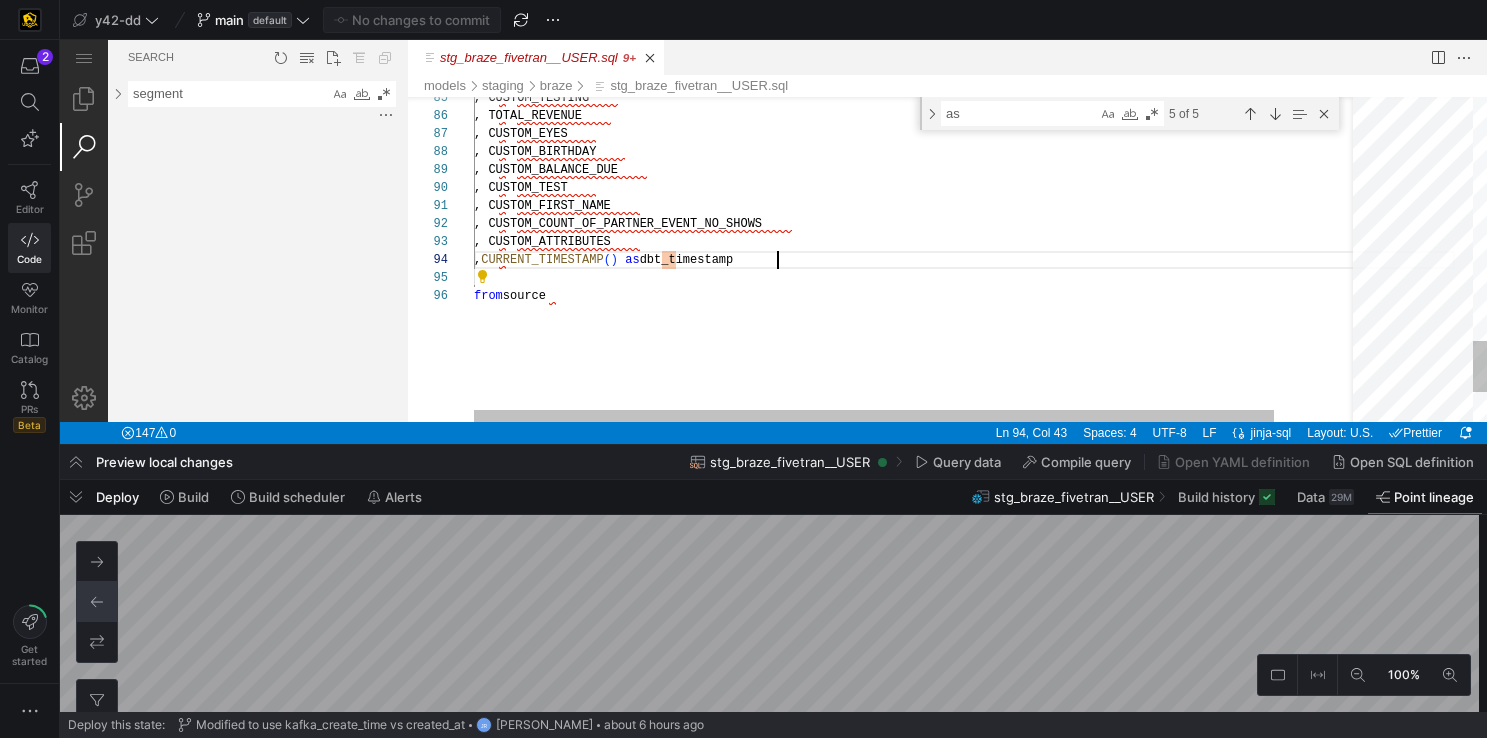 click on ", CUSTOM_TESTING     , TOTAL_REVENUE     , CUSTOM_EYES     , CUSTOM_BIRTHDAY     , CUSTOM_BALANCE_DUE     , CUSTOM_TEST     , CUSTOM_FIRST_NAME     , CUSTOM_COUNT_OF_PARTNER_EVENT_NO_SHOWS     , CUSTOM_ATTRIBUTES     ,  CURRENT_TIMESTAMP ( )   as  dbt_timestamp from  source" at bounding box center (964, -422) 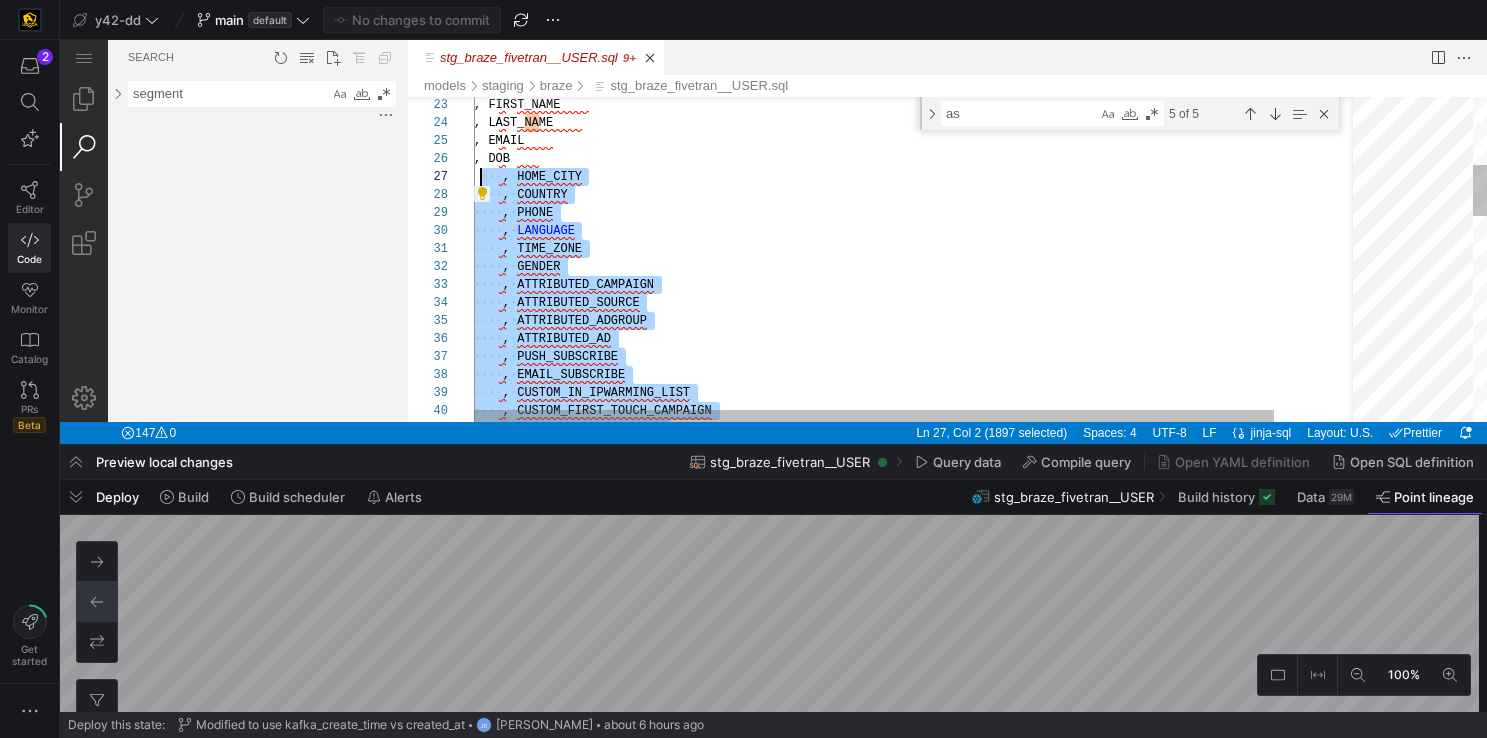 scroll, scrollTop: 90, scrollLeft: 7, axis: both 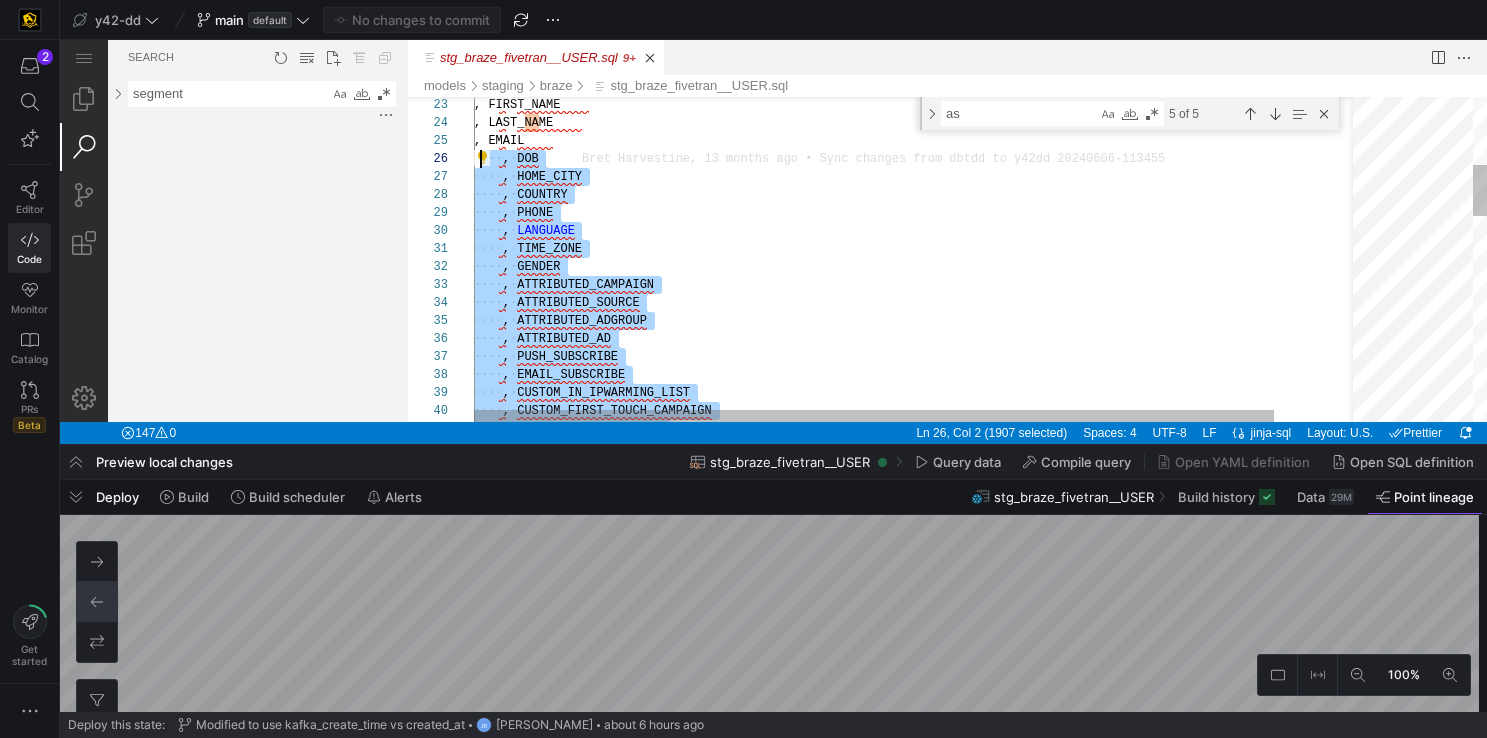 drag, startPoint x: 794, startPoint y: 260, endPoint x: 482, endPoint y: 157, distance: 328.562 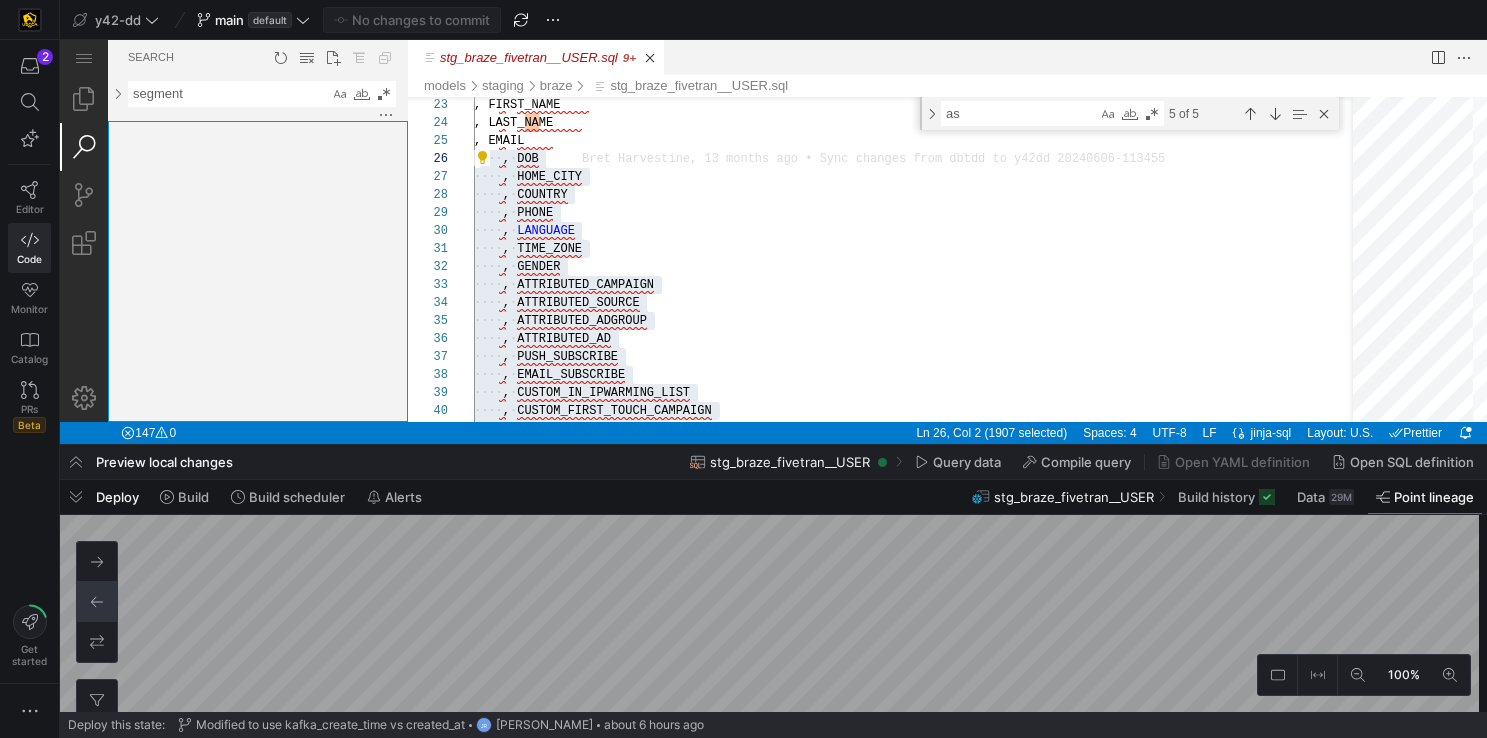 click at bounding box center (258, 271) 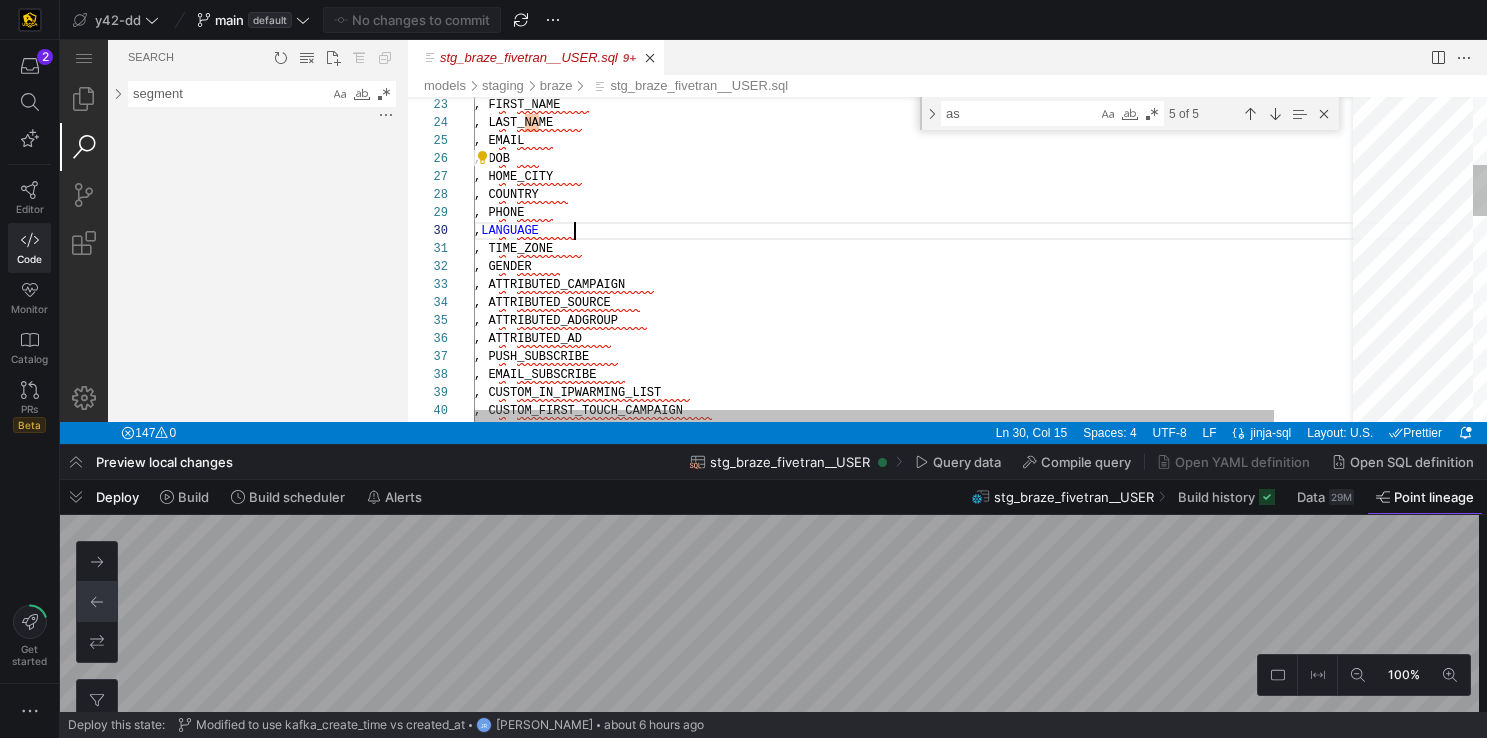 scroll, scrollTop: 162, scrollLeft: 101, axis: both 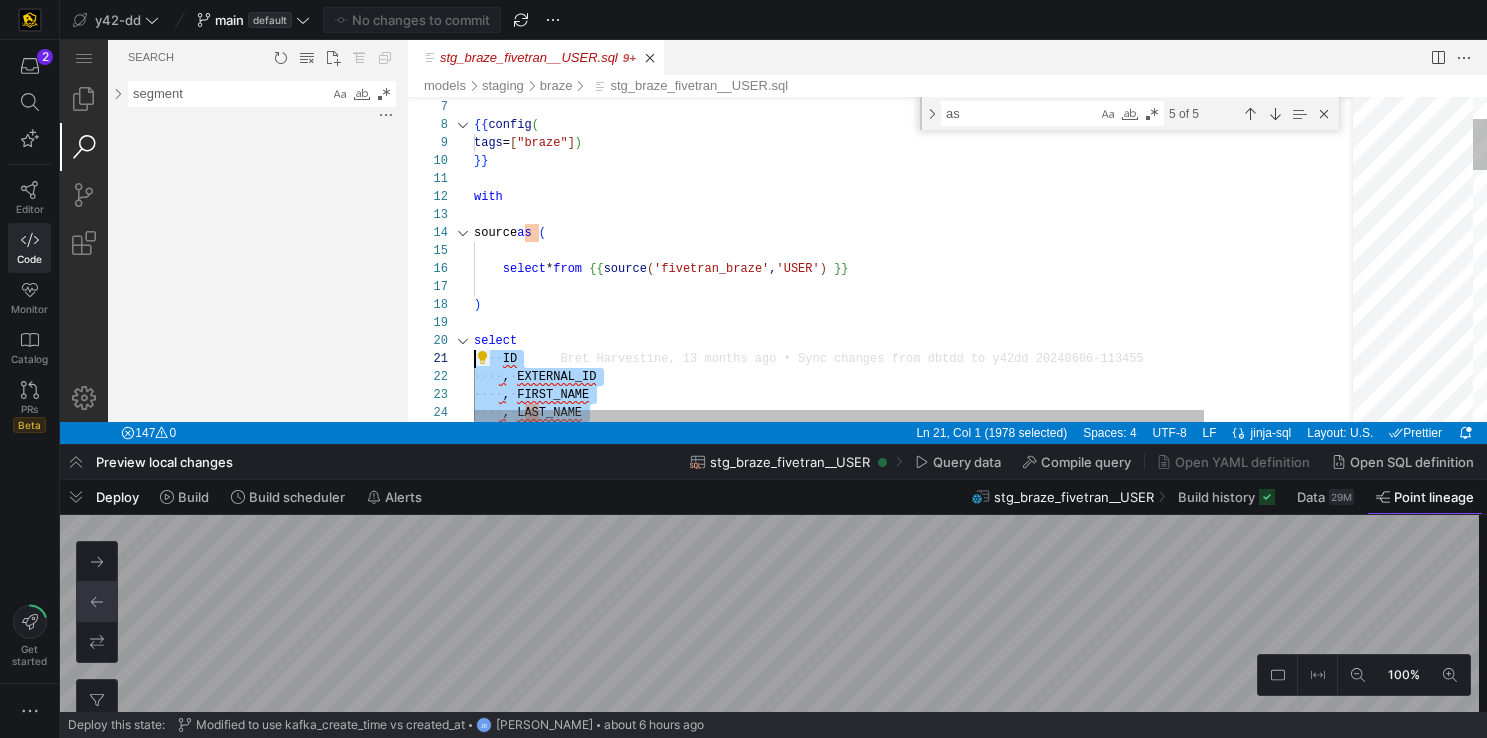 drag, startPoint x: 793, startPoint y: 320, endPoint x: 469, endPoint y: 360, distance: 326.4598 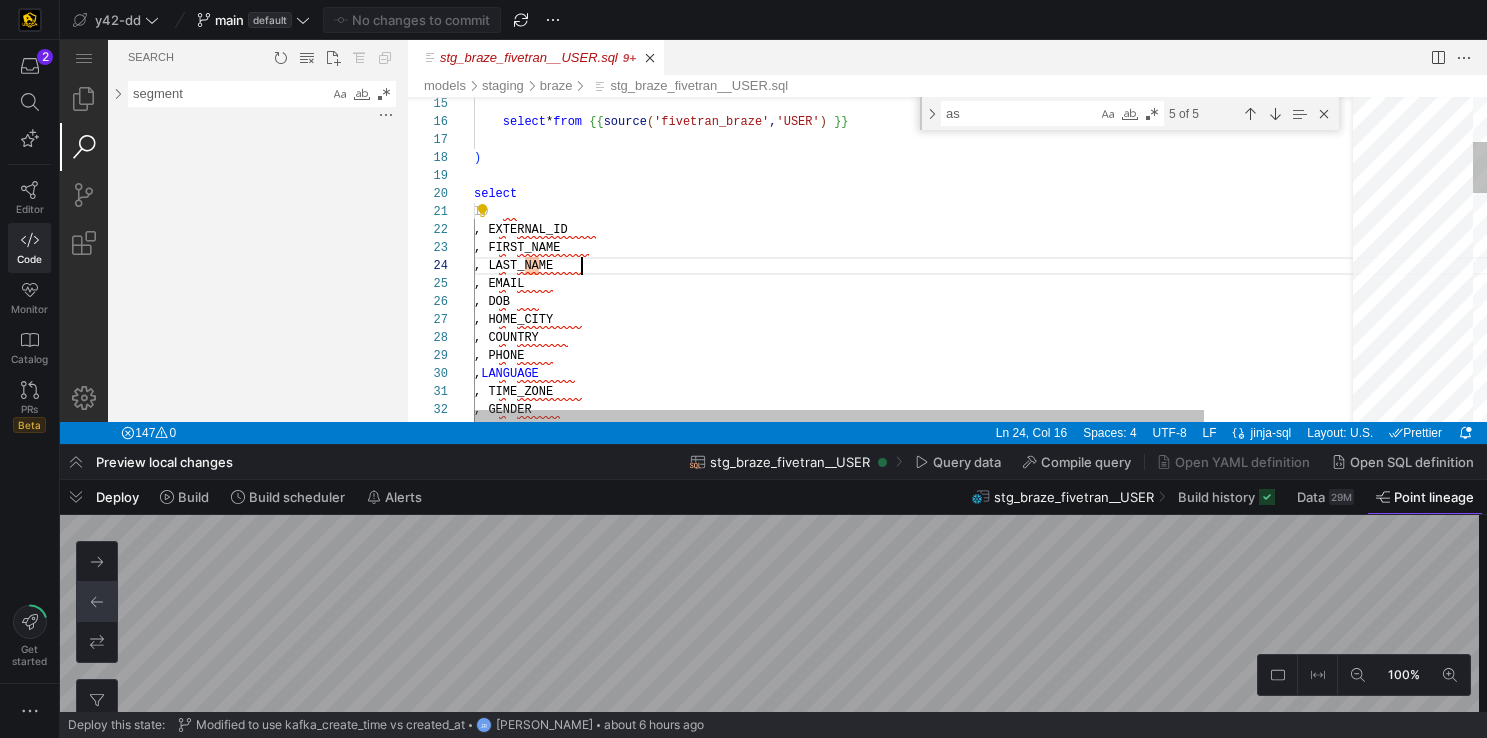 scroll, scrollTop: 54, scrollLeft: 108, axis: both 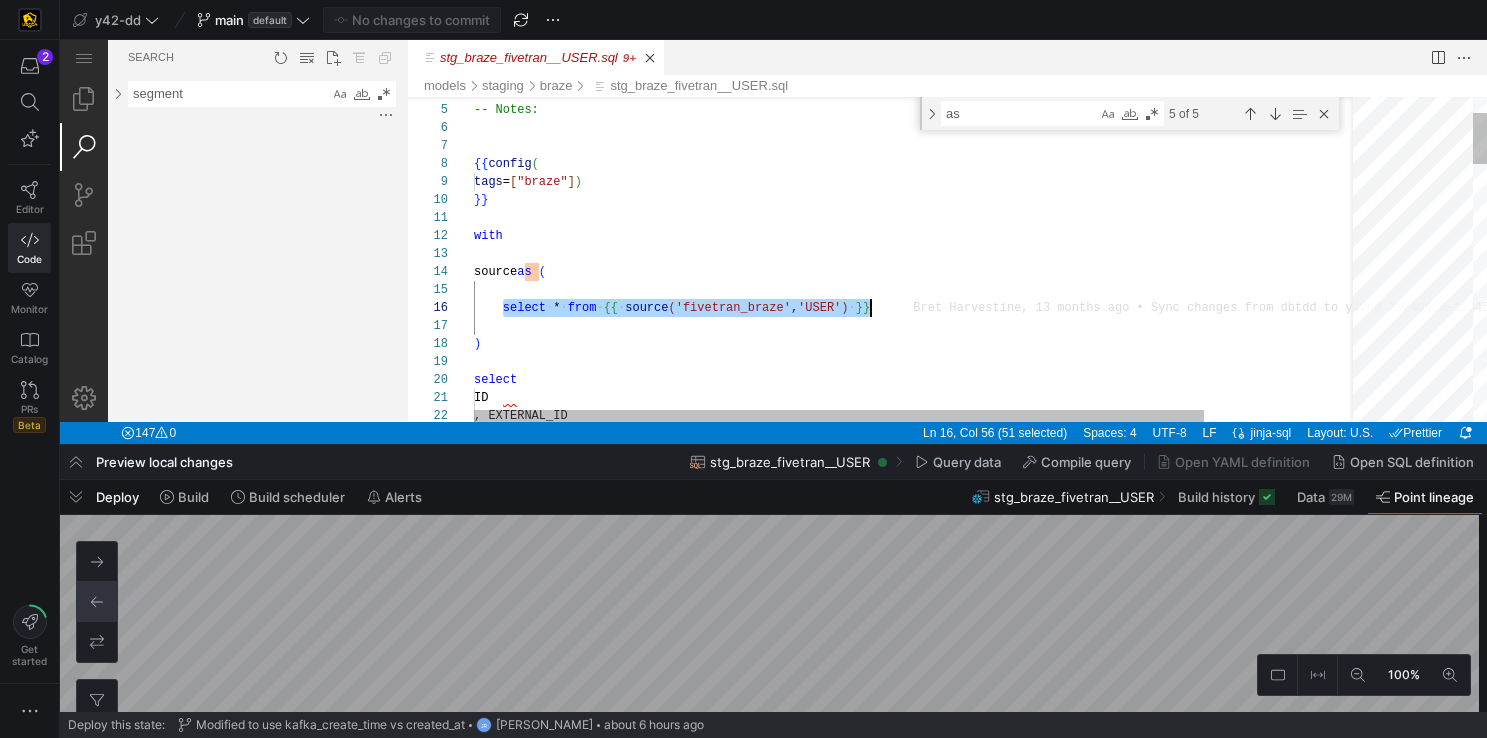 drag, startPoint x: 500, startPoint y: 310, endPoint x: 876, endPoint y: 306, distance: 376.02127 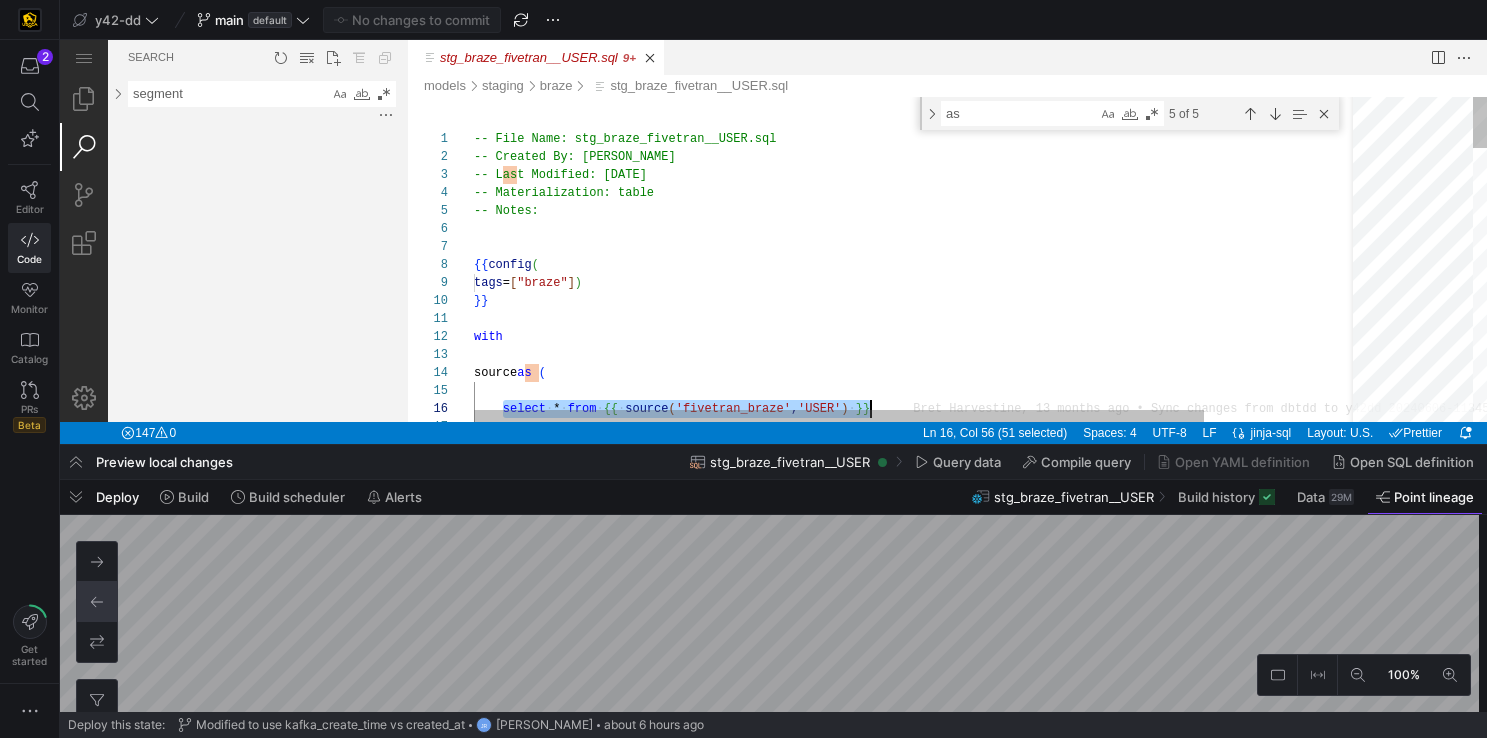 type on "-- File Name: stg_braze_fivetran__USER.sql
-- Created By: [PERSON_NAME]
-- Last Modified: [DATE]
-- Materialization: table
-- Notes:
{{ config(
tags=["braze"])
}}" 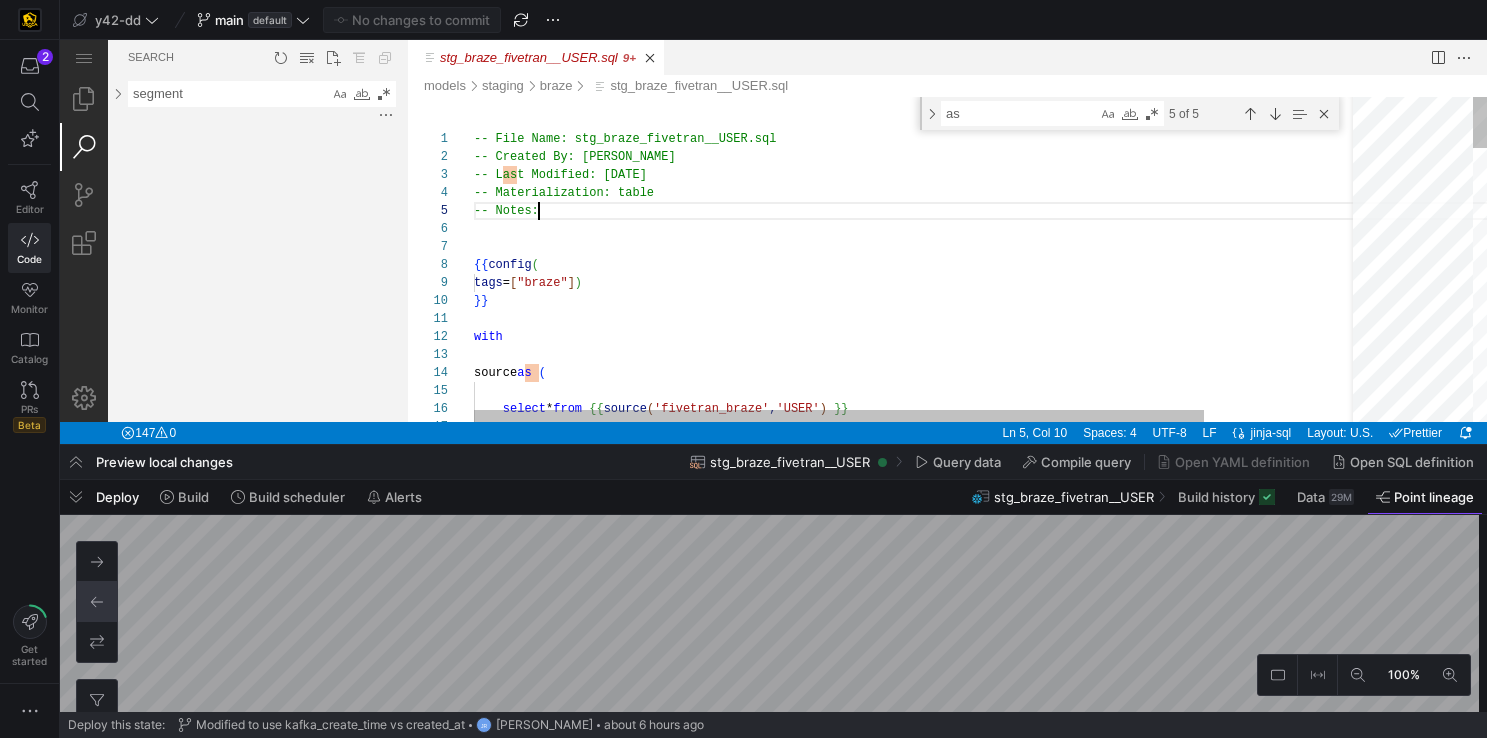 scroll, scrollTop: 72, scrollLeft: 65, axis: both 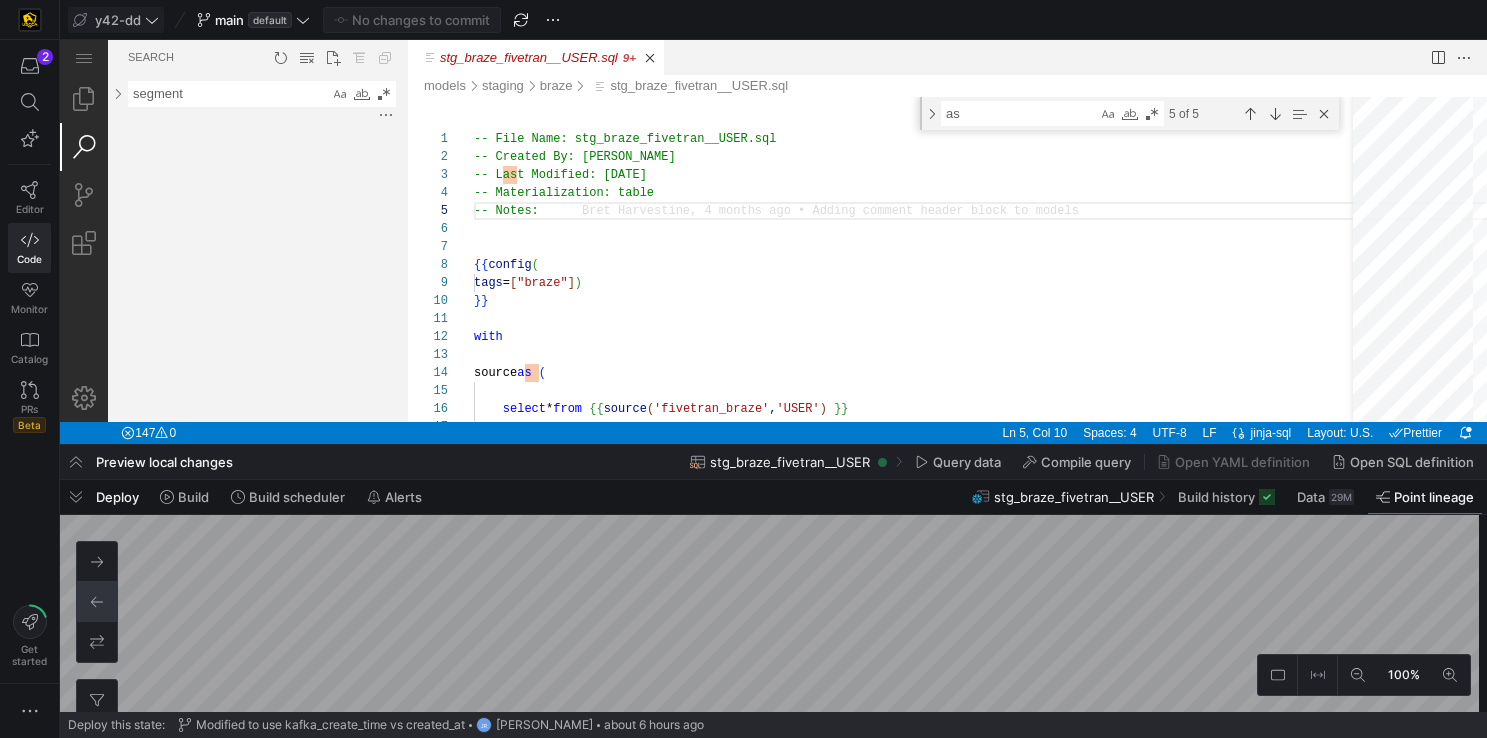 click on "y42-dd" 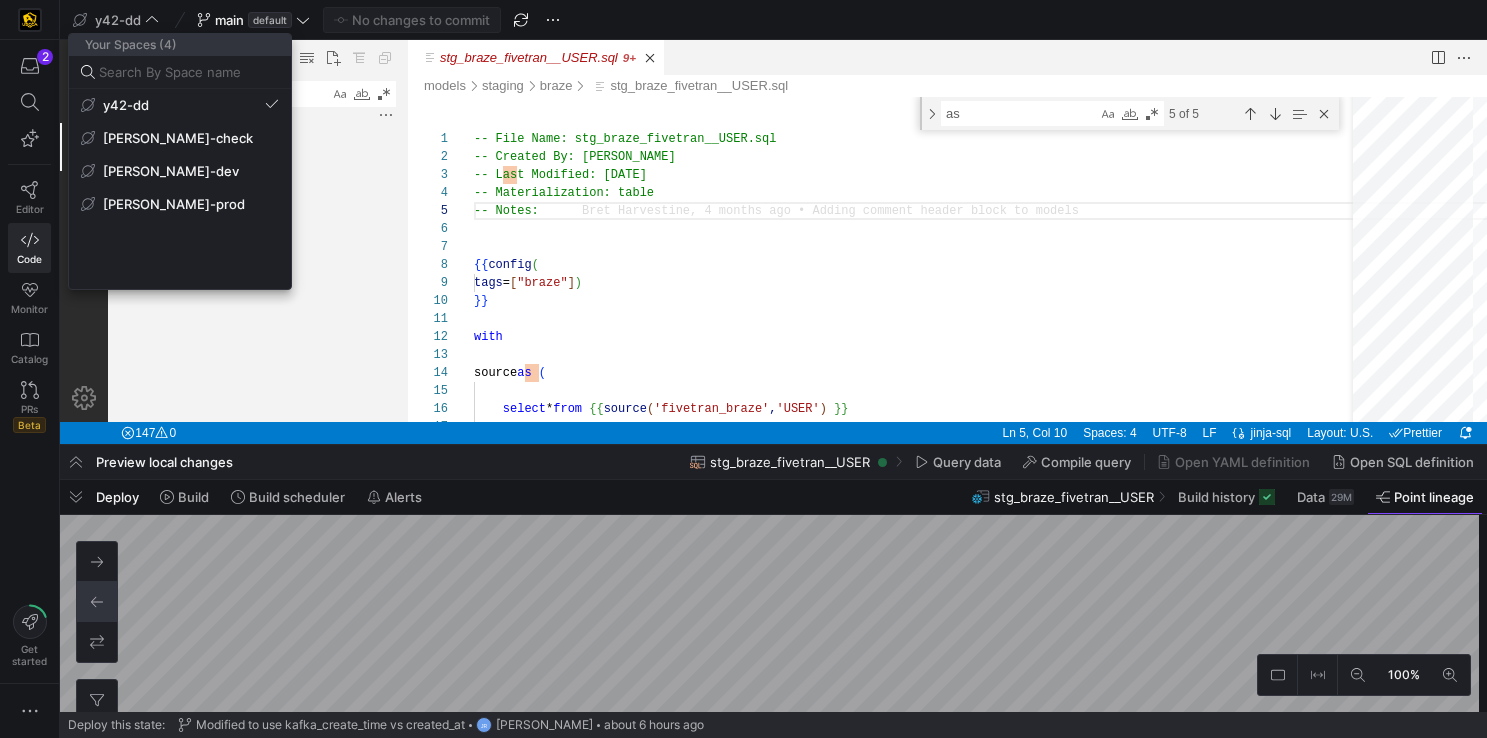click at bounding box center [743, 369] 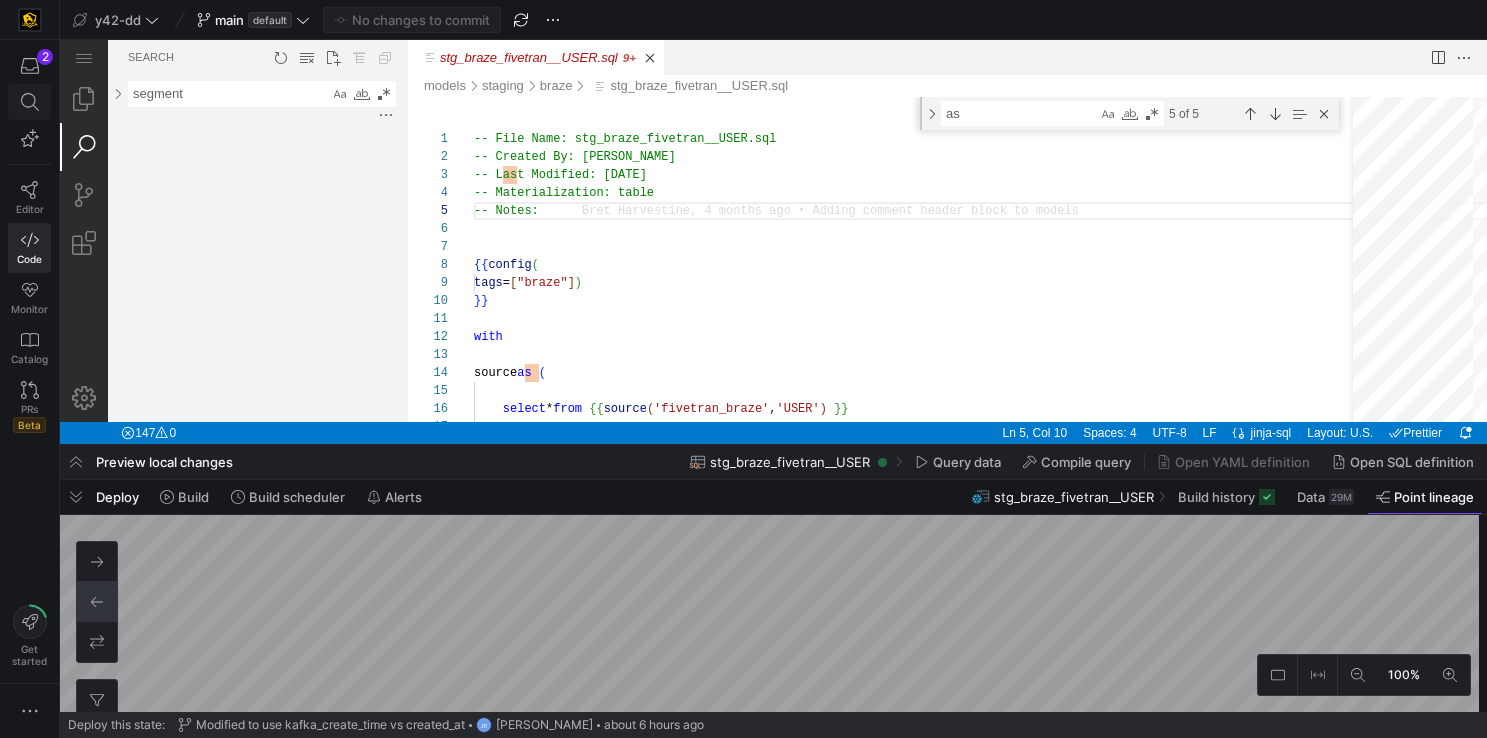 click 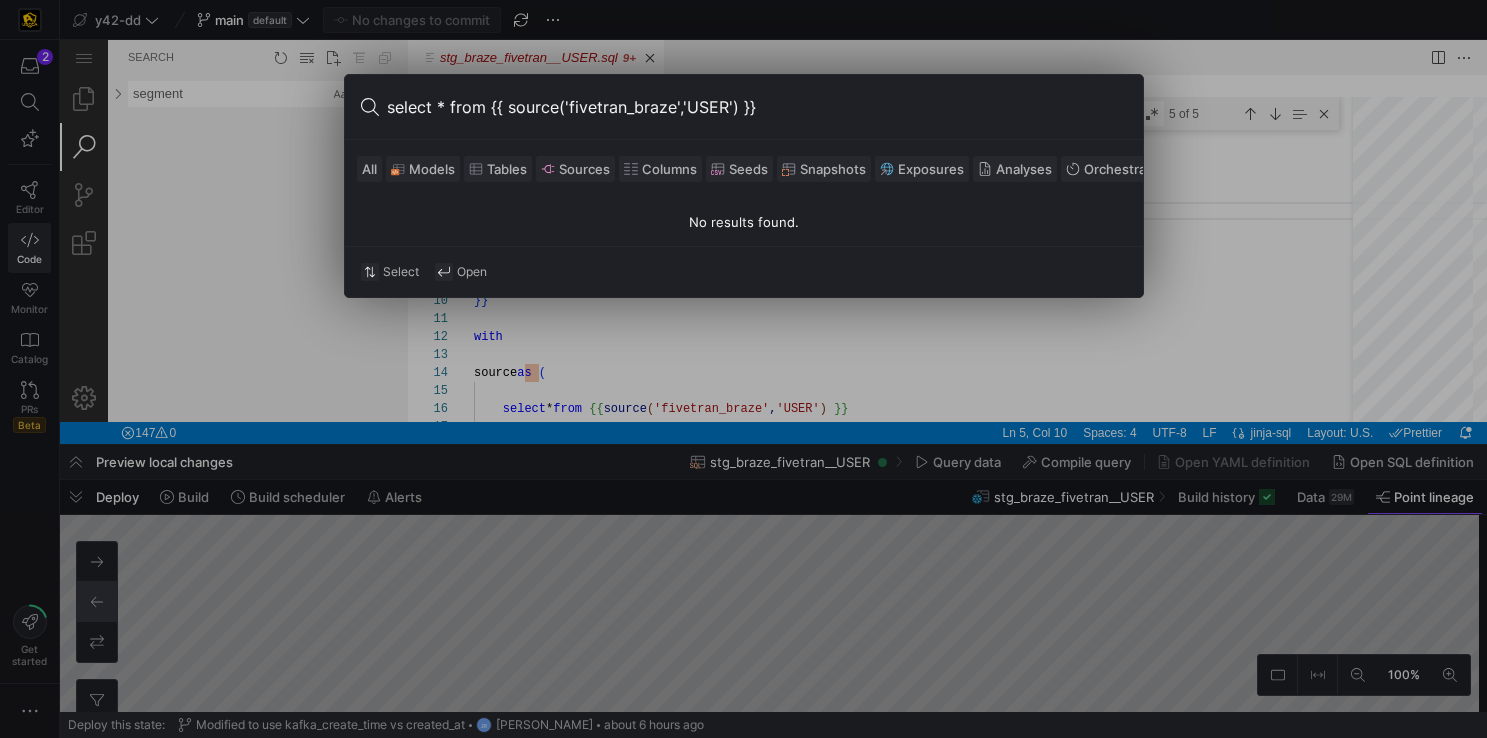 click on "select * from {{ source('fivetran_braze','USER') }}" at bounding box center (757, 107) 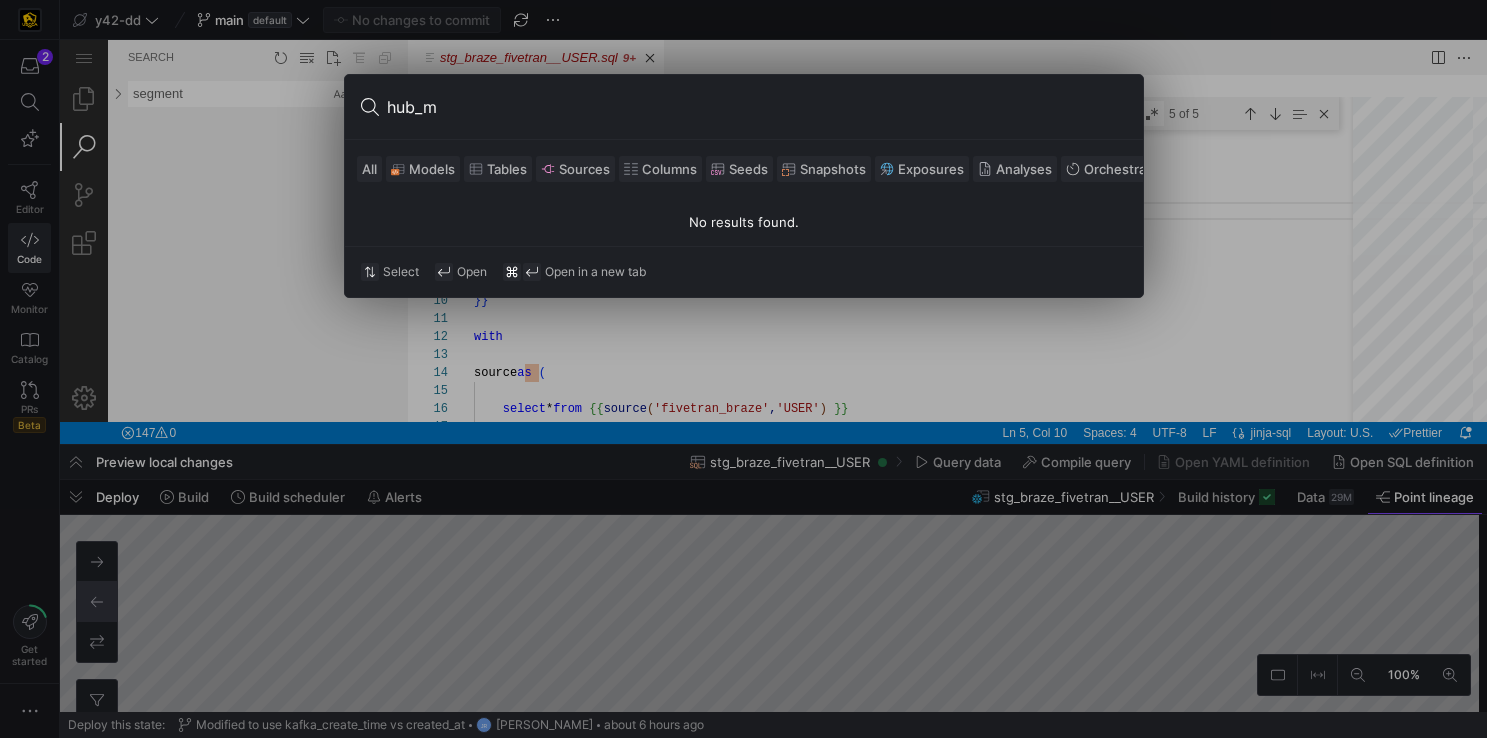 type on "hub_m" 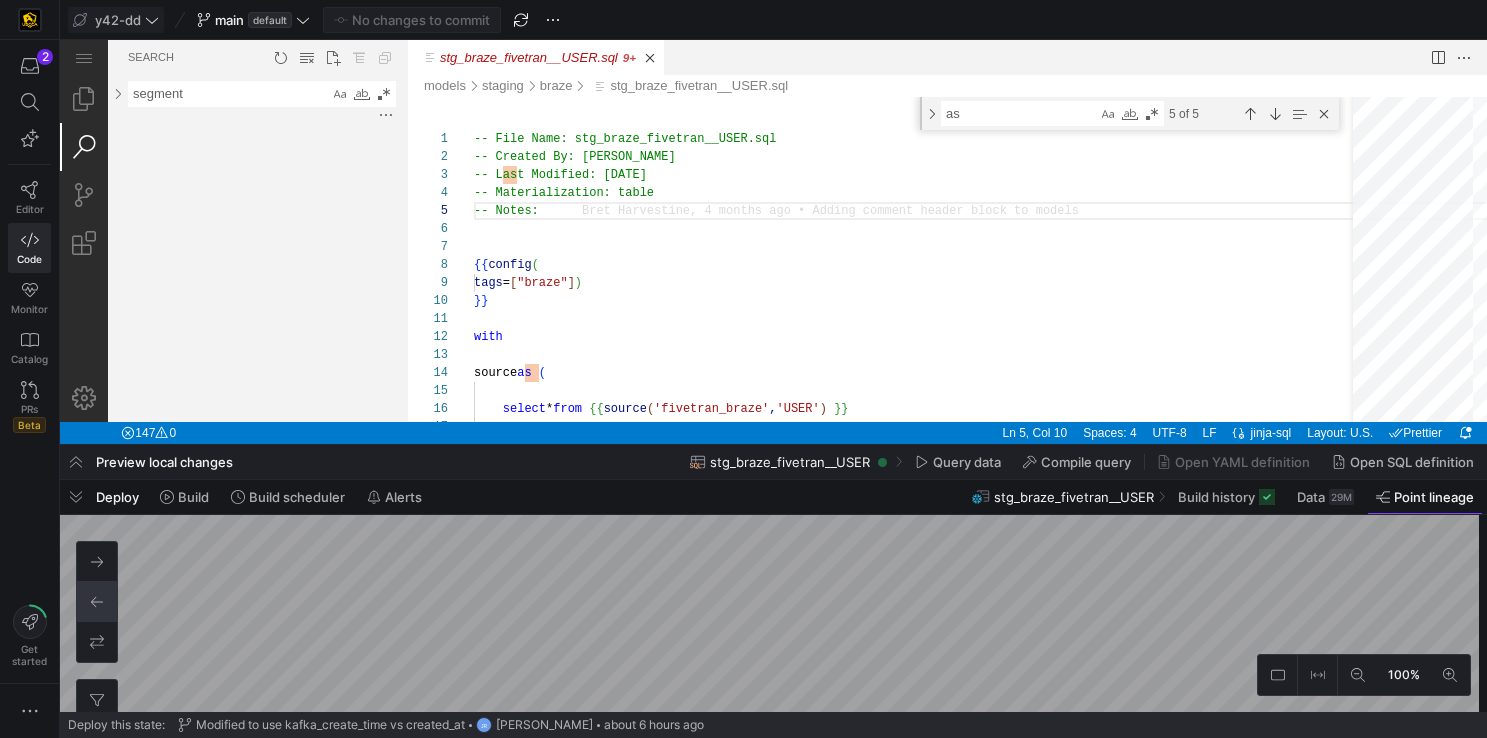 click on "y42-dd" 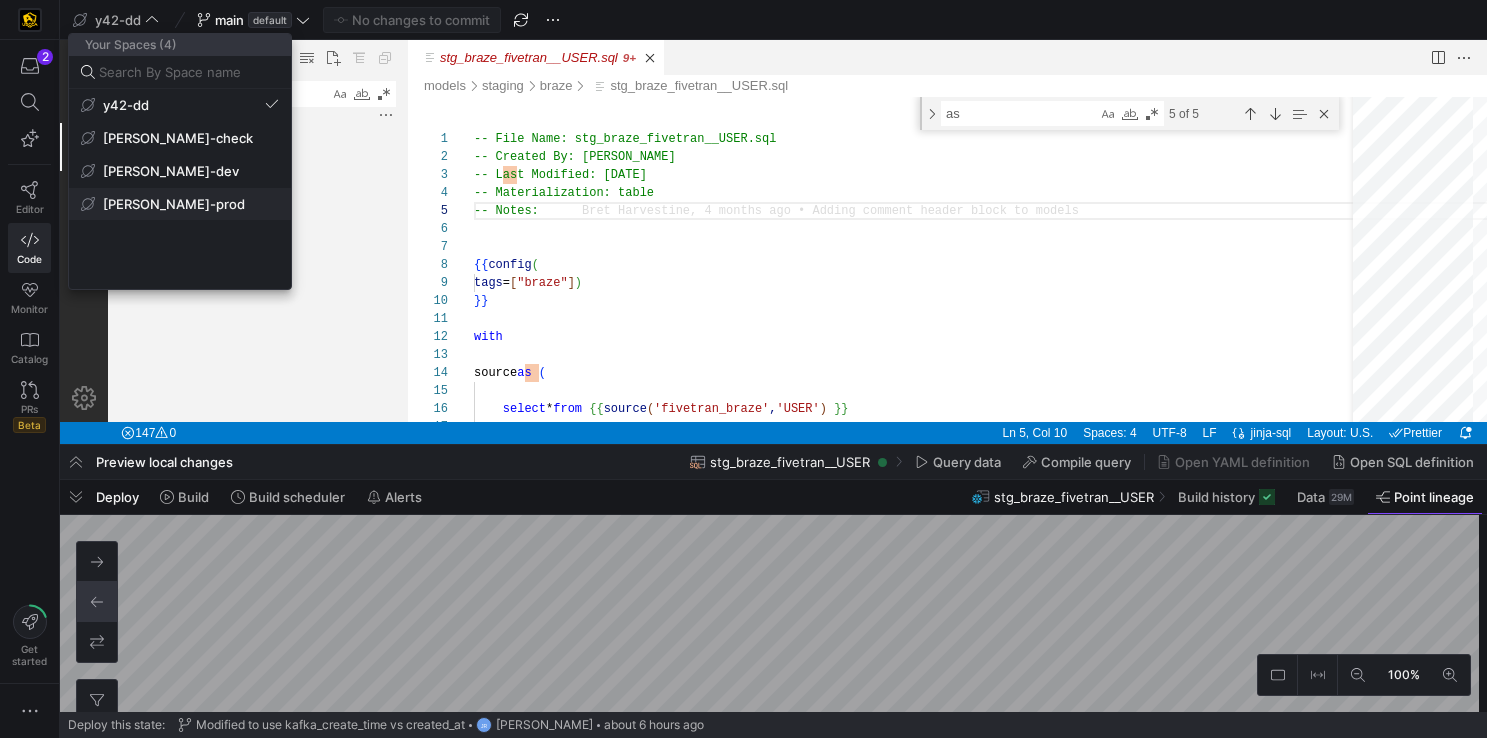 click on "[PERSON_NAME]-prod" at bounding box center (174, 204) 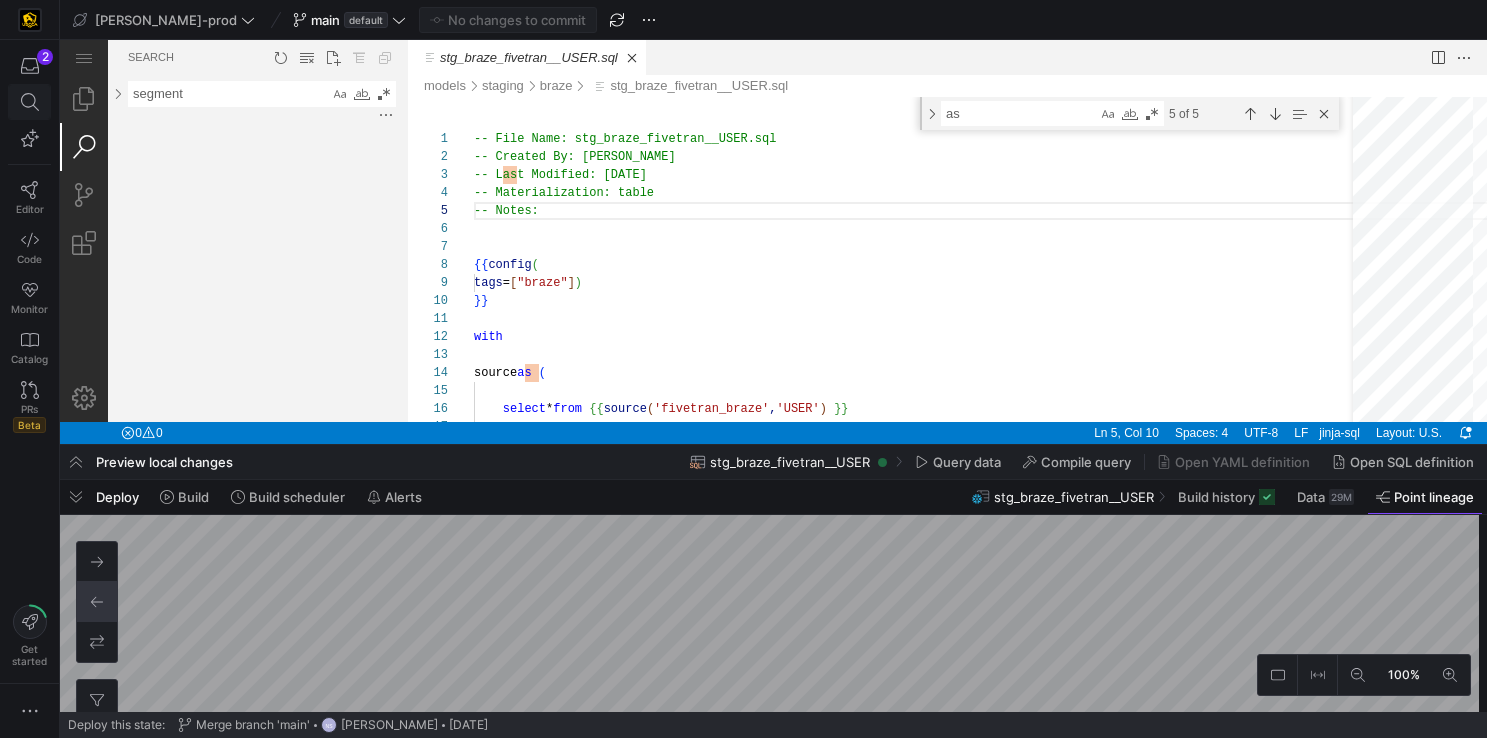 click 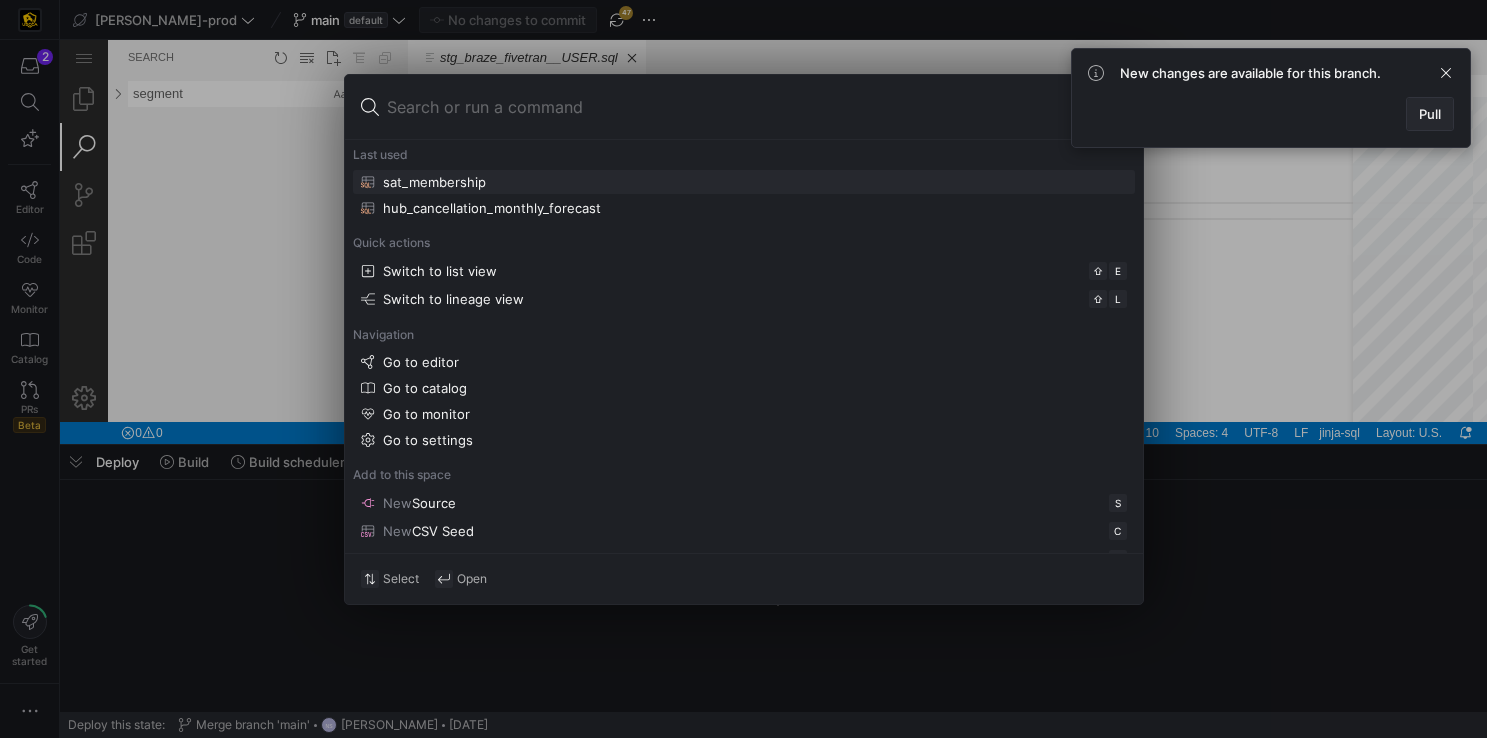 click 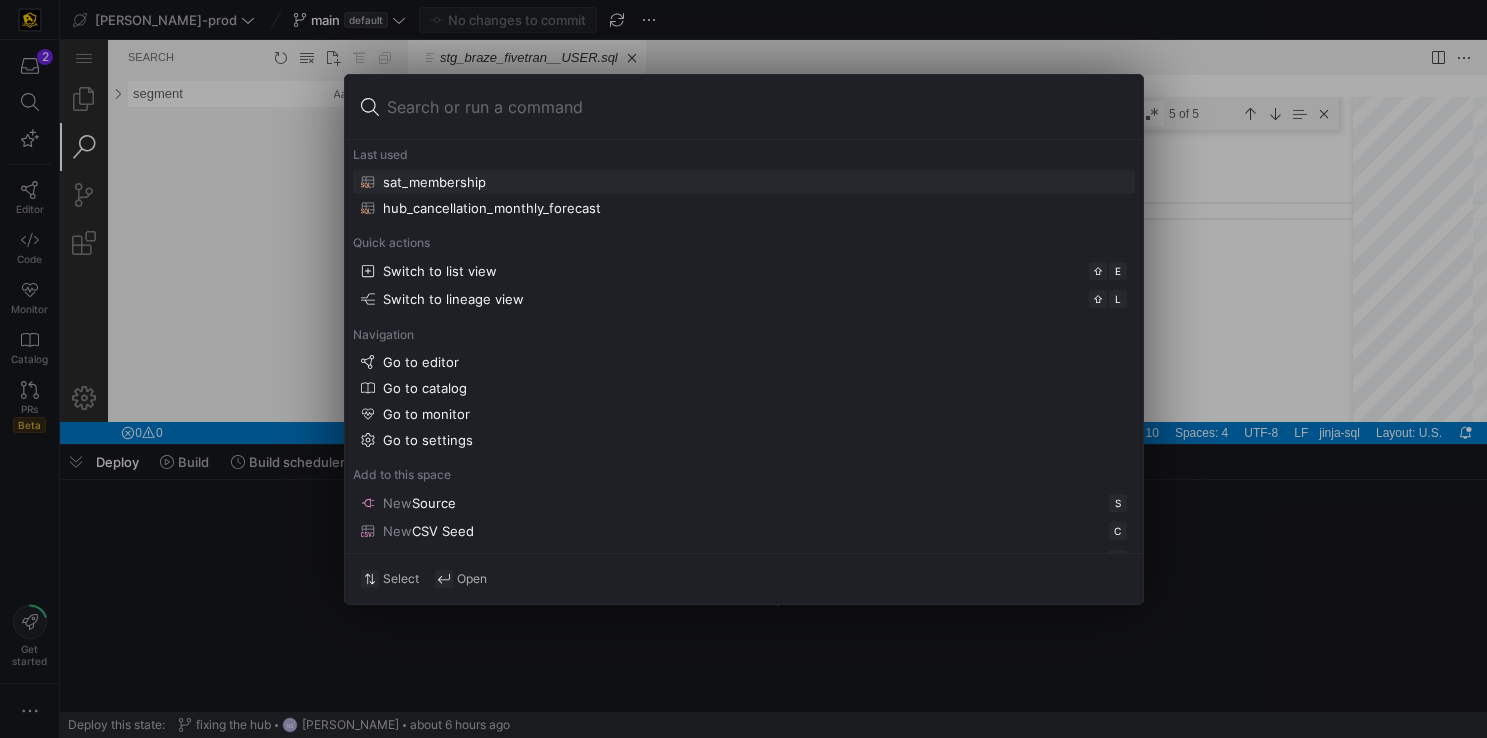 click at bounding box center [757, 107] 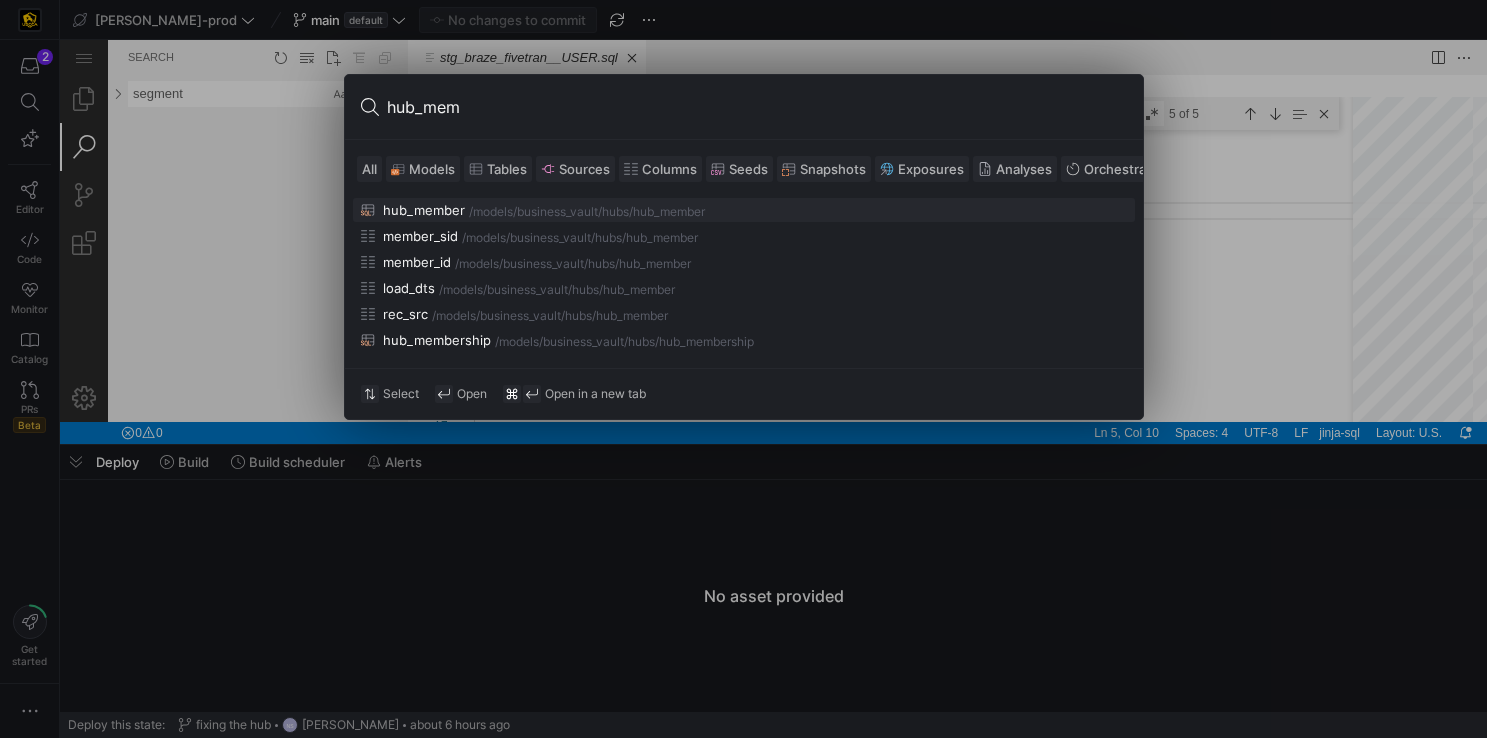 type on "hub_mem" 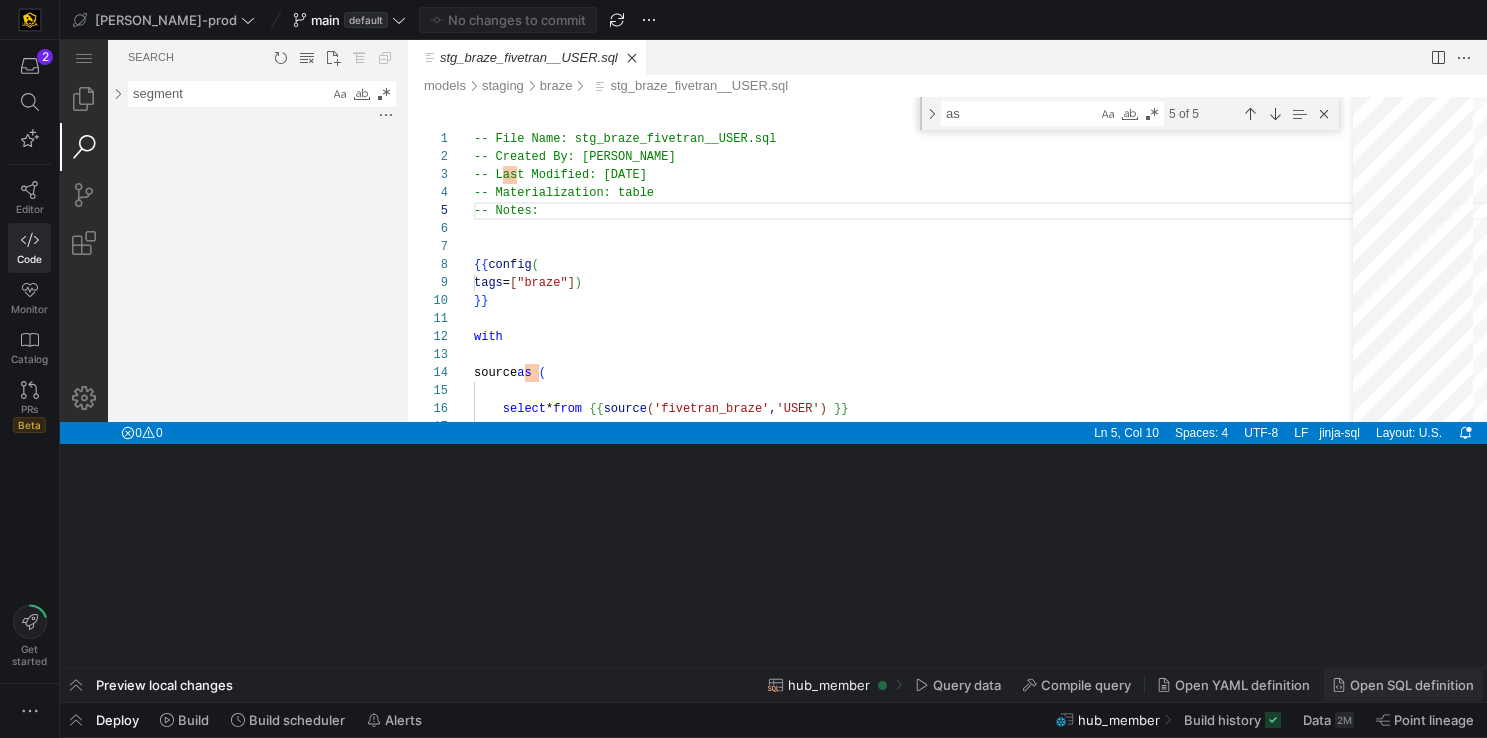 click on "Open SQL definition" at bounding box center (1412, 685) 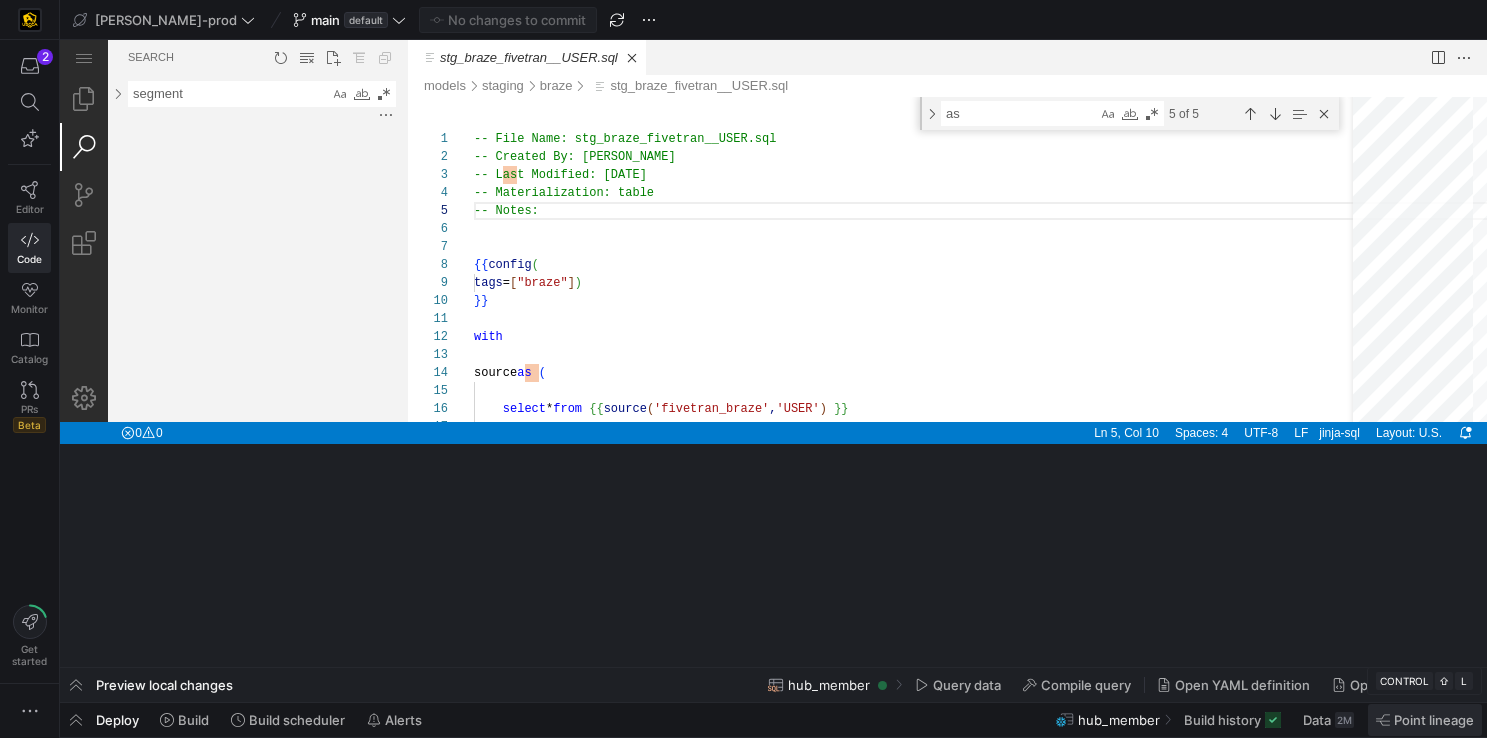 click 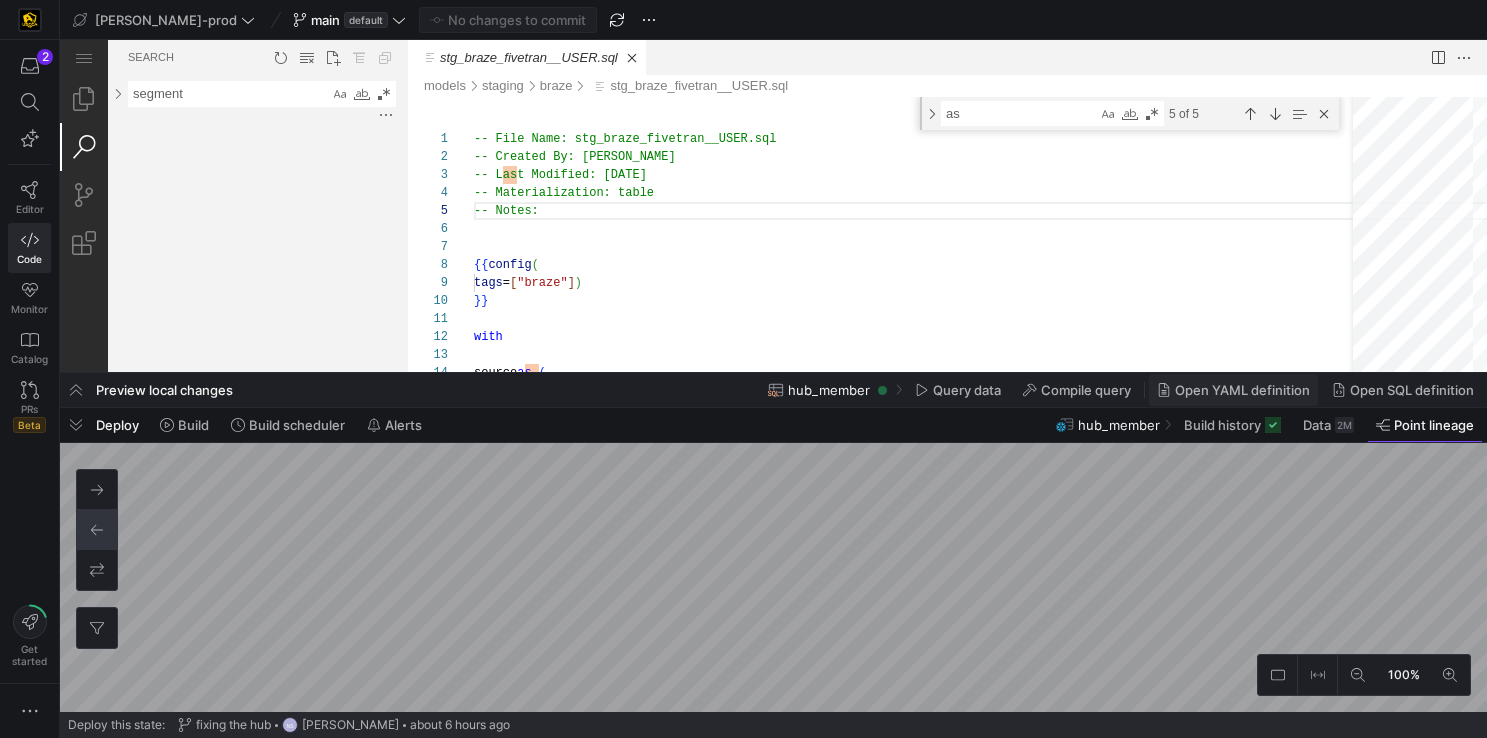 click at bounding box center (1233, 390) 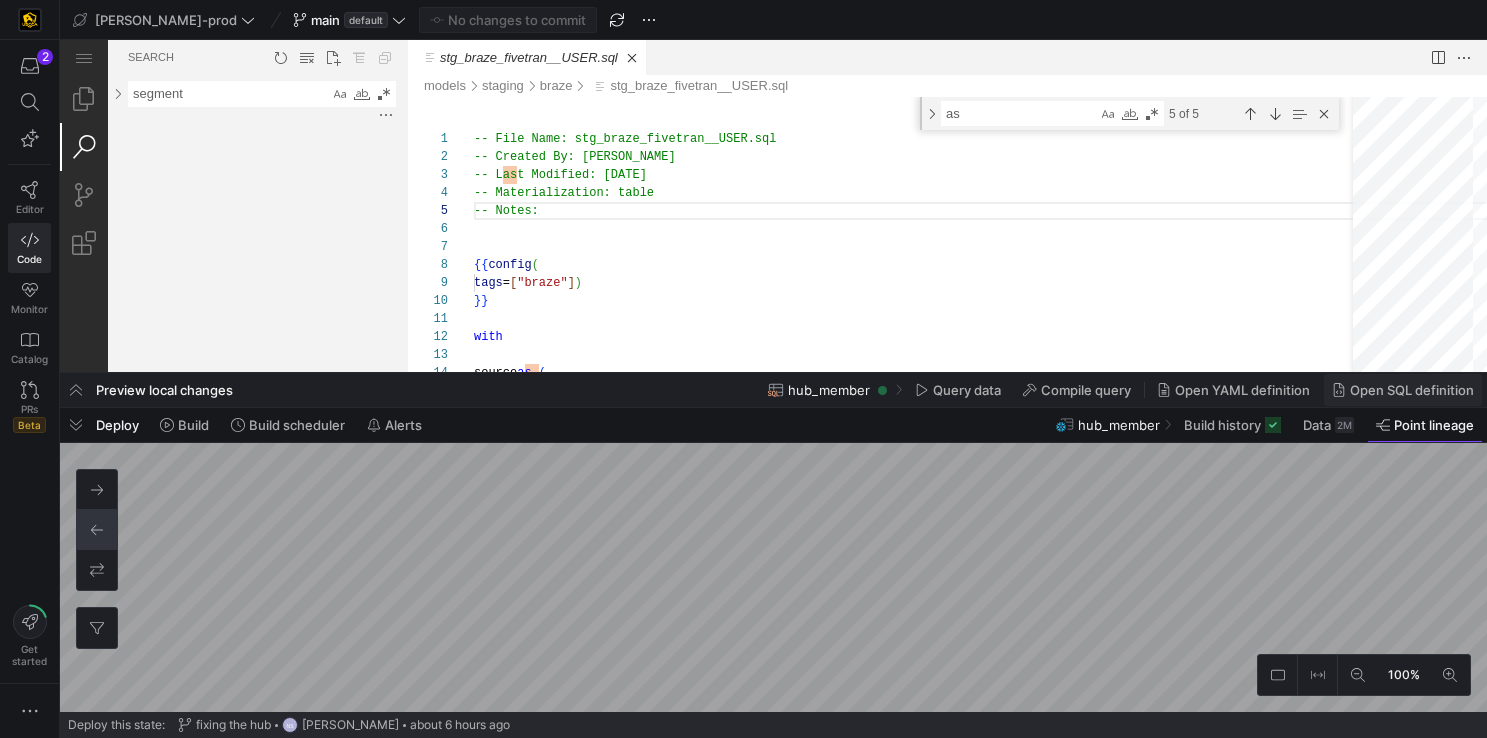 click 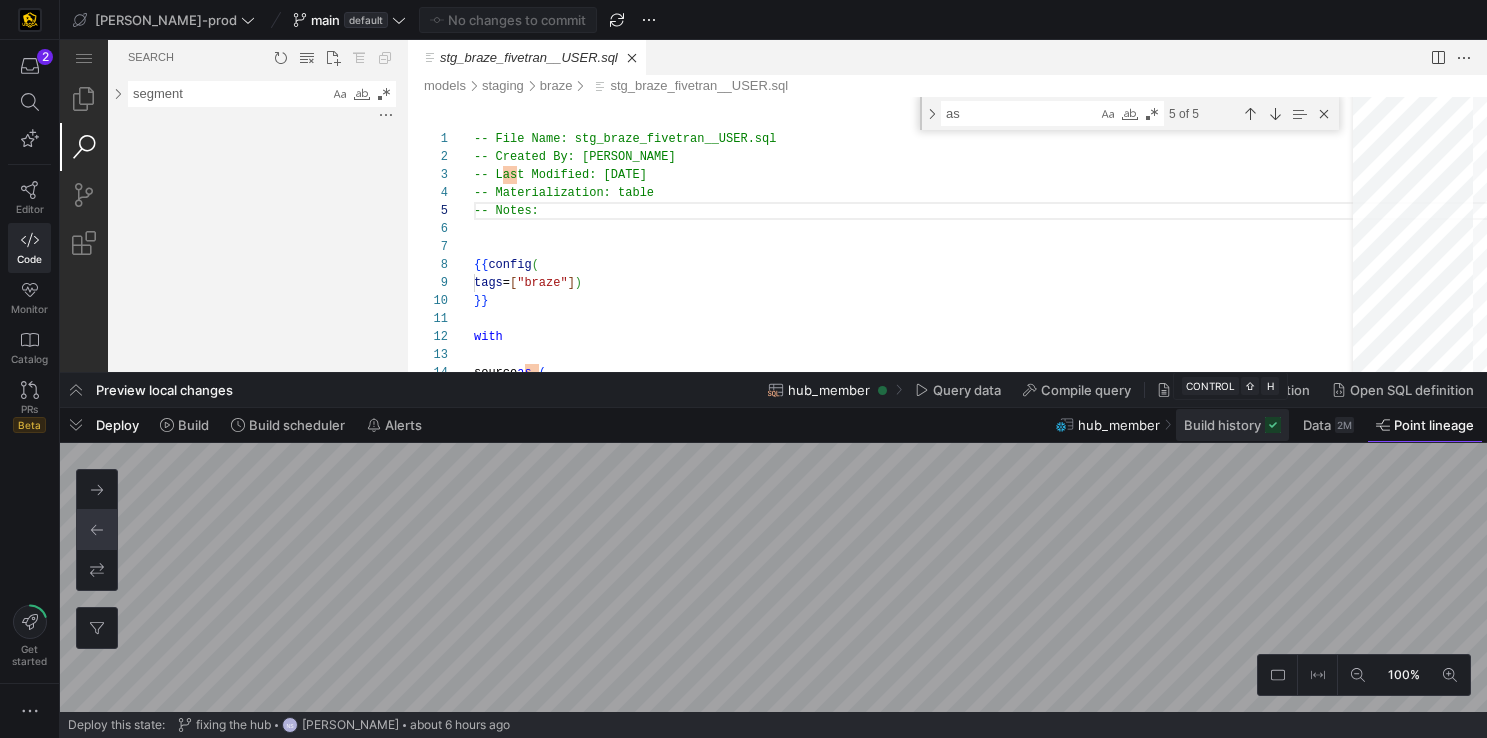 click on "Build history" 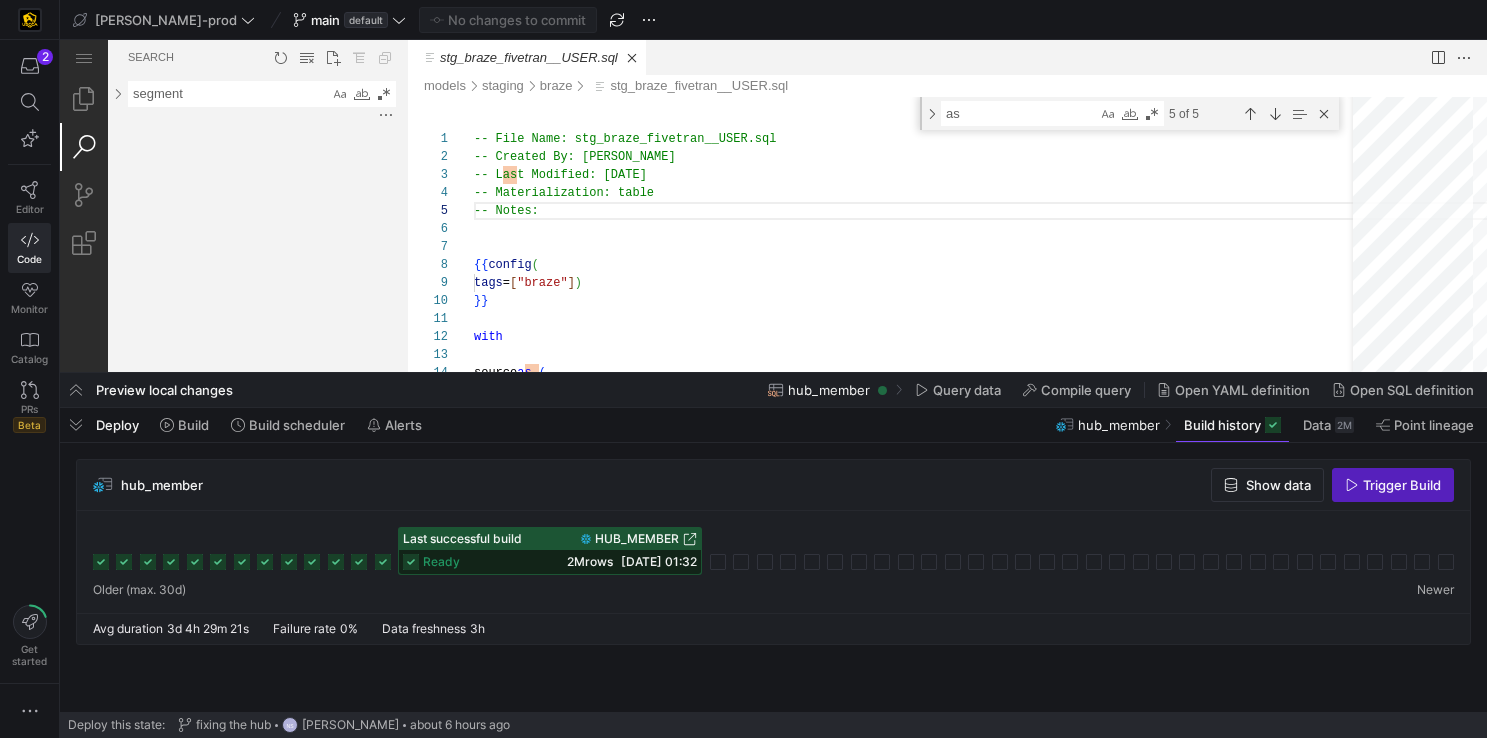 click on "hub_member Build history
Data  2M  Point lineage" 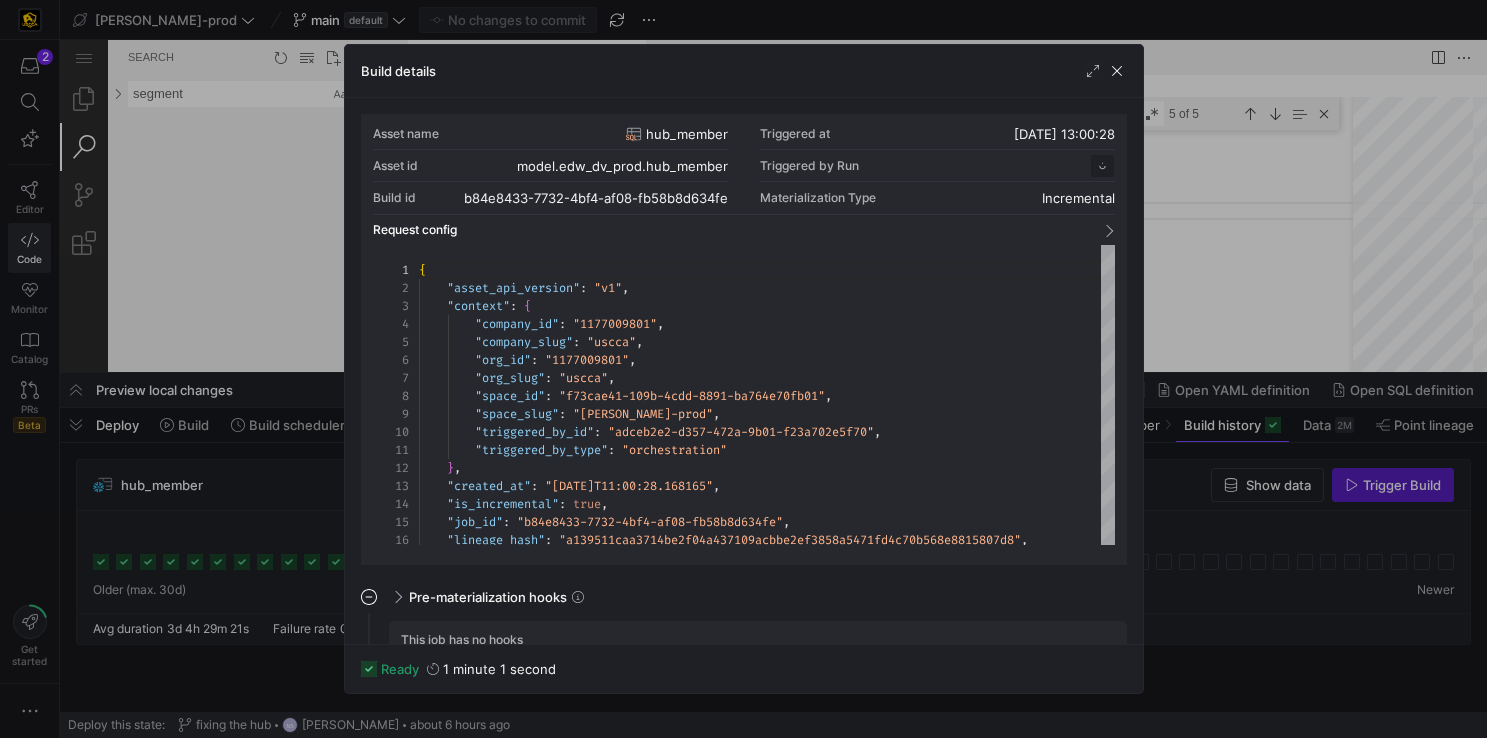 scroll, scrollTop: 180, scrollLeft: 0, axis: vertical 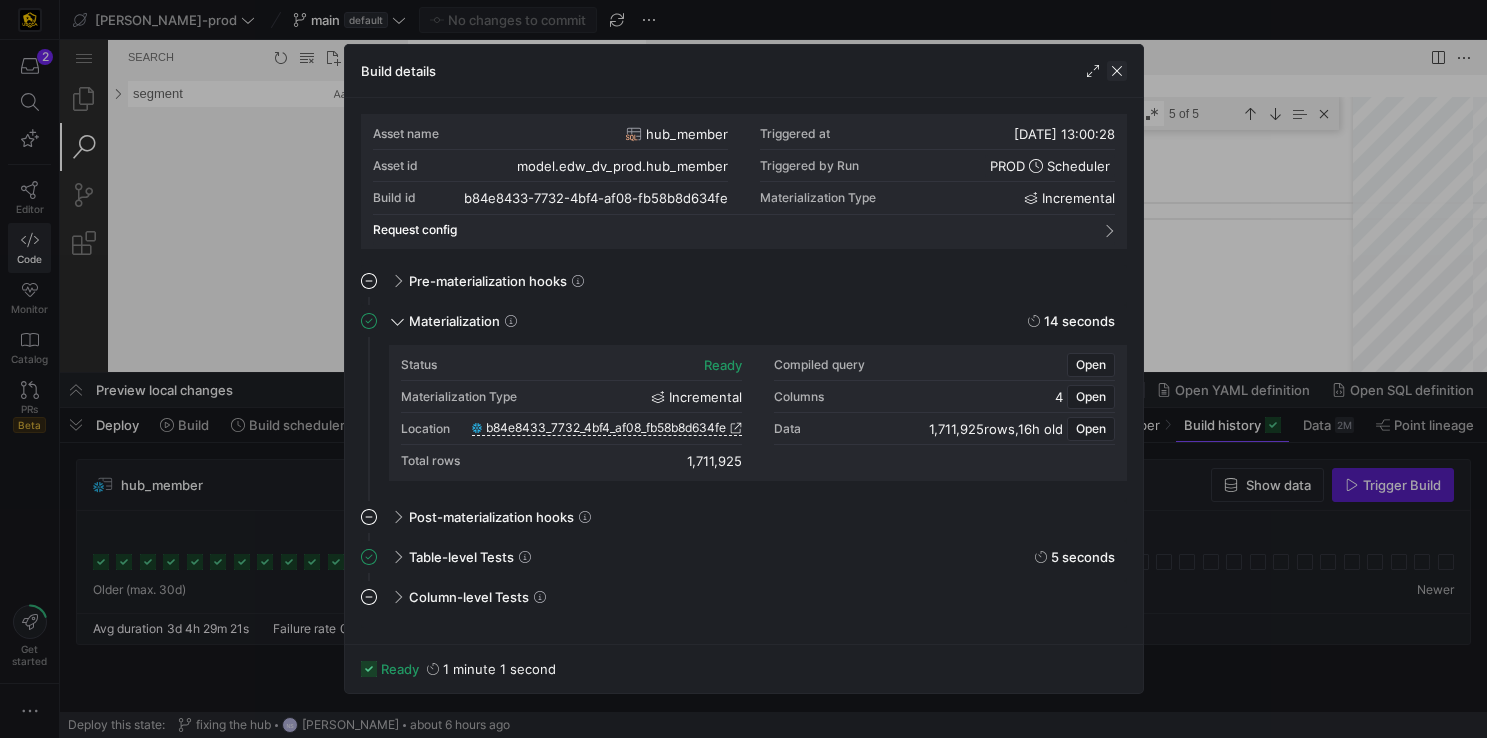 click 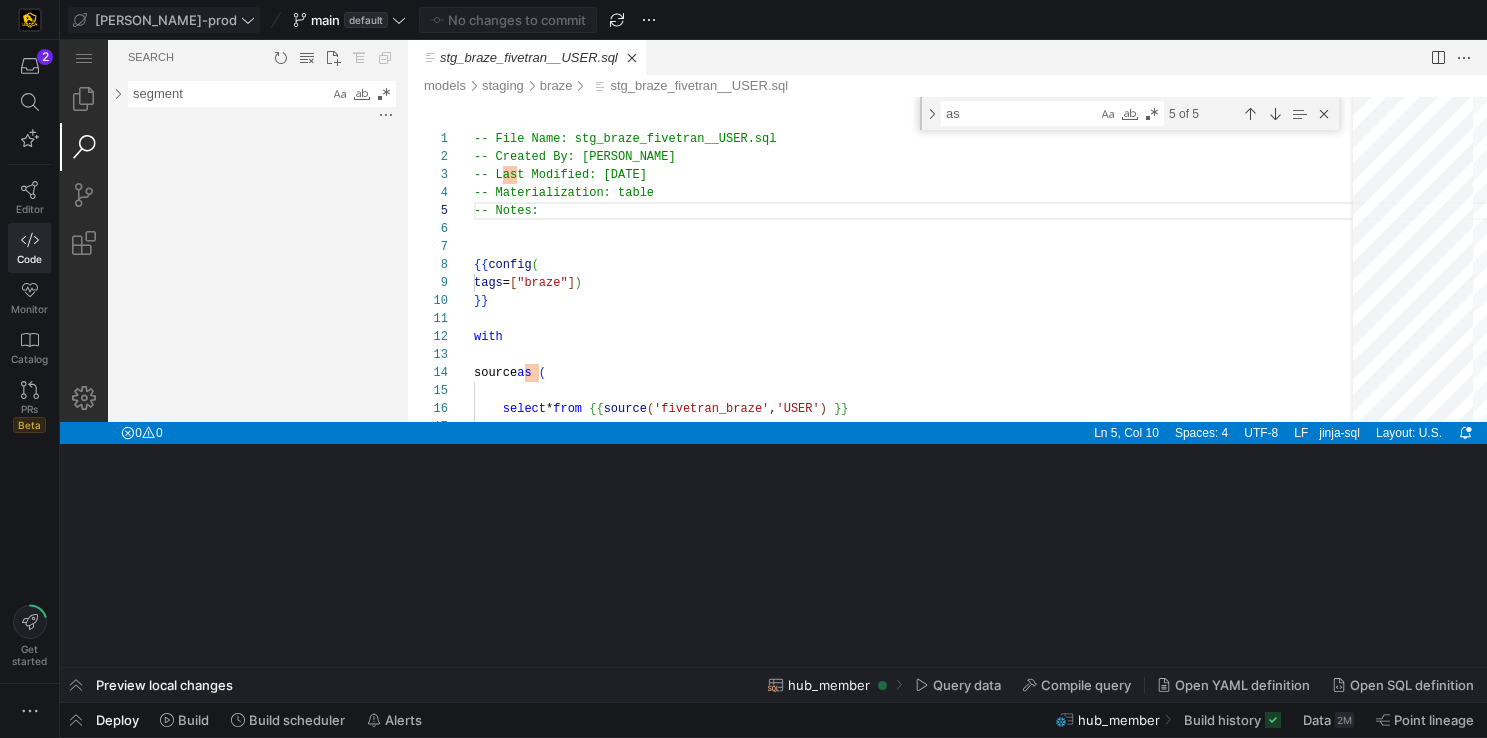 click on "[PERSON_NAME]-prod" 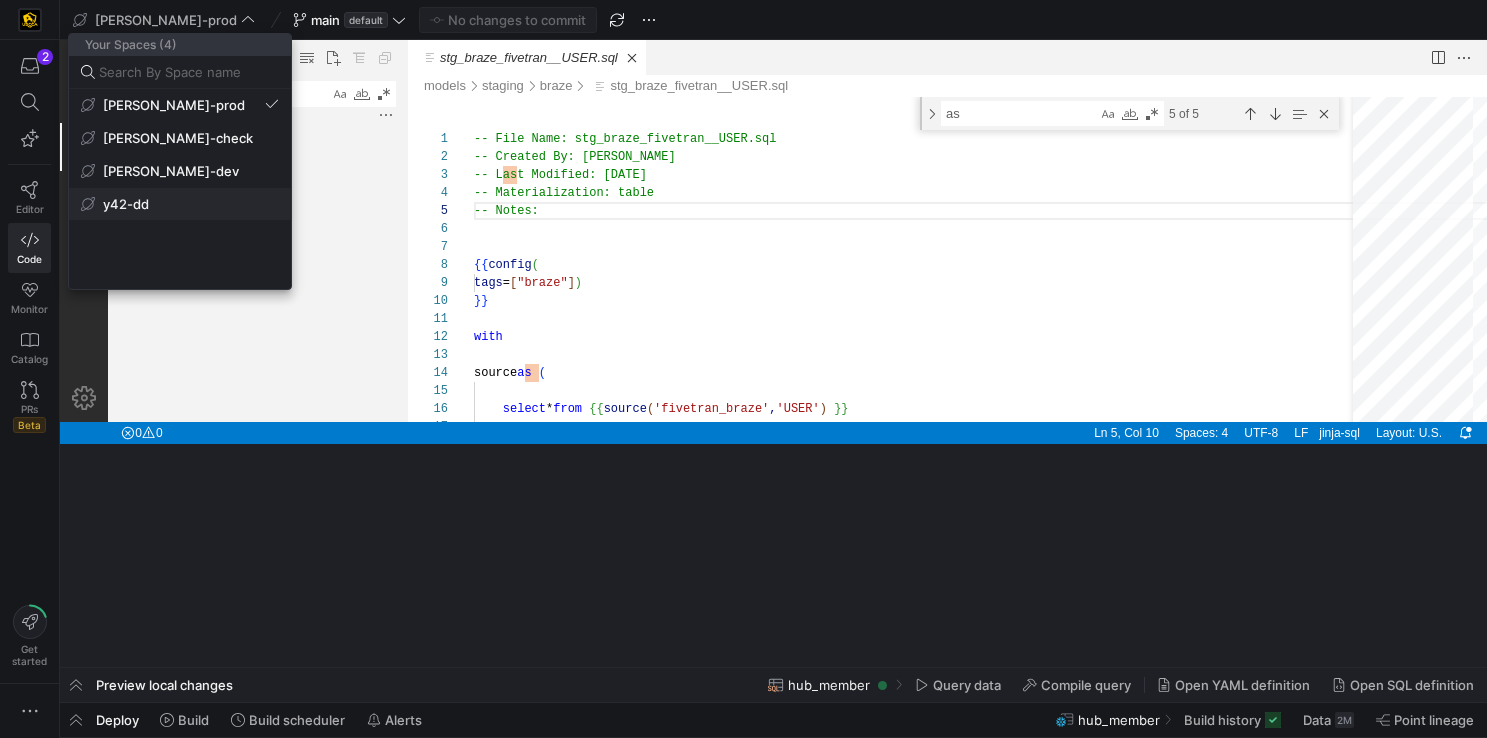 click on "y42-dd" at bounding box center (180, 204) 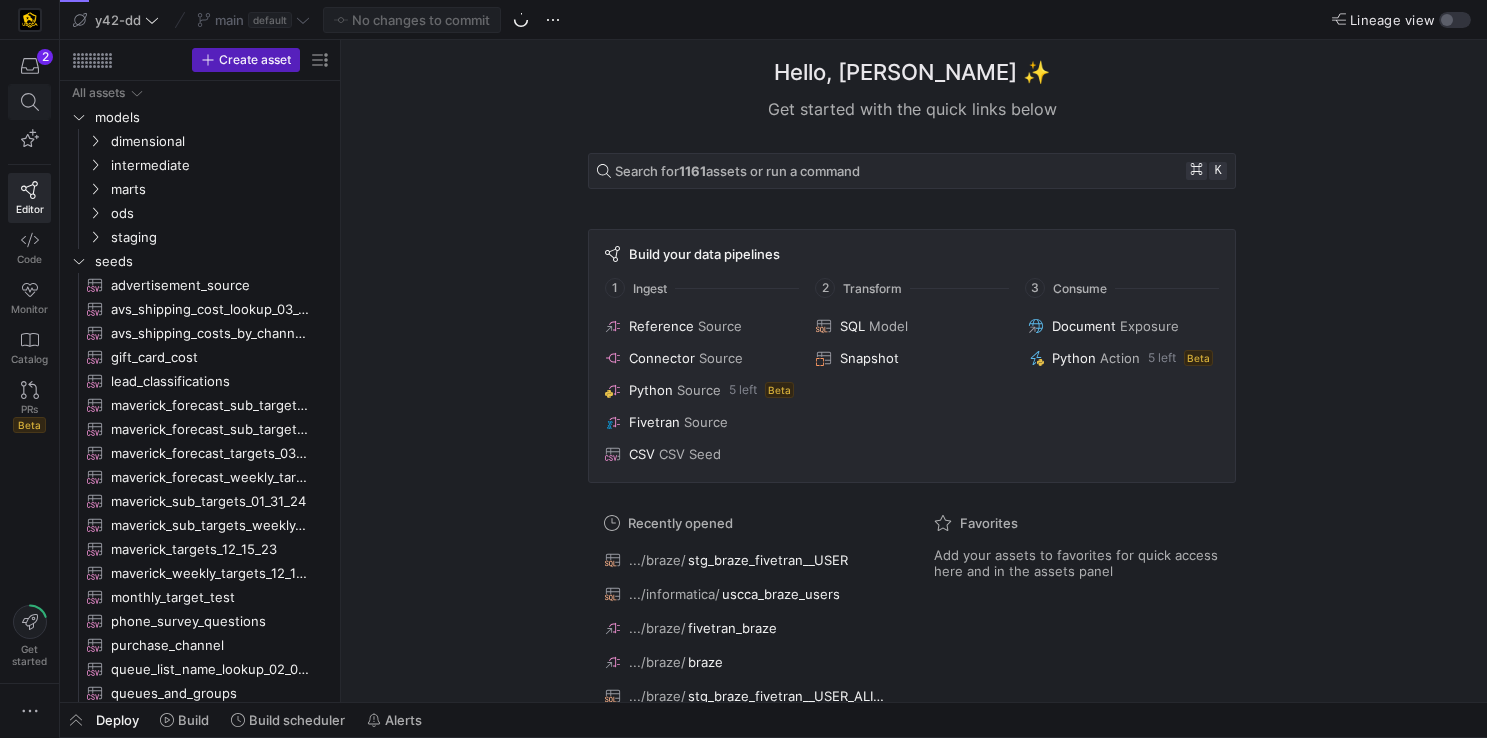 click 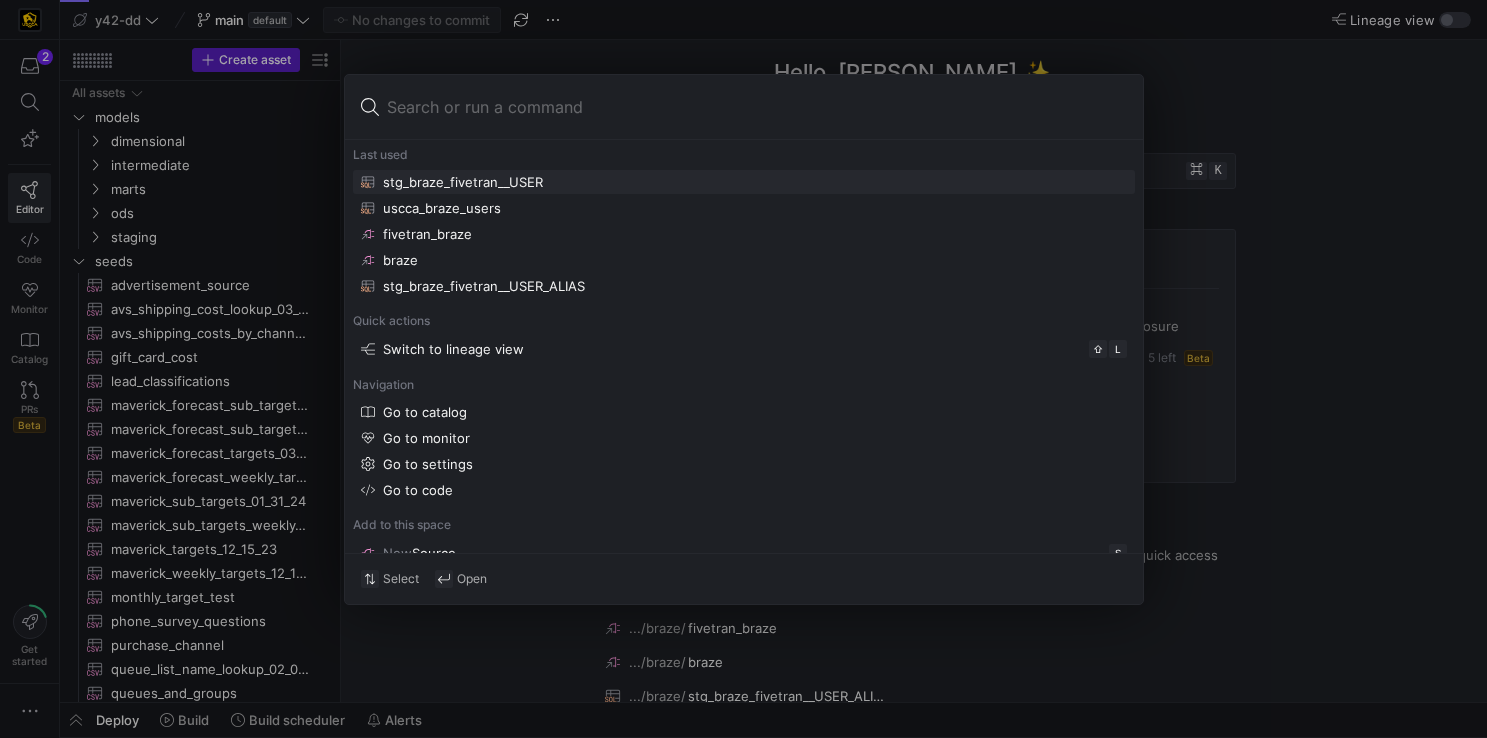 click on "stg_braze_fivetran__USER" at bounding box center [744, 182] 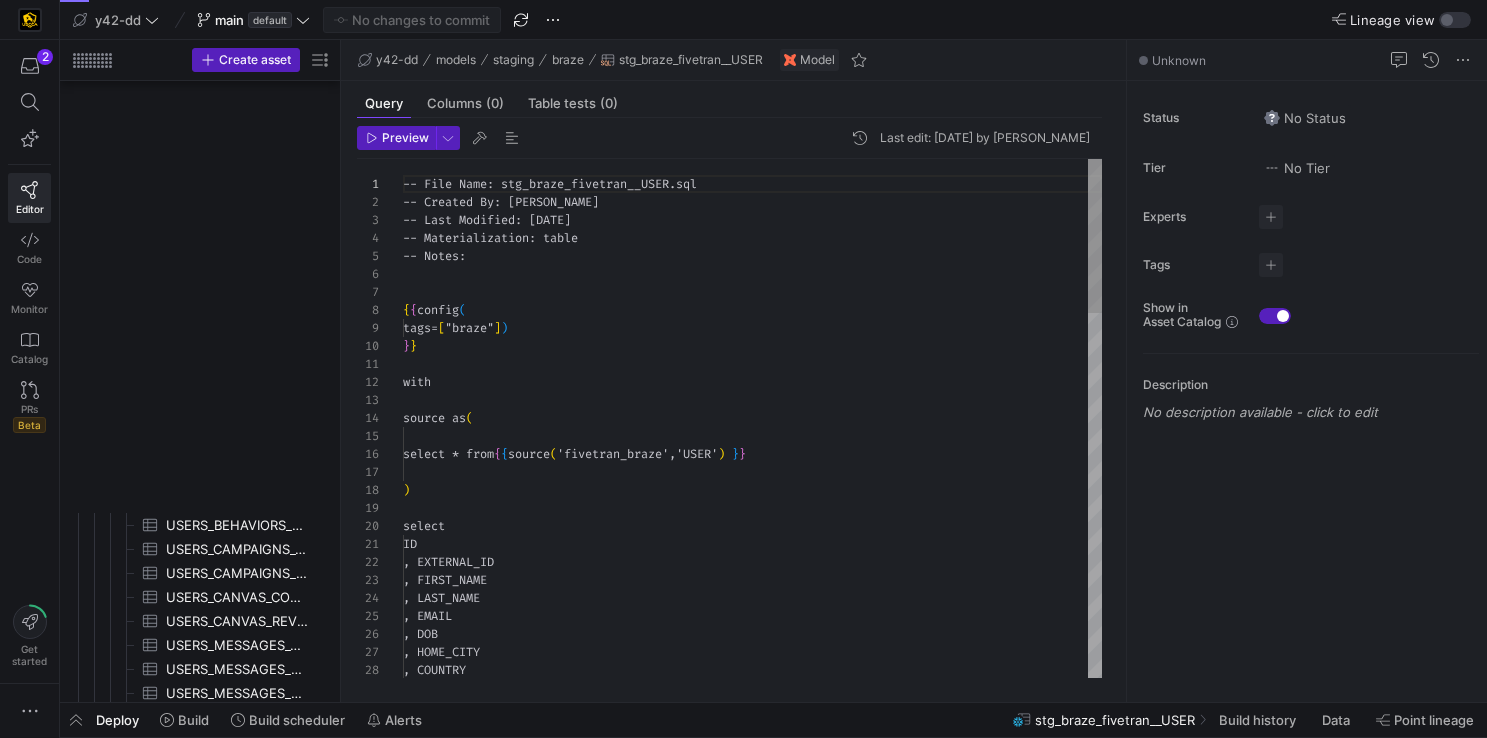 scroll, scrollTop: 180, scrollLeft: 0, axis: vertical 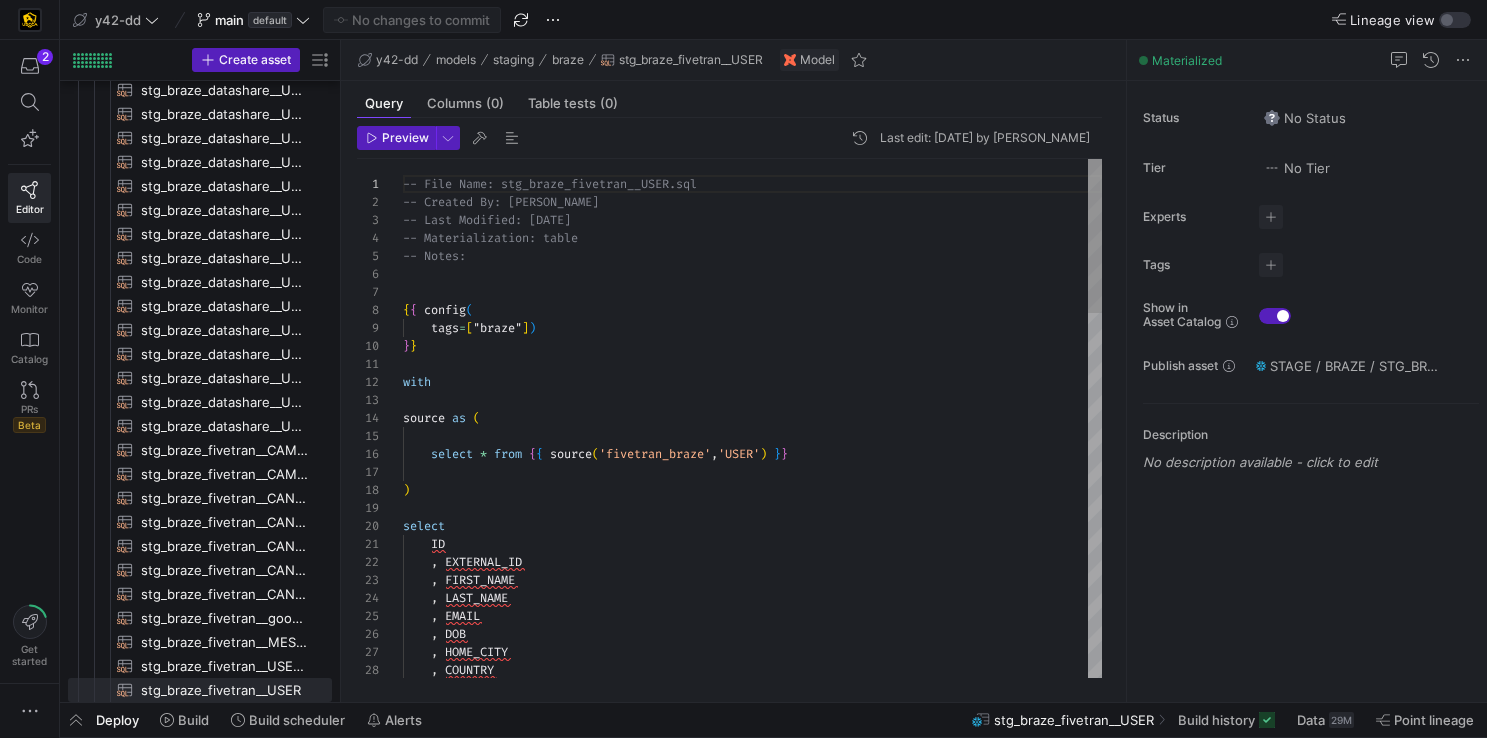 type on "ID
, EXTERNAL_ID
, FIRST_NAME
, LAST_NAME
, EMAIL
, DOB
, HOME_CITY
, COUNTRY
, PHONE
, LANGUAGE" 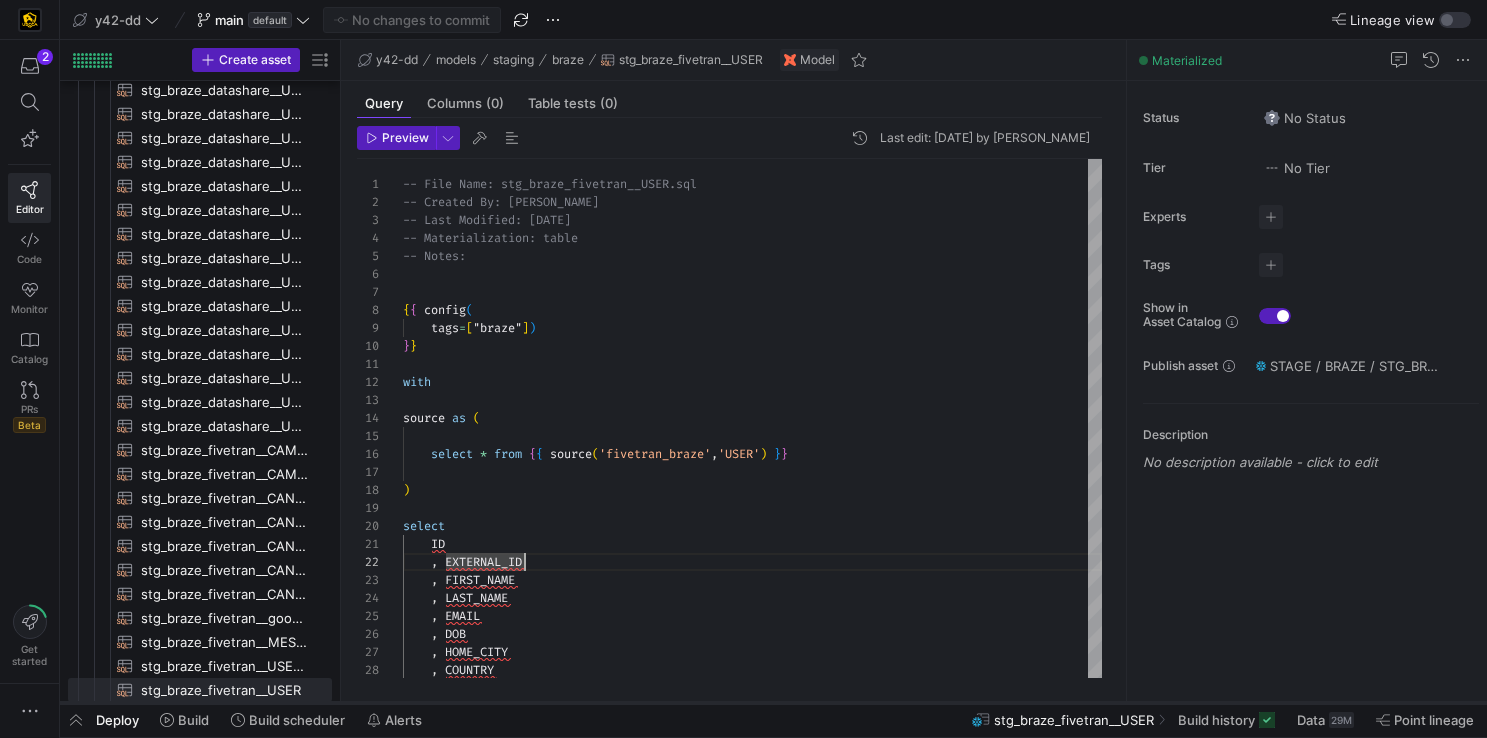 drag, startPoint x: 714, startPoint y: 704, endPoint x: 713, endPoint y: 569, distance: 135.00371 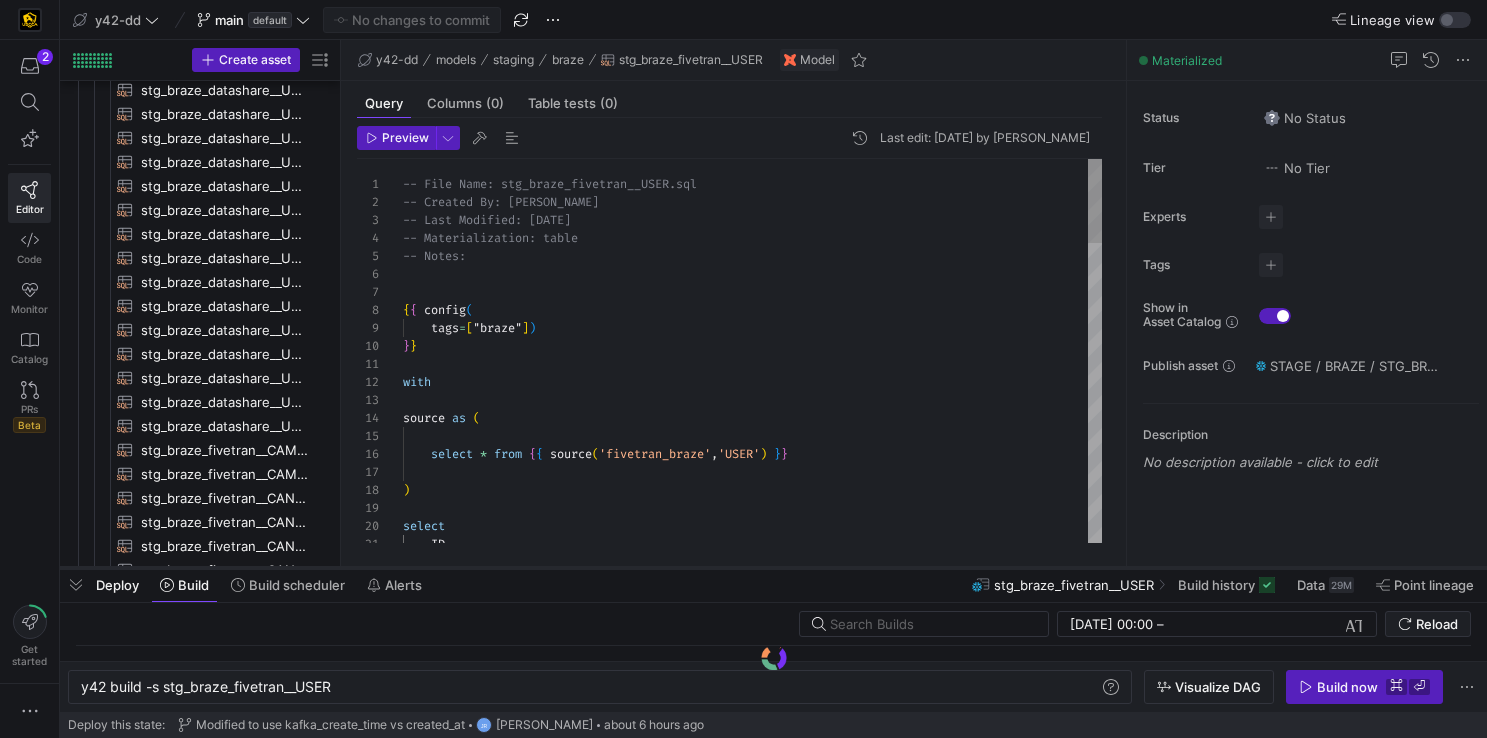 scroll, scrollTop: 0, scrollLeft: 252, axis: horizontal 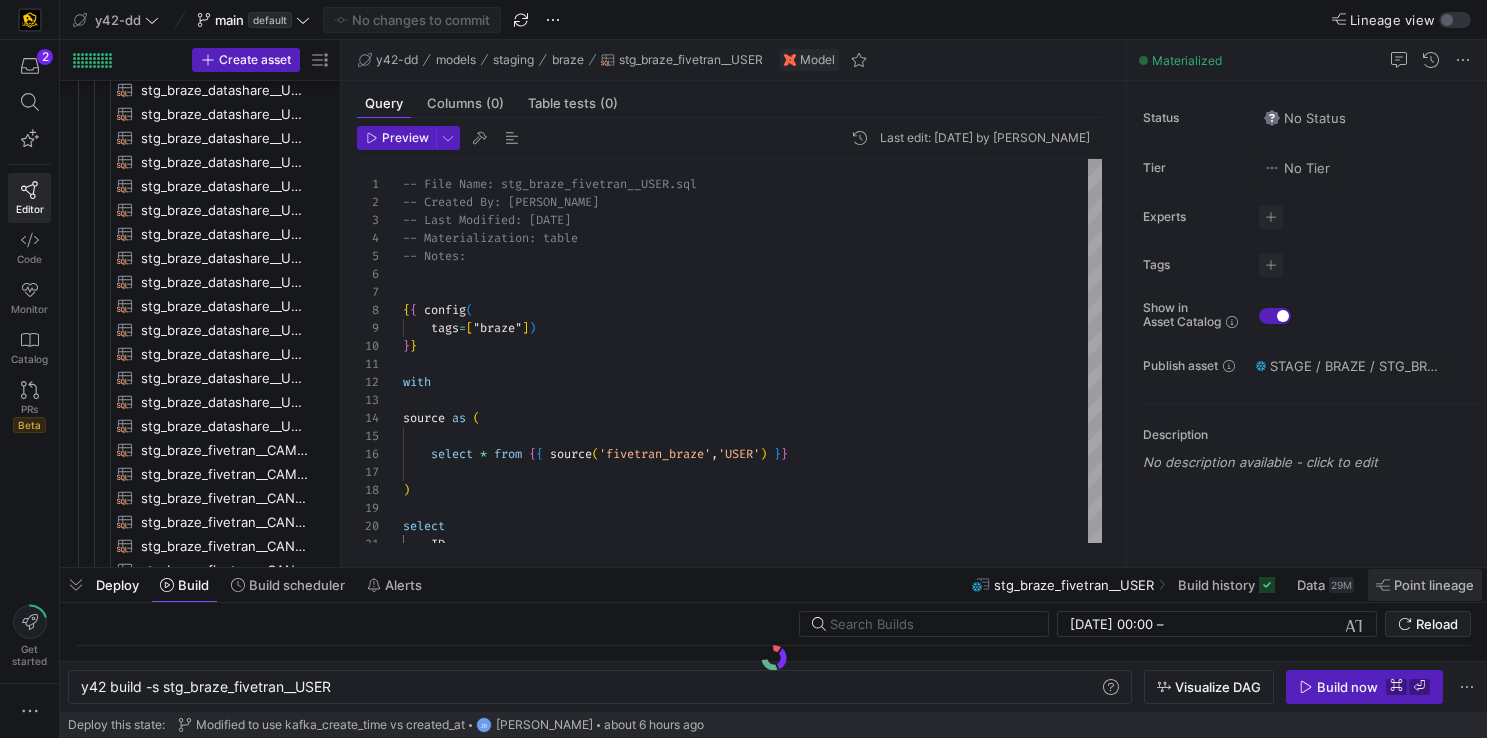 click on "Point lineage" 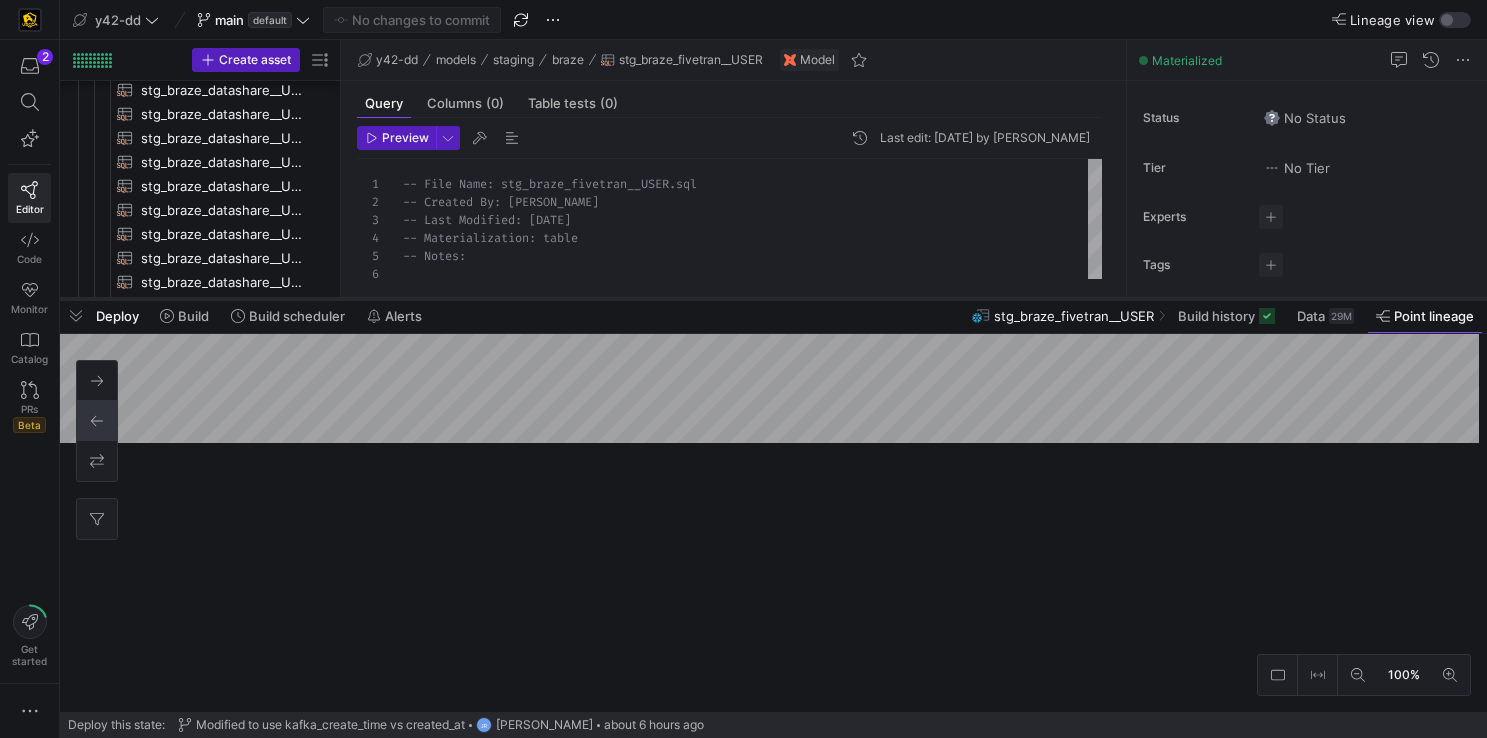 drag, startPoint x: 758, startPoint y: 568, endPoint x: 758, endPoint y: 297, distance: 271 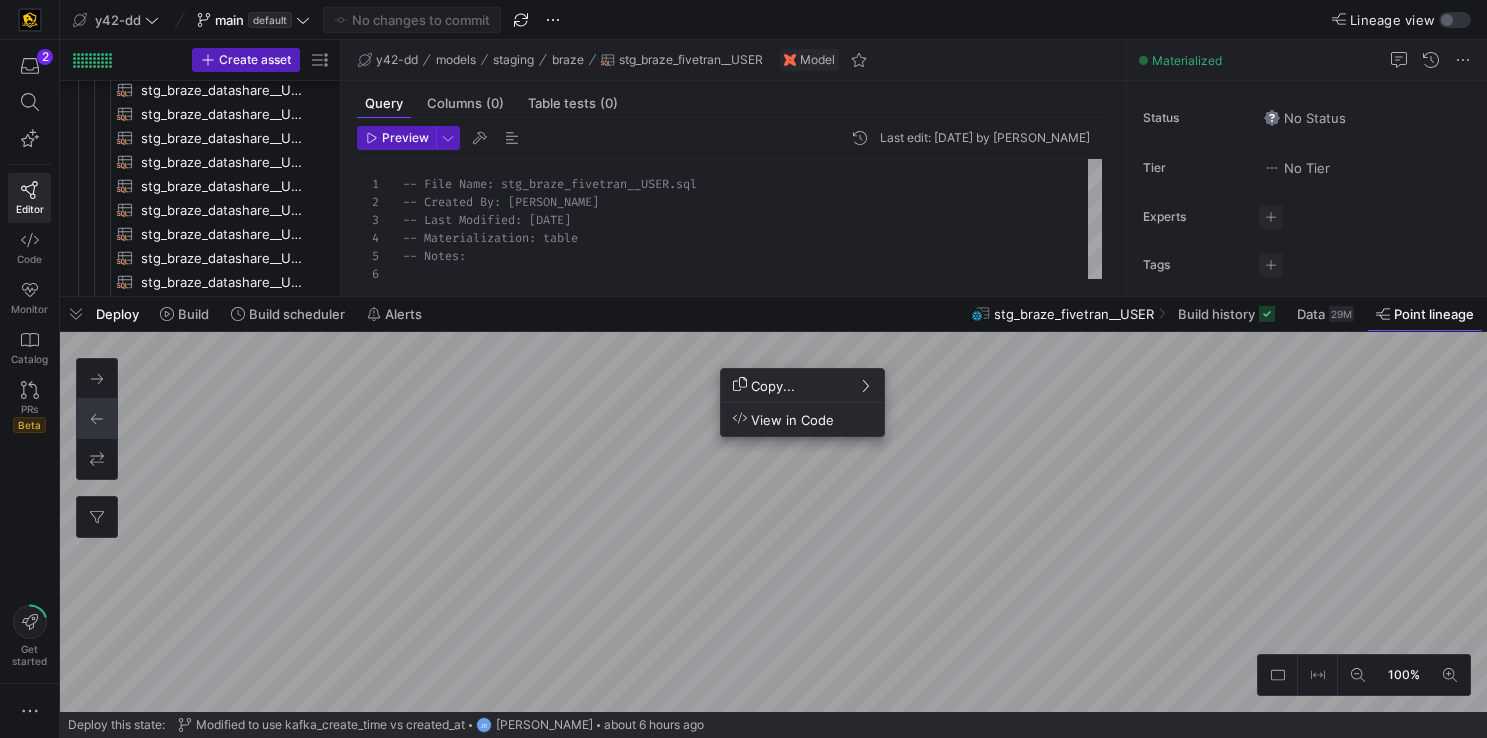 click 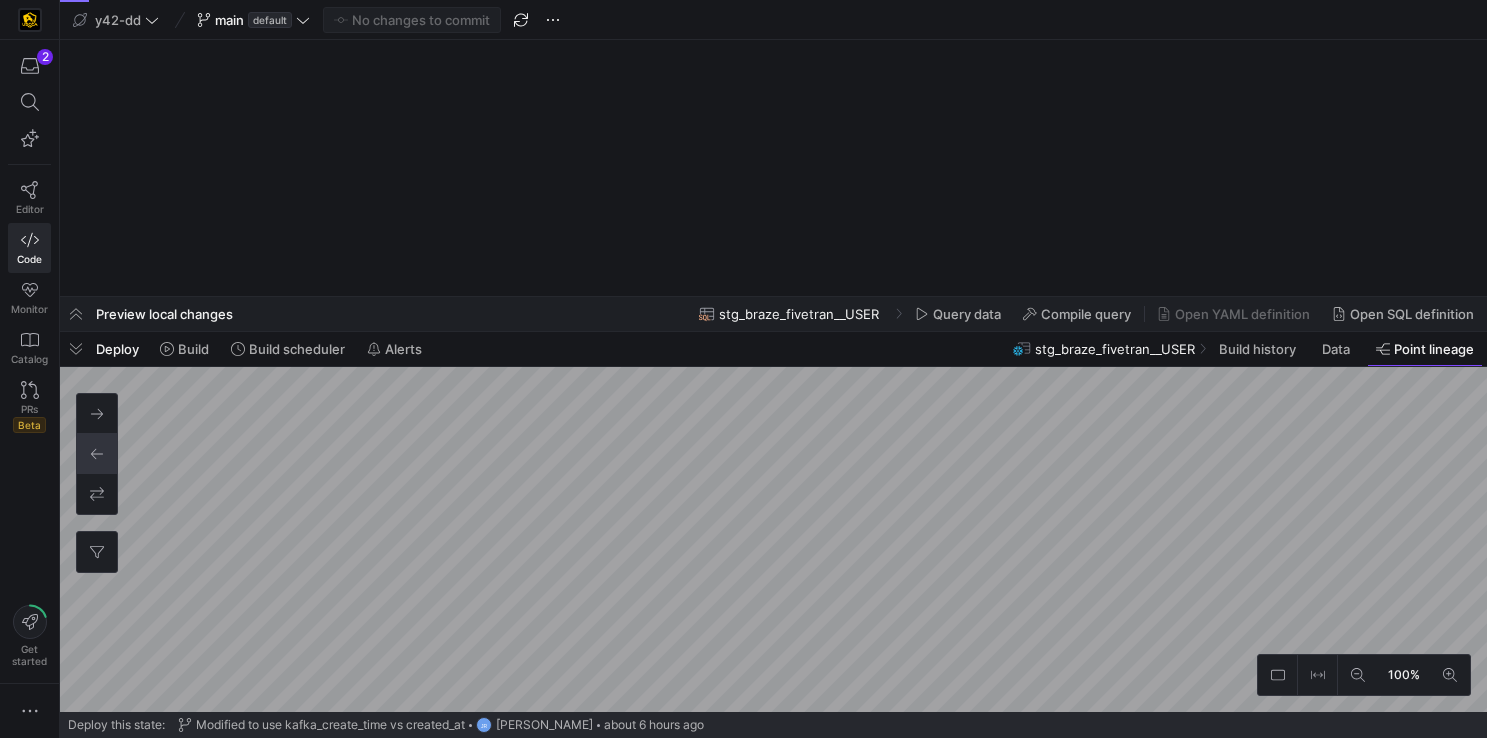 scroll, scrollTop: 0, scrollLeft: 0, axis: both 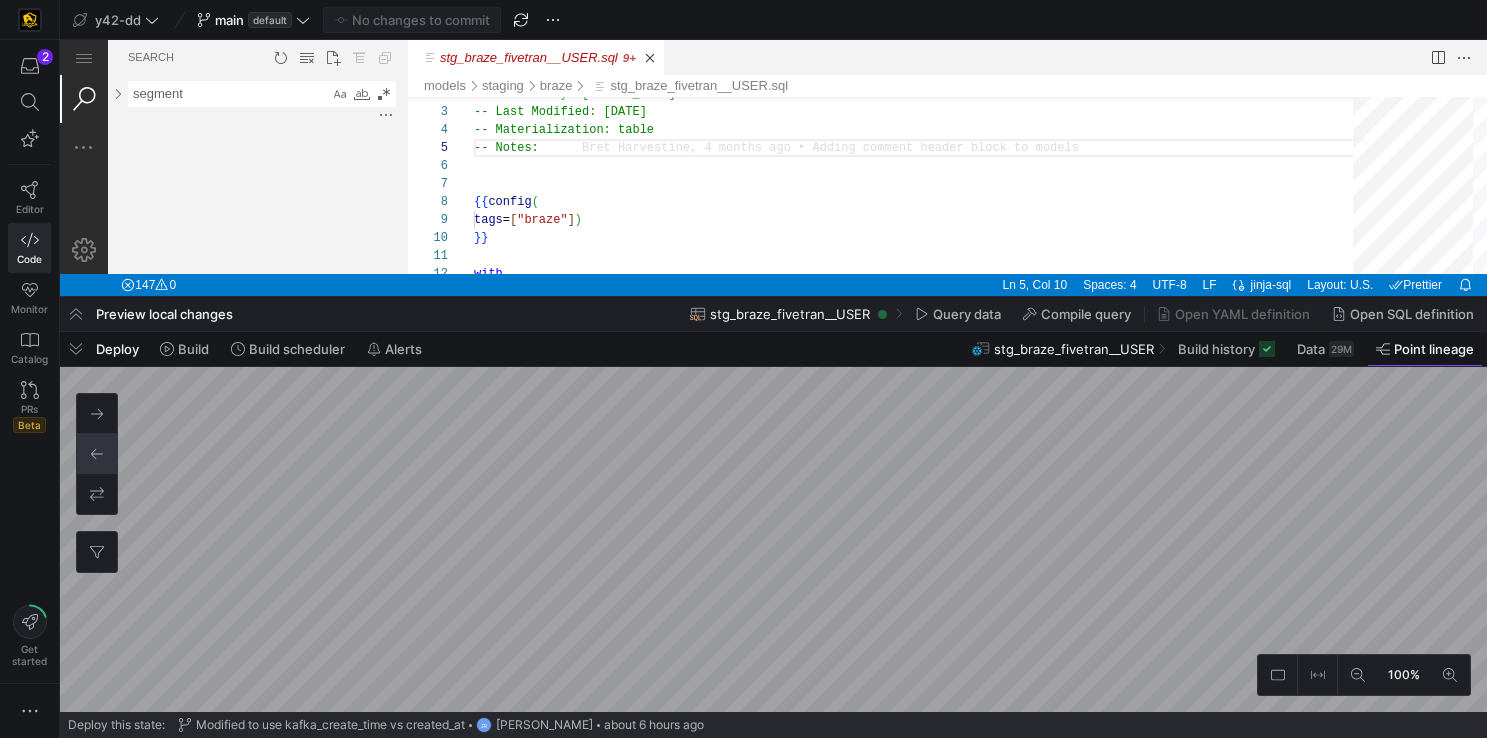 click on "stg_braze_fivetran__USER Query data Compile query Open YAML definition Open SQL definition" 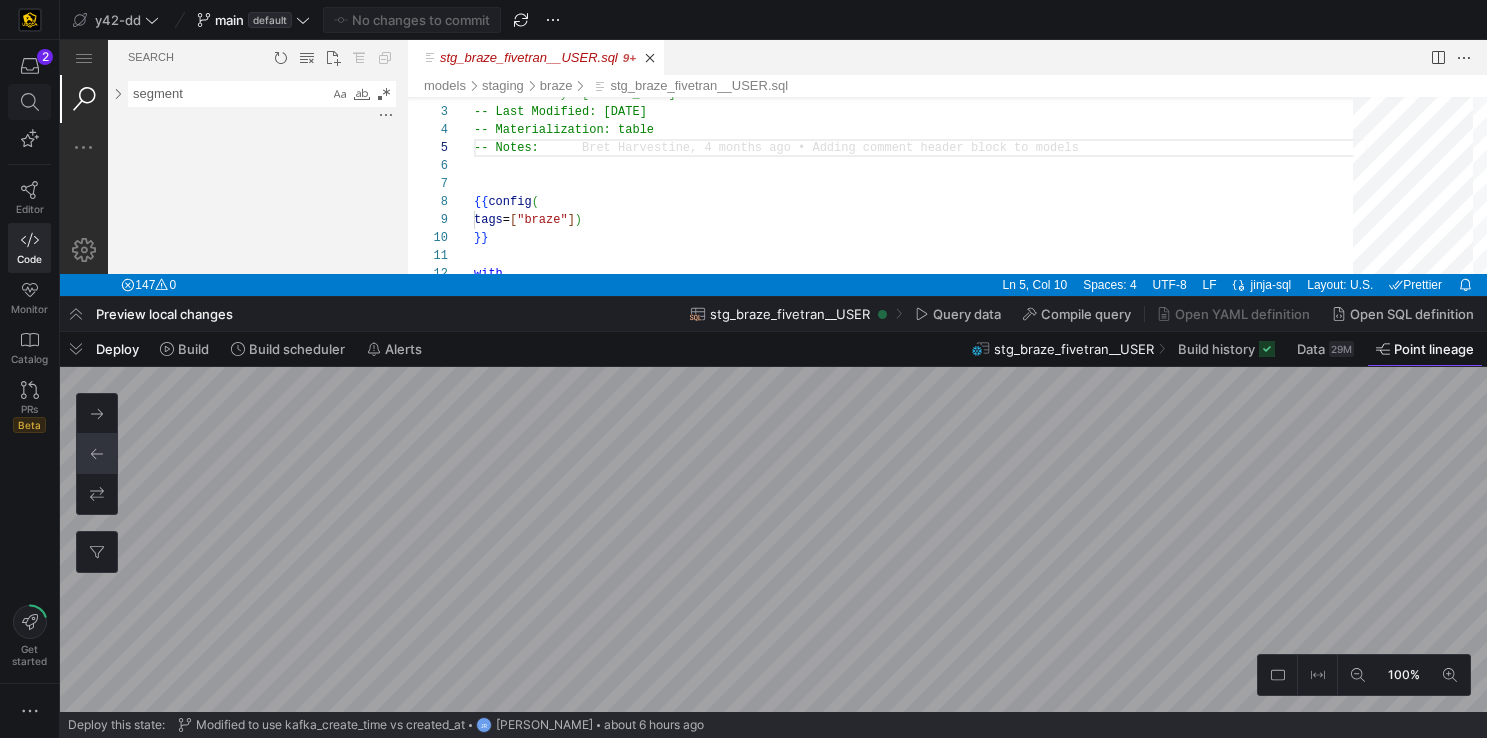 click 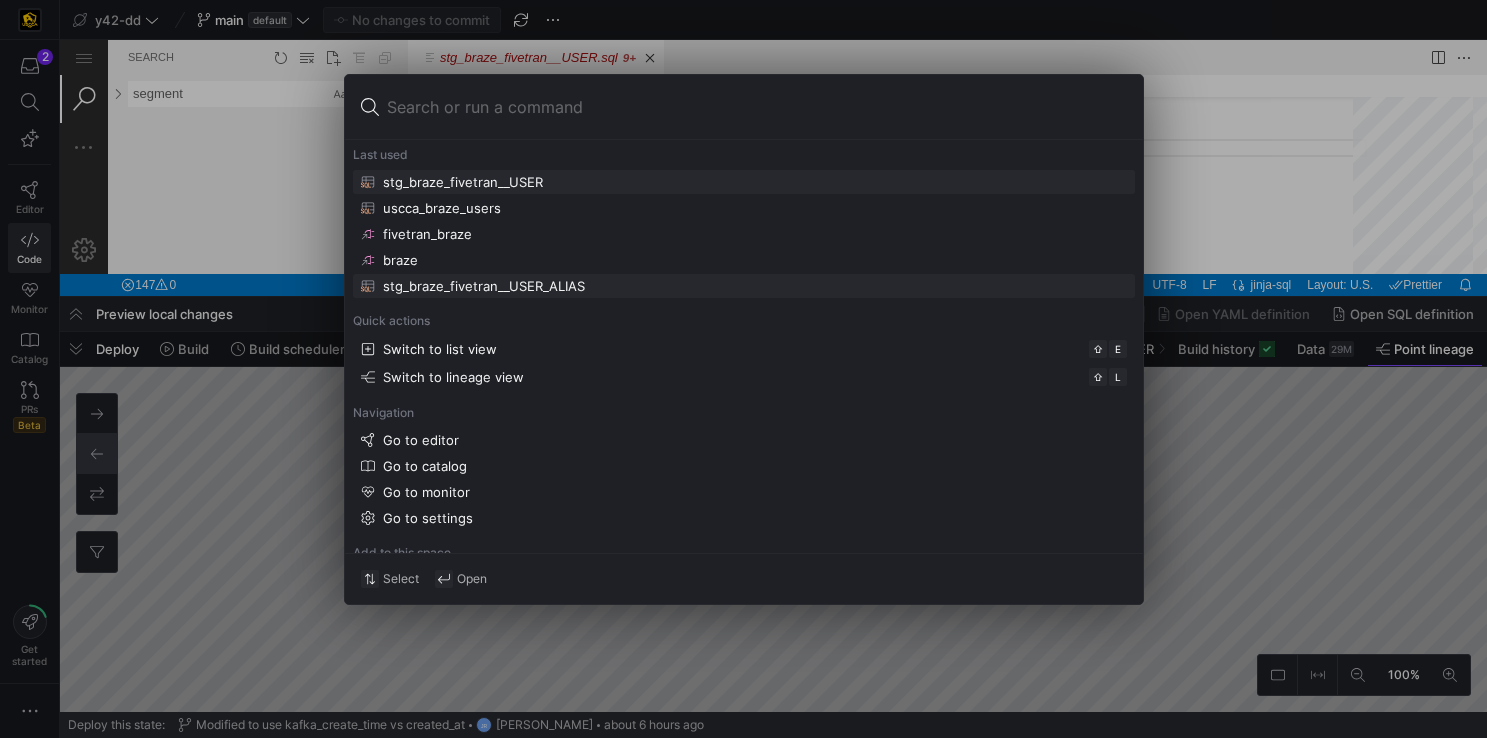 click on "stg_braze_fivetran__USER_ALIAS" at bounding box center (484, 286) 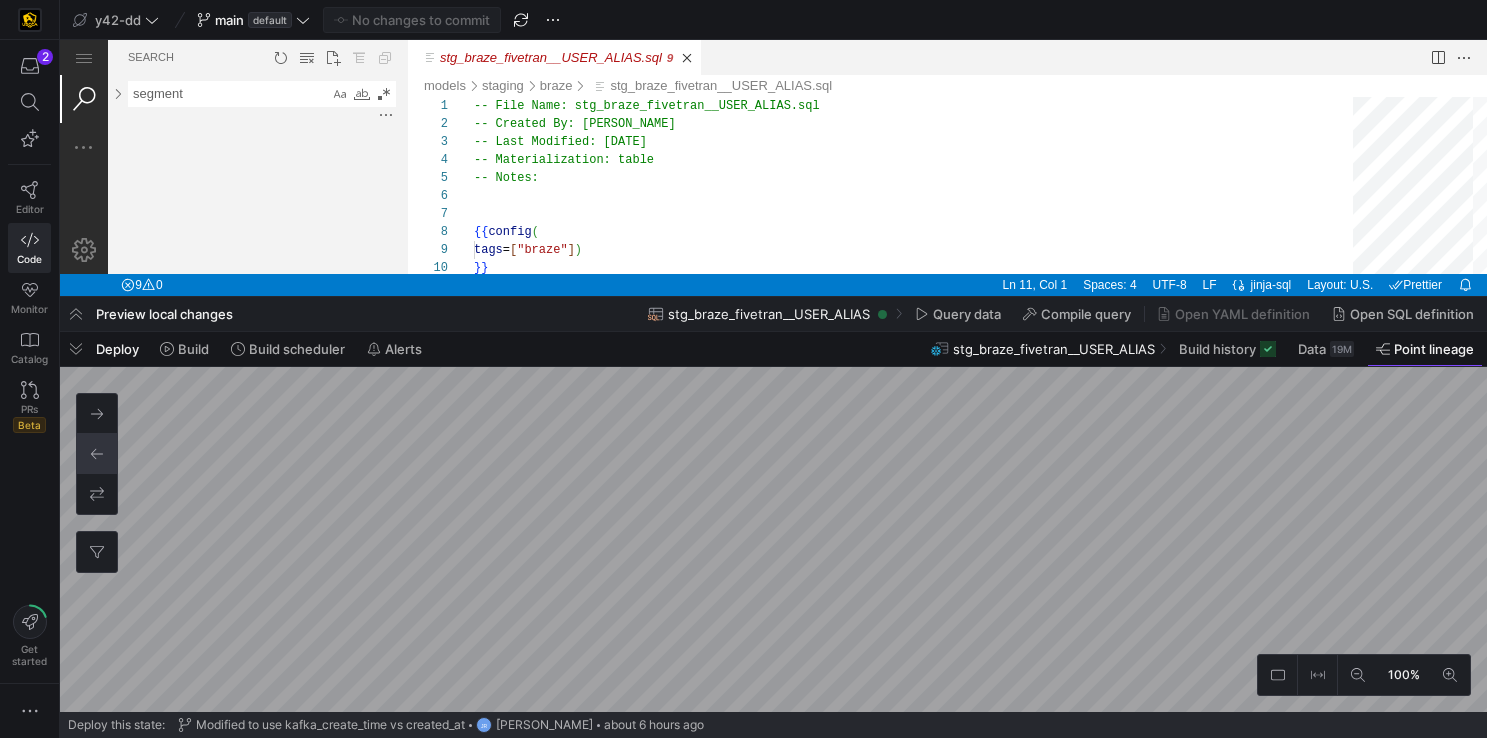 click on "stg_braze_fivetran__USER_ALIAS Query data Compile query Open YAML definition Open SQL definition" 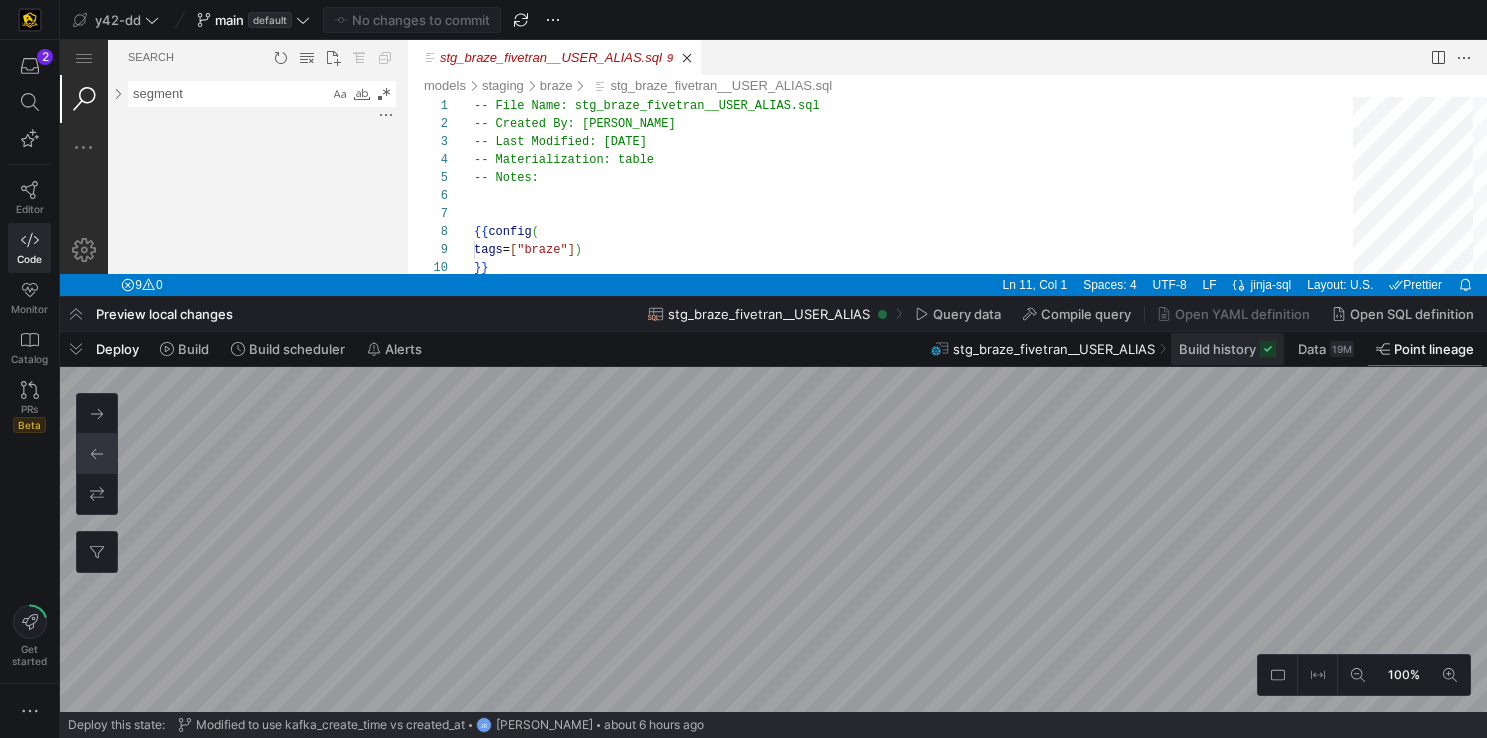 click 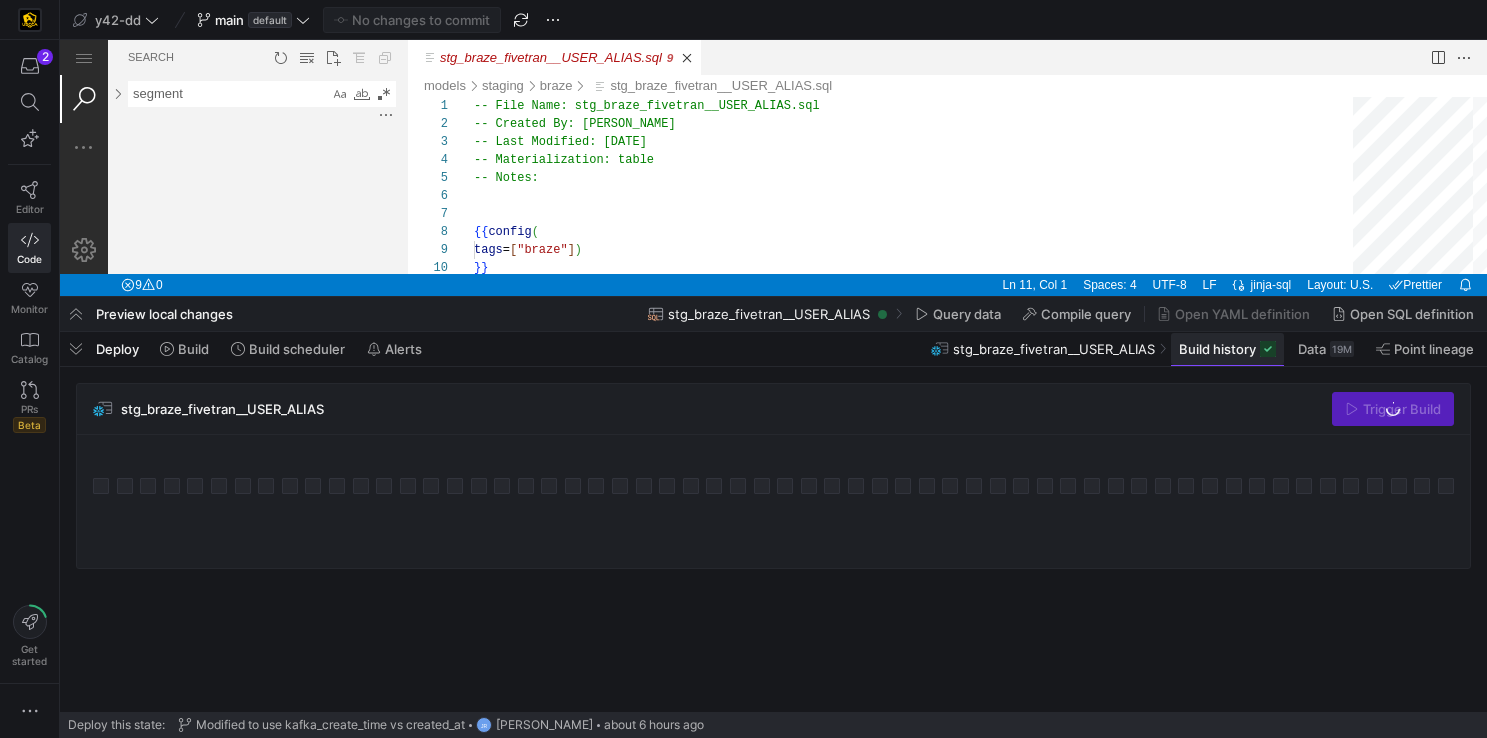 scroll, scrollTop: 0, scrollLeft: 0, axis: both 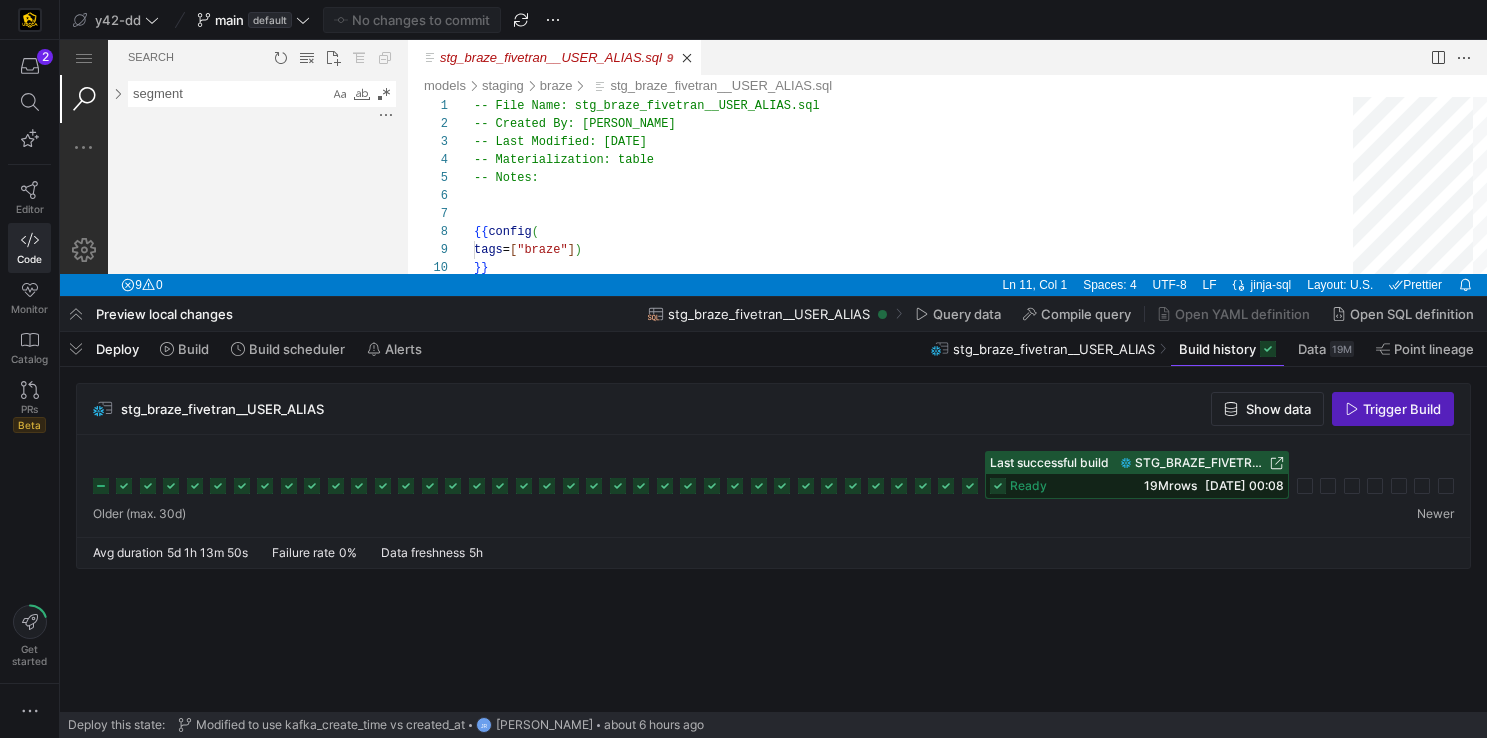 click 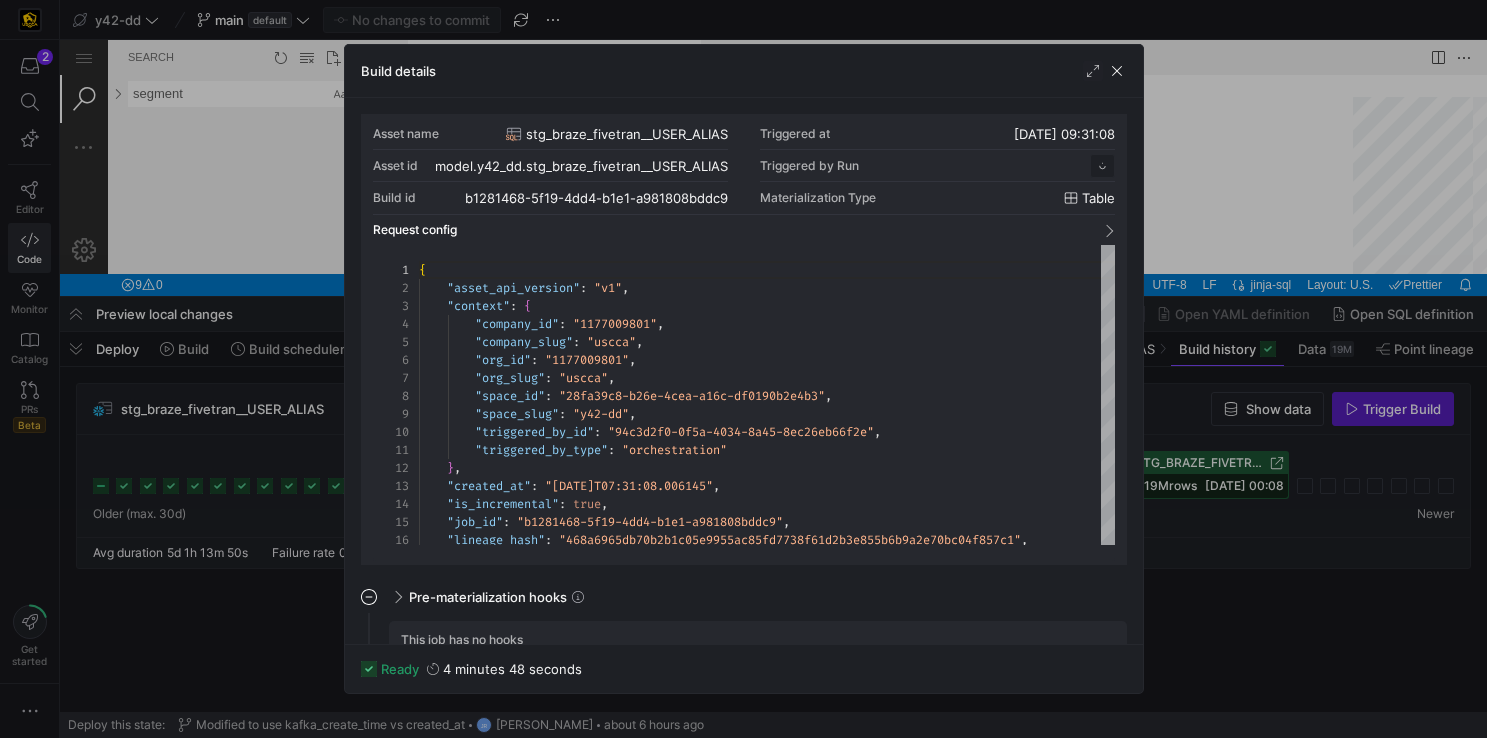 scroll, scrollTop: 180, scrollLeft: 0, axis: vertical 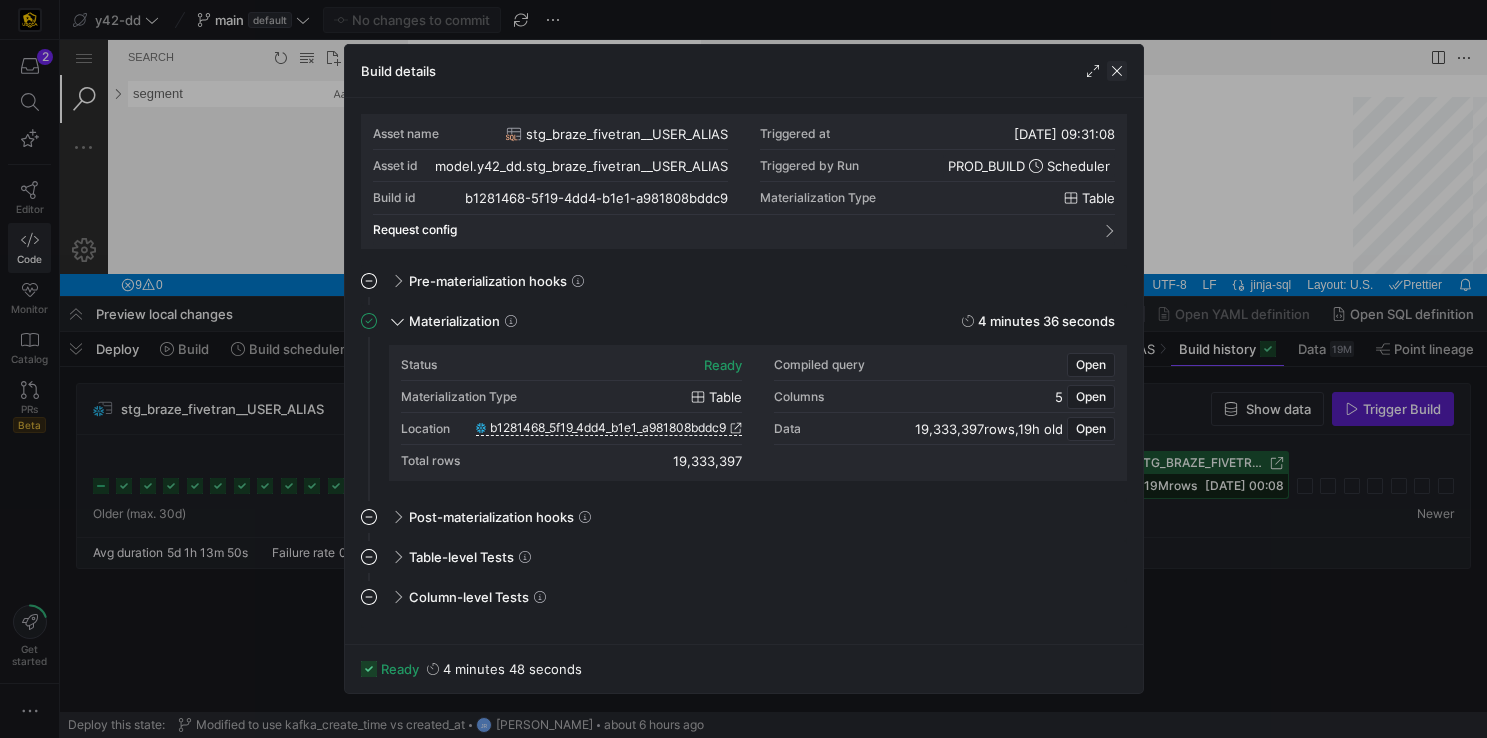 click 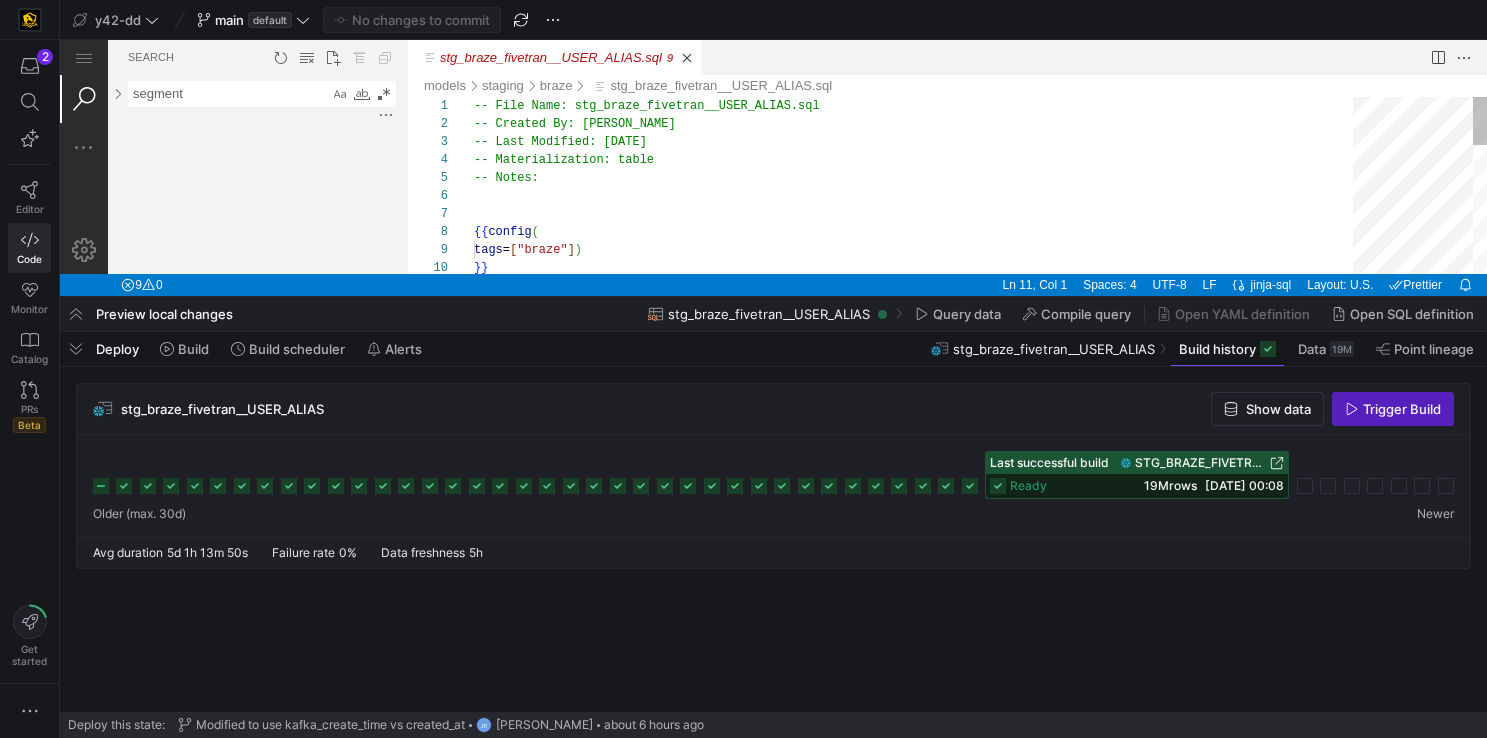 click on "tags = [ "braze" ] )   }} {{  config ( -- Notes: -- Materialization: table -- Last Modified: [DATE] -- Created By: [PERSON_NAME] -- File Name: stg_braze_fivetran__USER_ALIAS.sql" at bounding box center [920, 419] 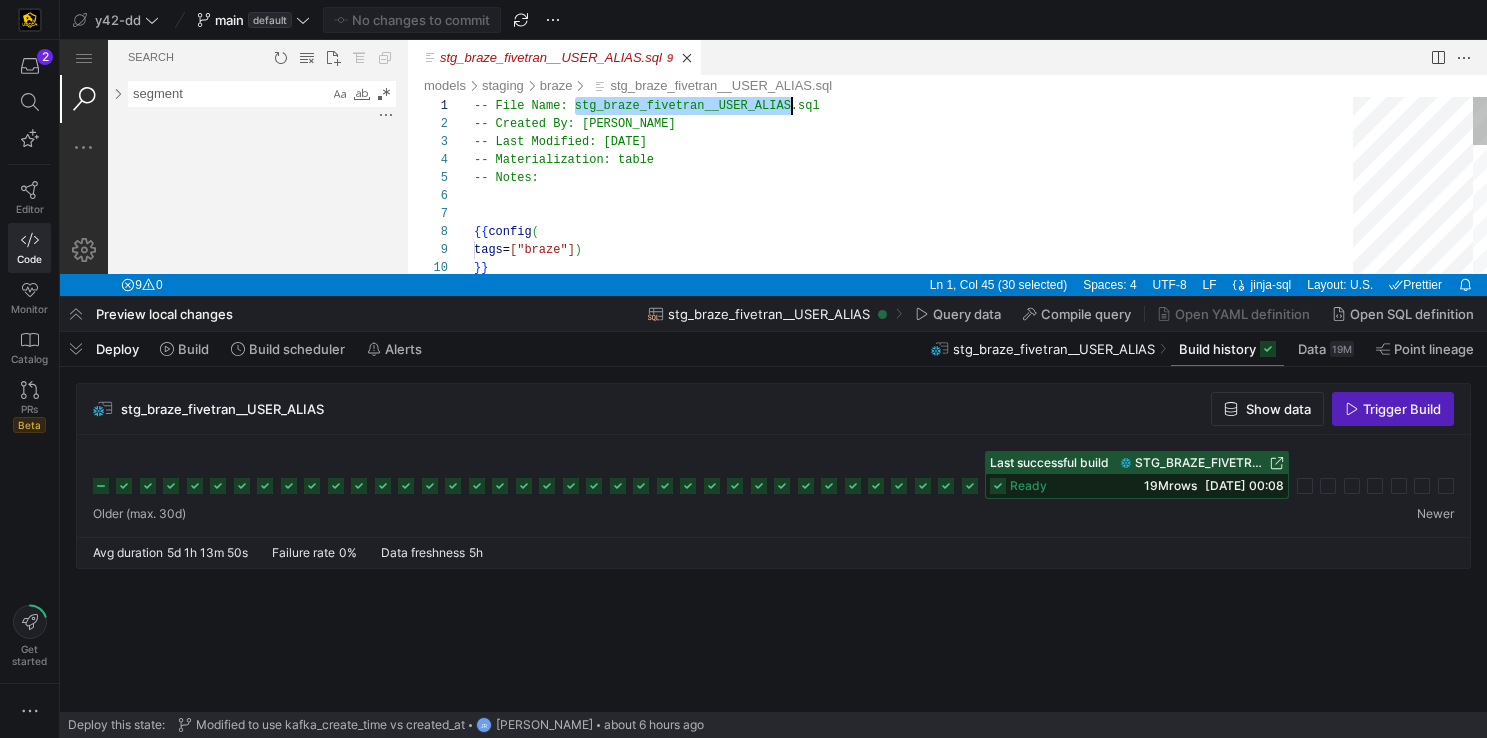 scroll, scrollTop: 0, scrollLeft: 318, axis: horizontal 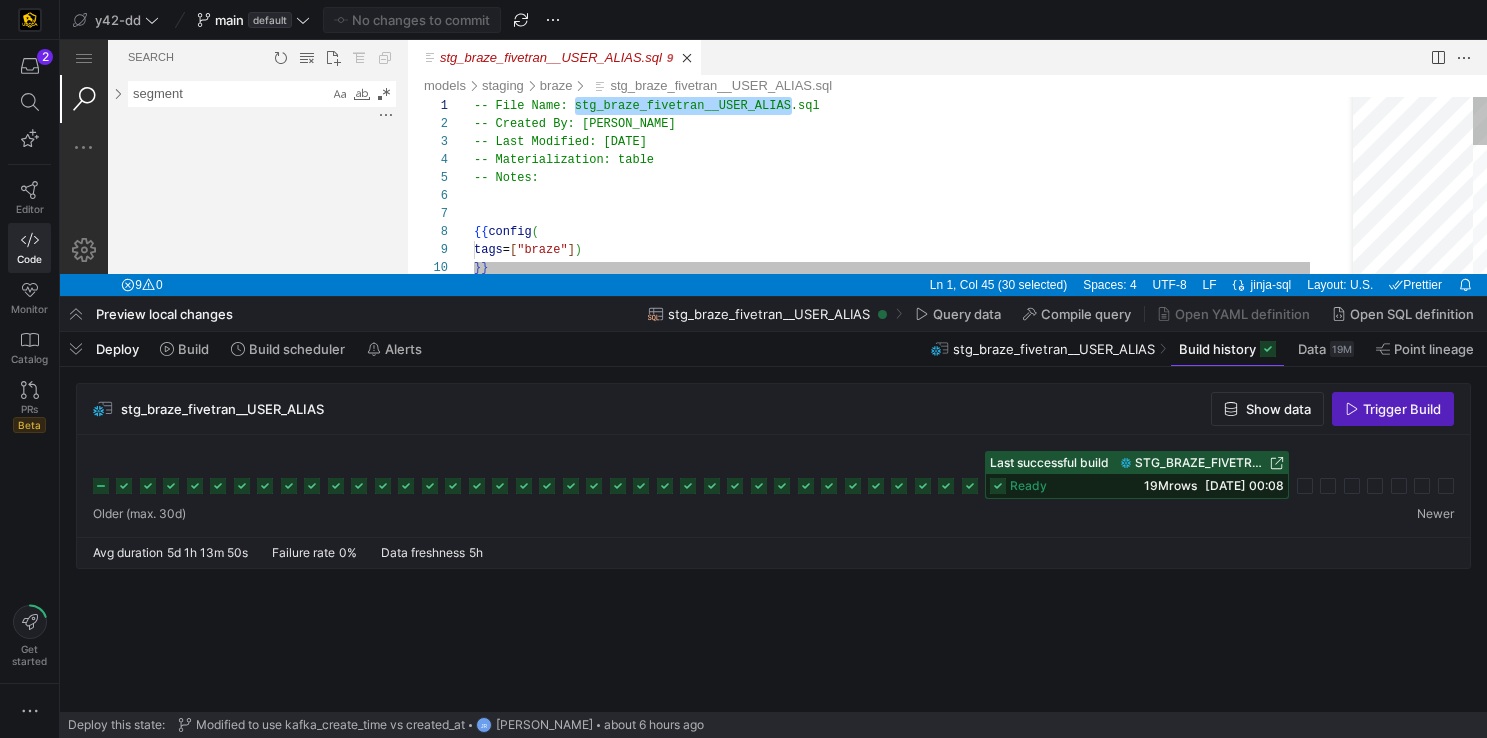 click on "tags = [ "braze" ] )   }} {{  config ( -- Notes: -- Materialization: table -- Last Modified: [DATE] -- Created By: [PERSON_NAME] -- File Name: stg_braze_fivetran__USER_ALIAS.sql" at bounding box center (943, 419) 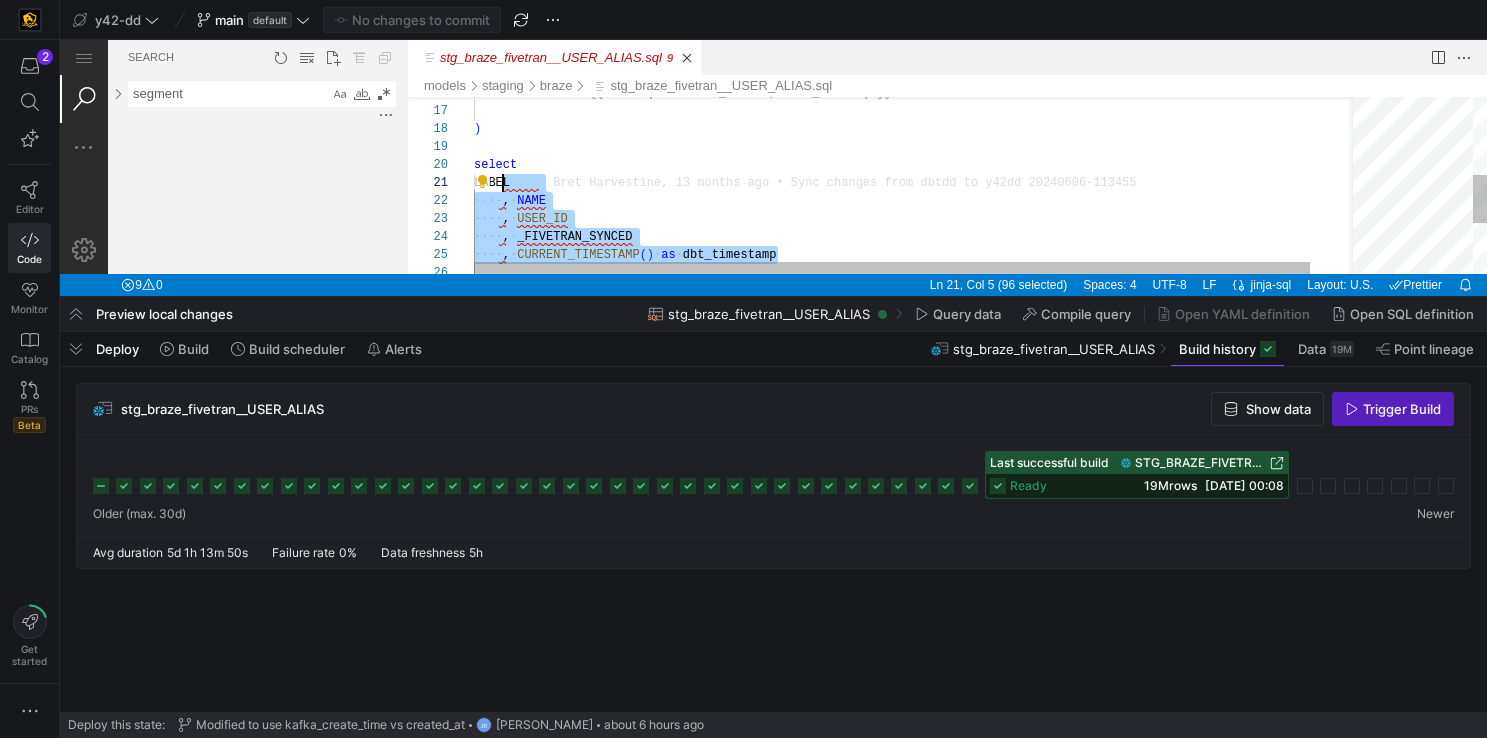 scroll, scrollTop: 0, scrollLeft: 29, axis: horizontal 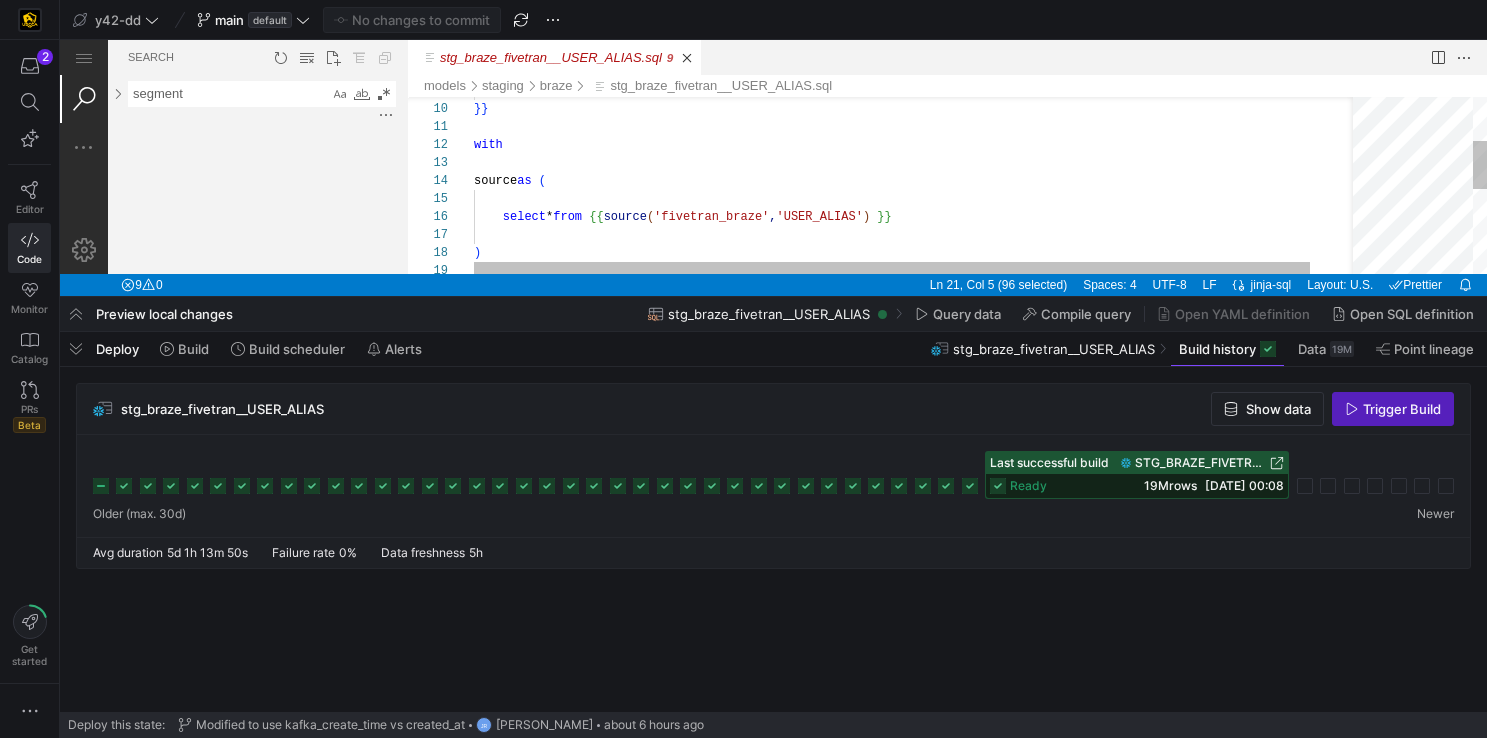 type on "with
source as (
select * from {{ source('fivetran_braze','USER_ALIAS') }}
)
select" 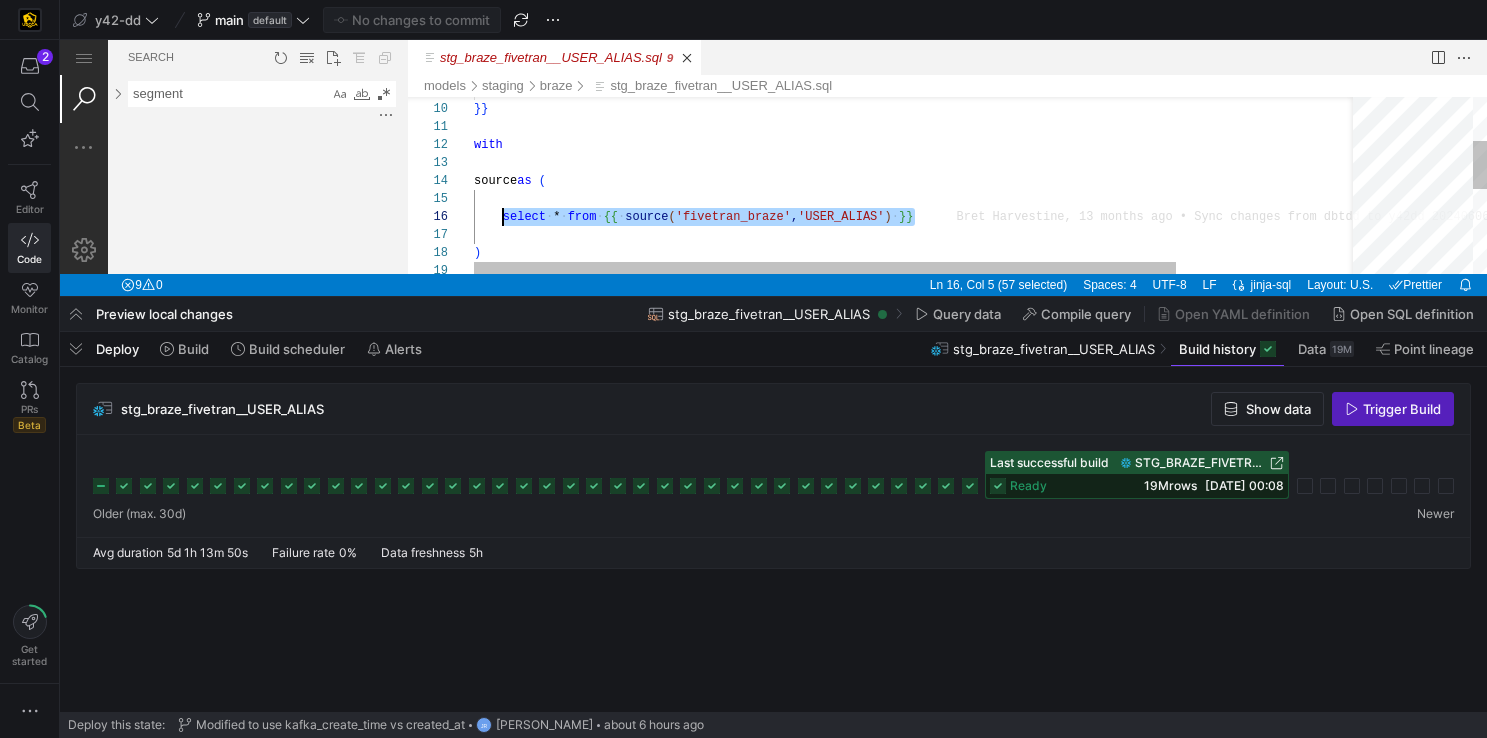 scroll, scrollTop: 90, scrollLeft: 29, axis: both 